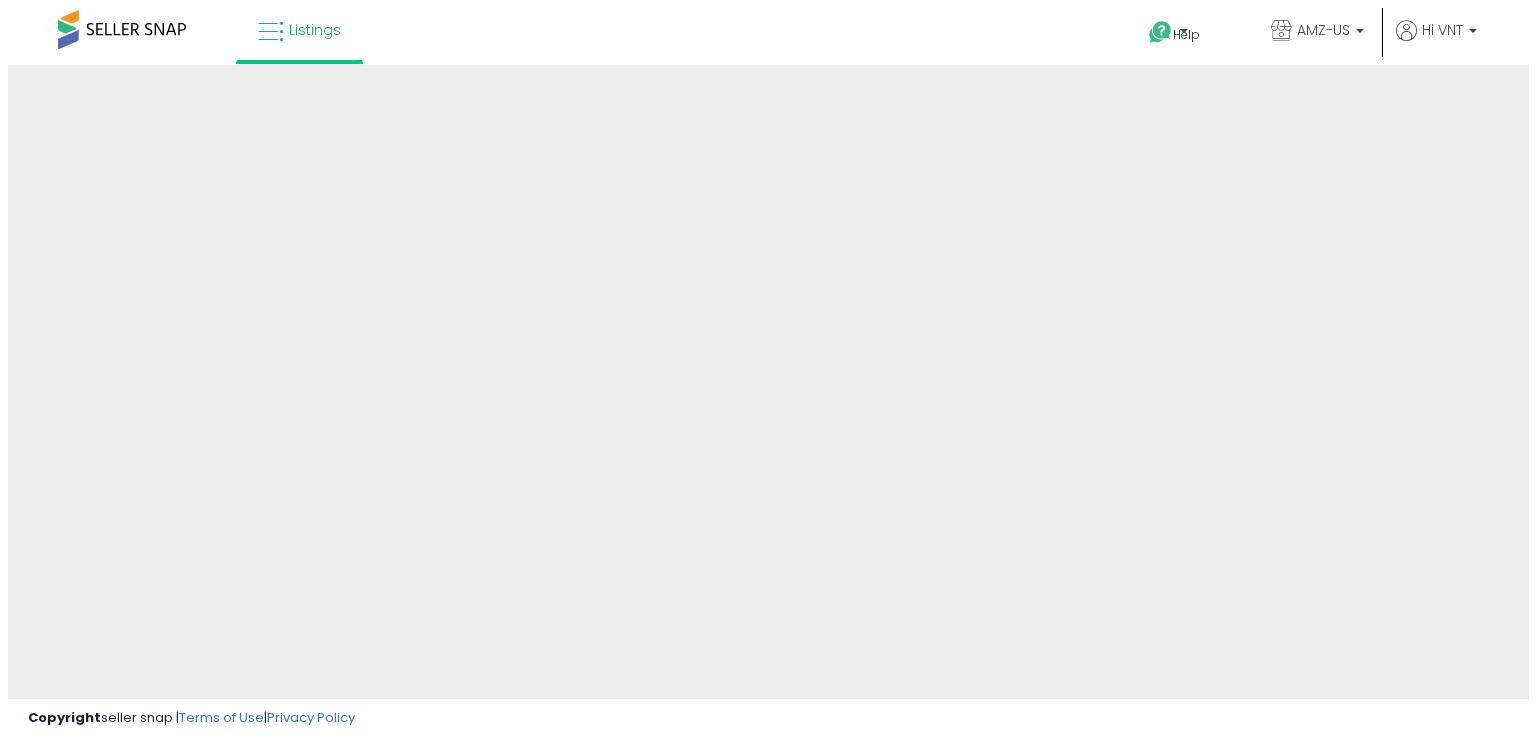 scroll, scrollTop: 0, scrollLeft: 0, axis: both 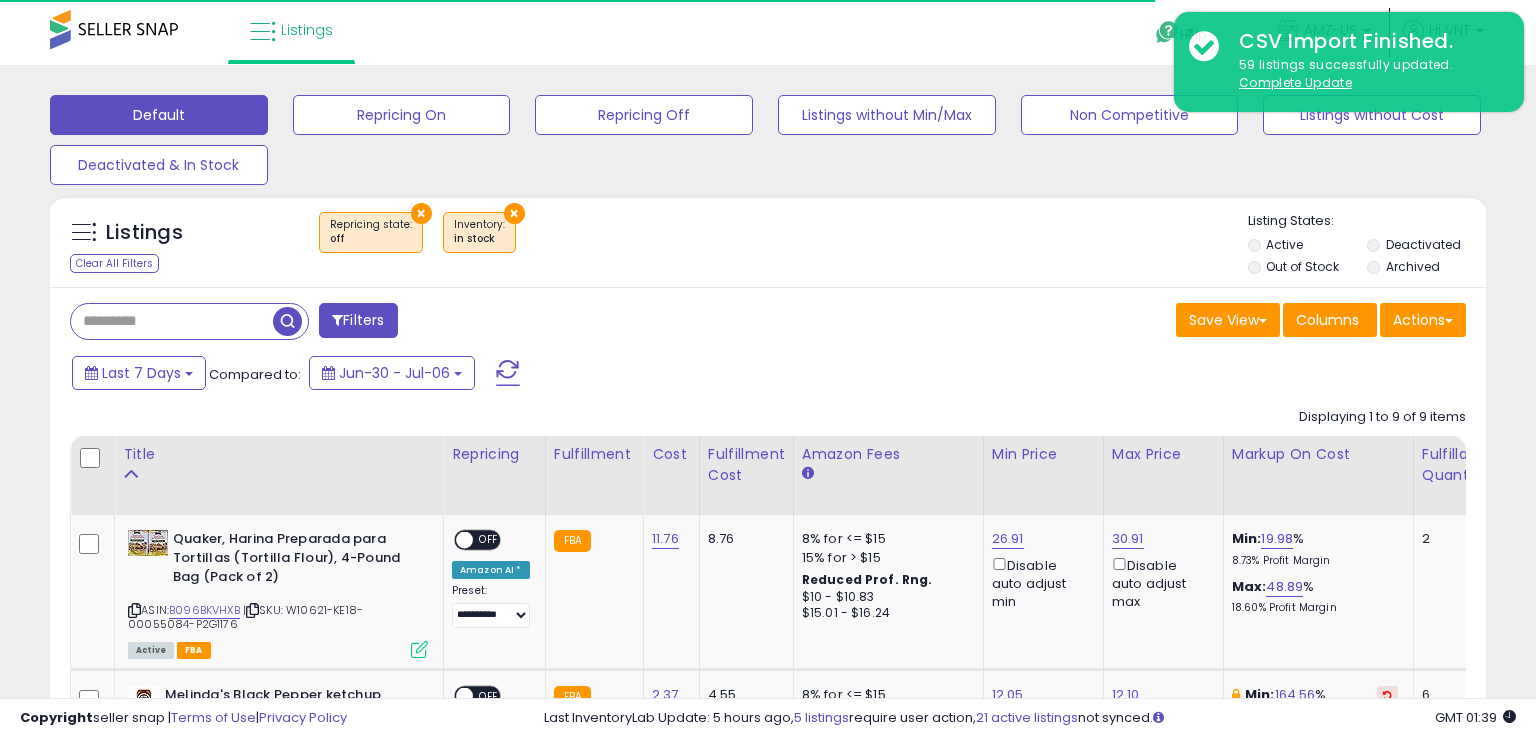 select on "**" 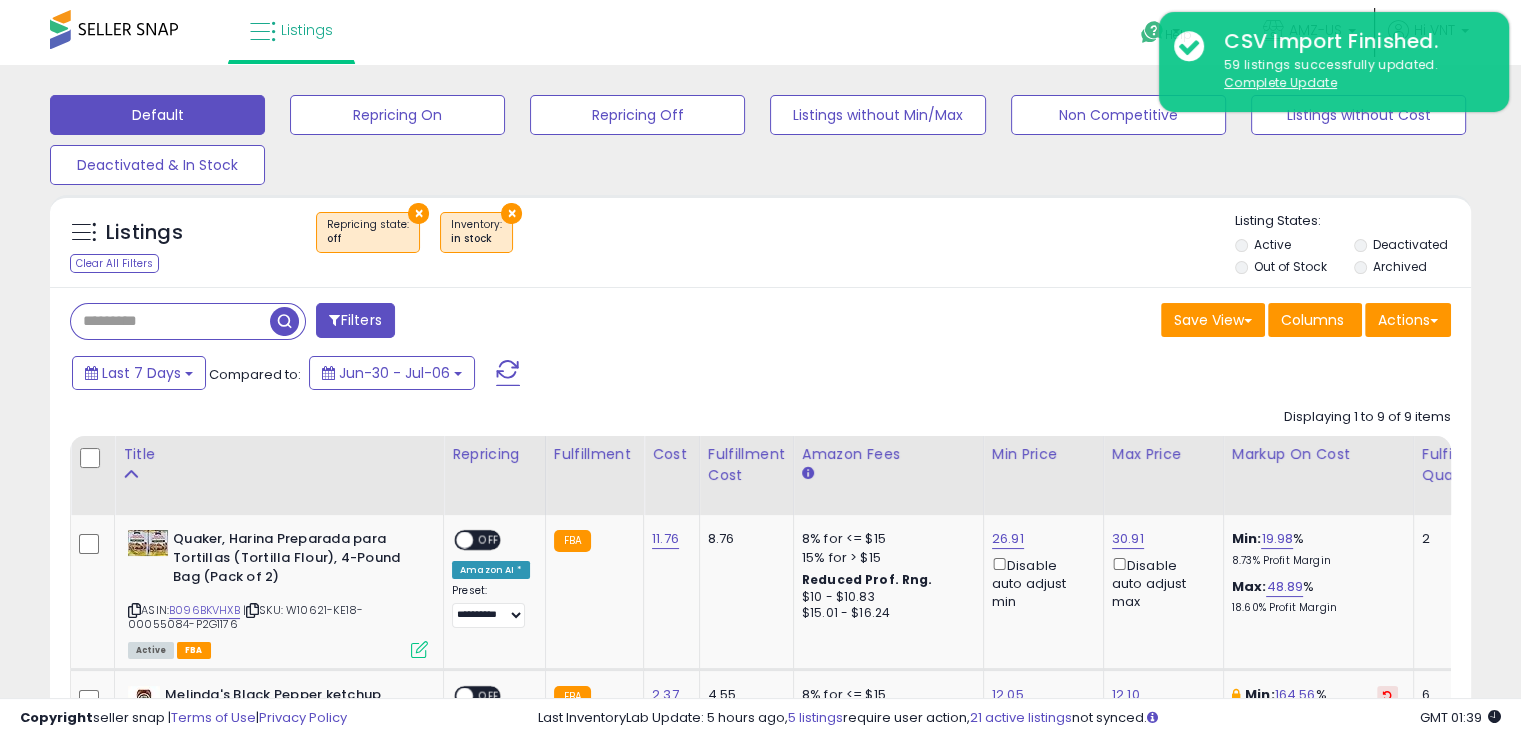 click on "×" at bounding box center [418, 213] 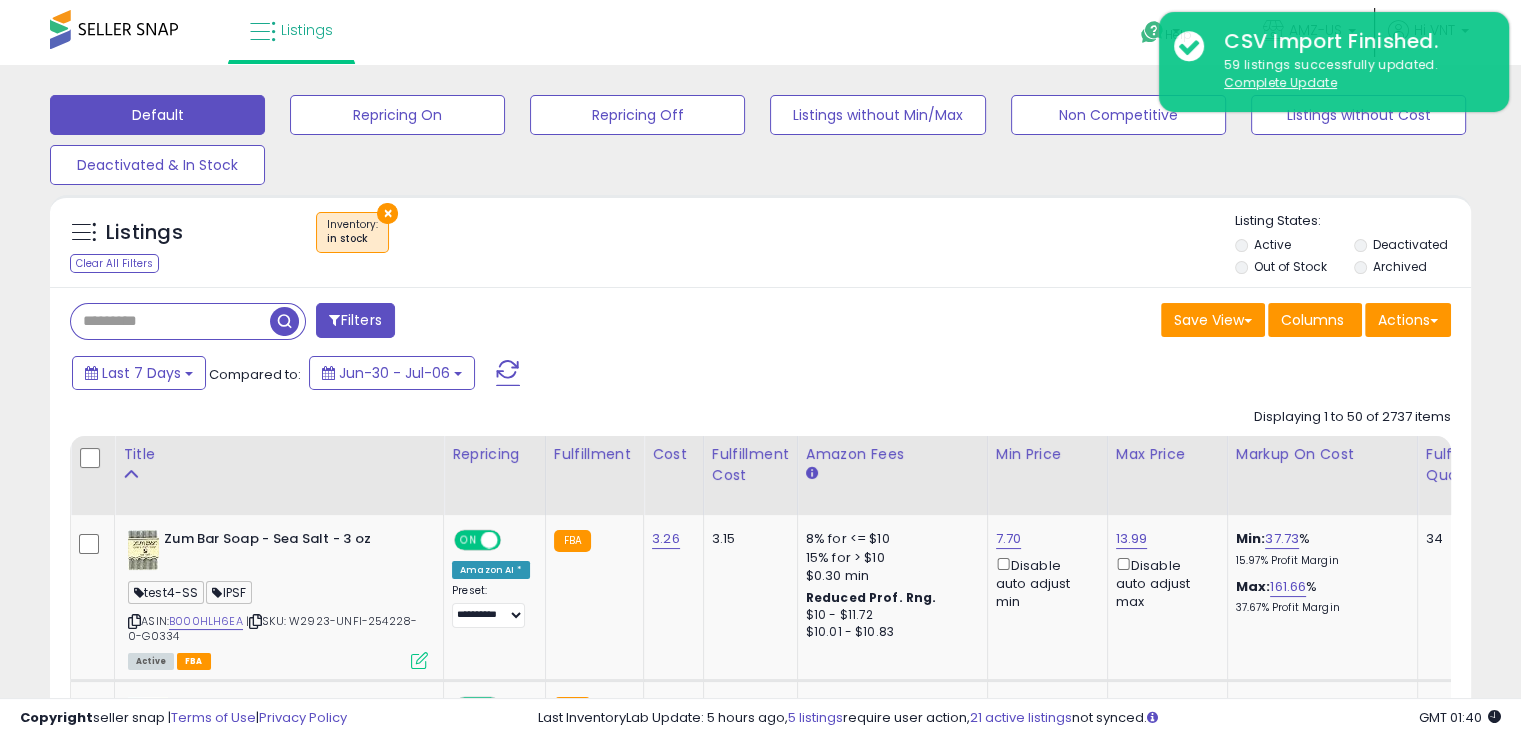 click on "×" at bounding box center (387, 213) 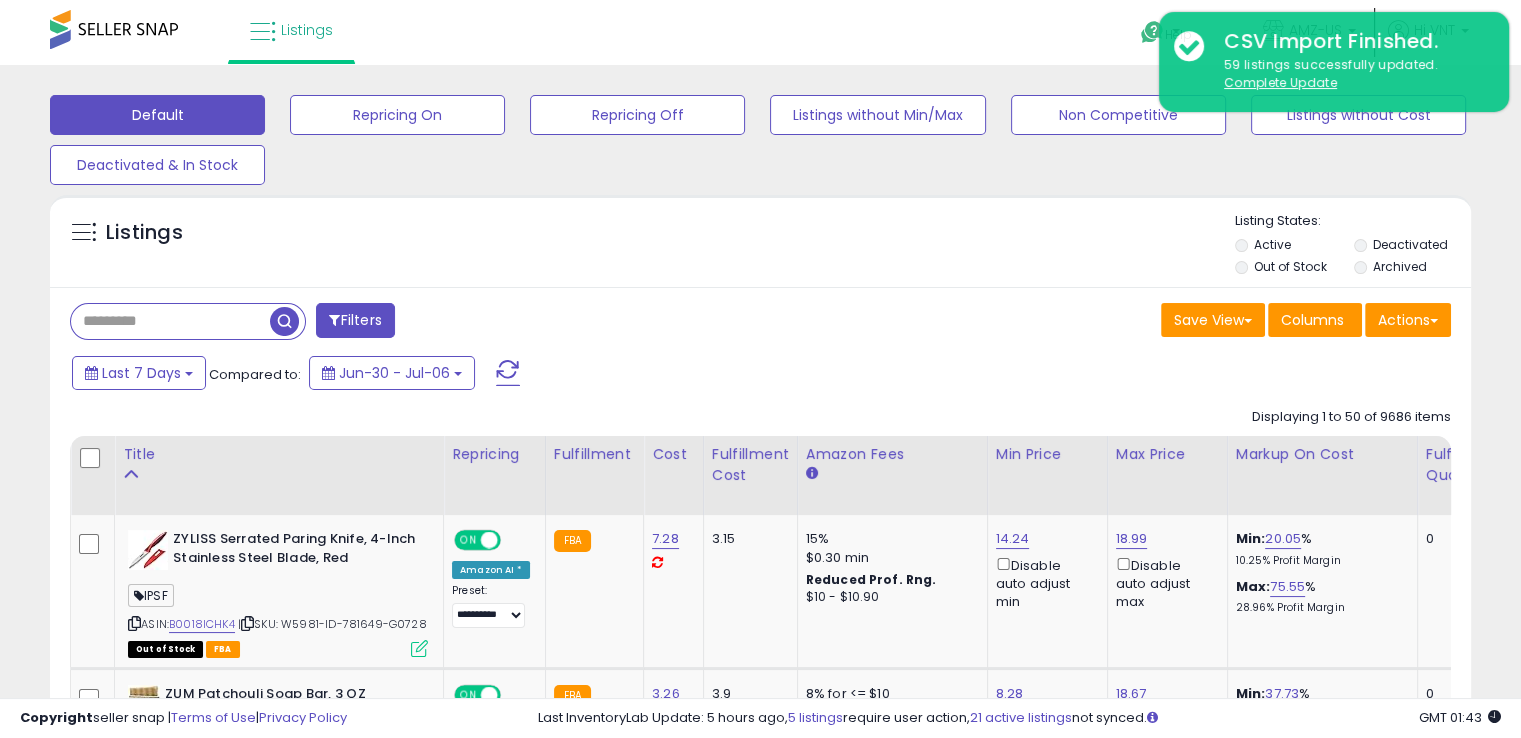 click on "Filters" at bounding box center [355, 320] 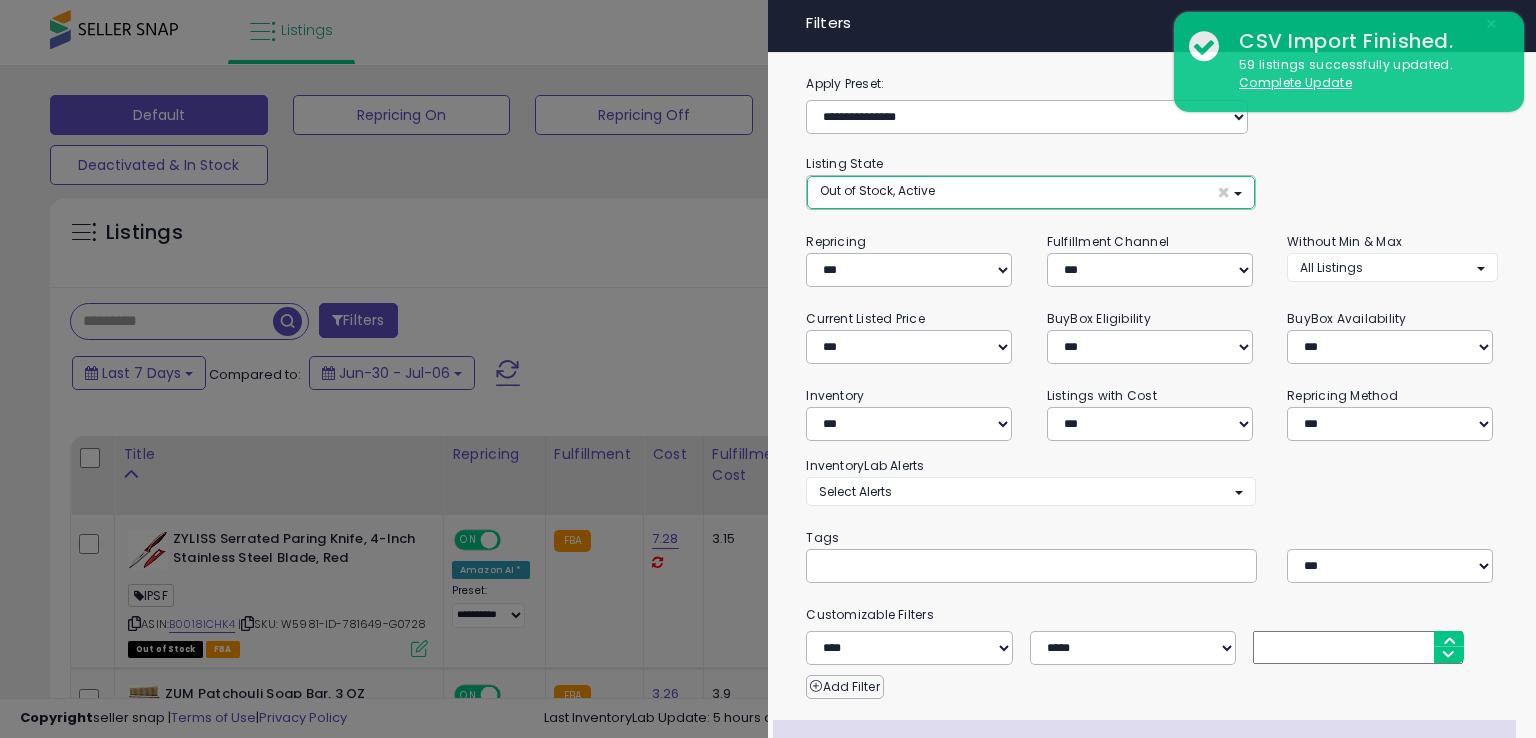 click on "Out of Stock, Active
×" at bounding box center [1030, 192] 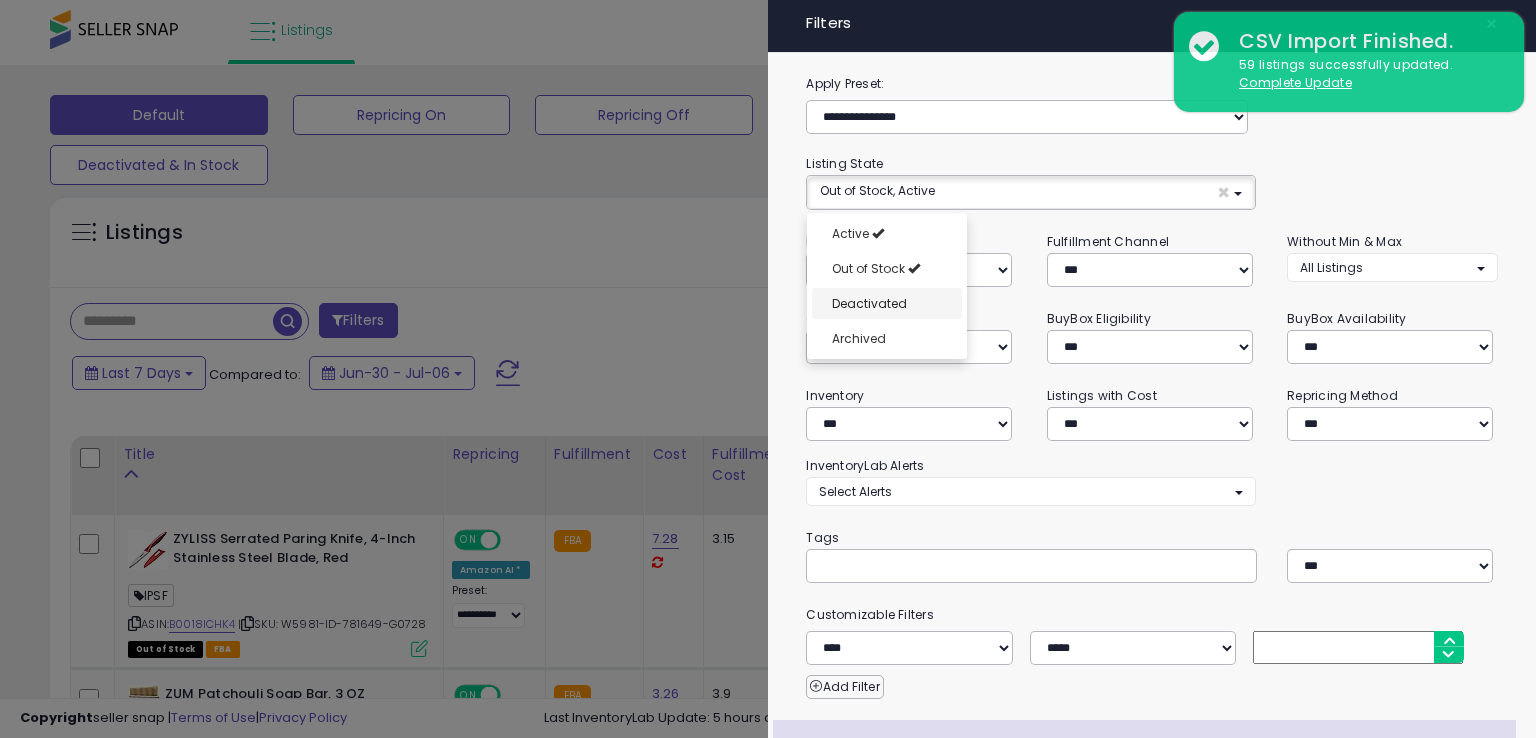 click on "Deactivated" at bounding box center (887, 303) 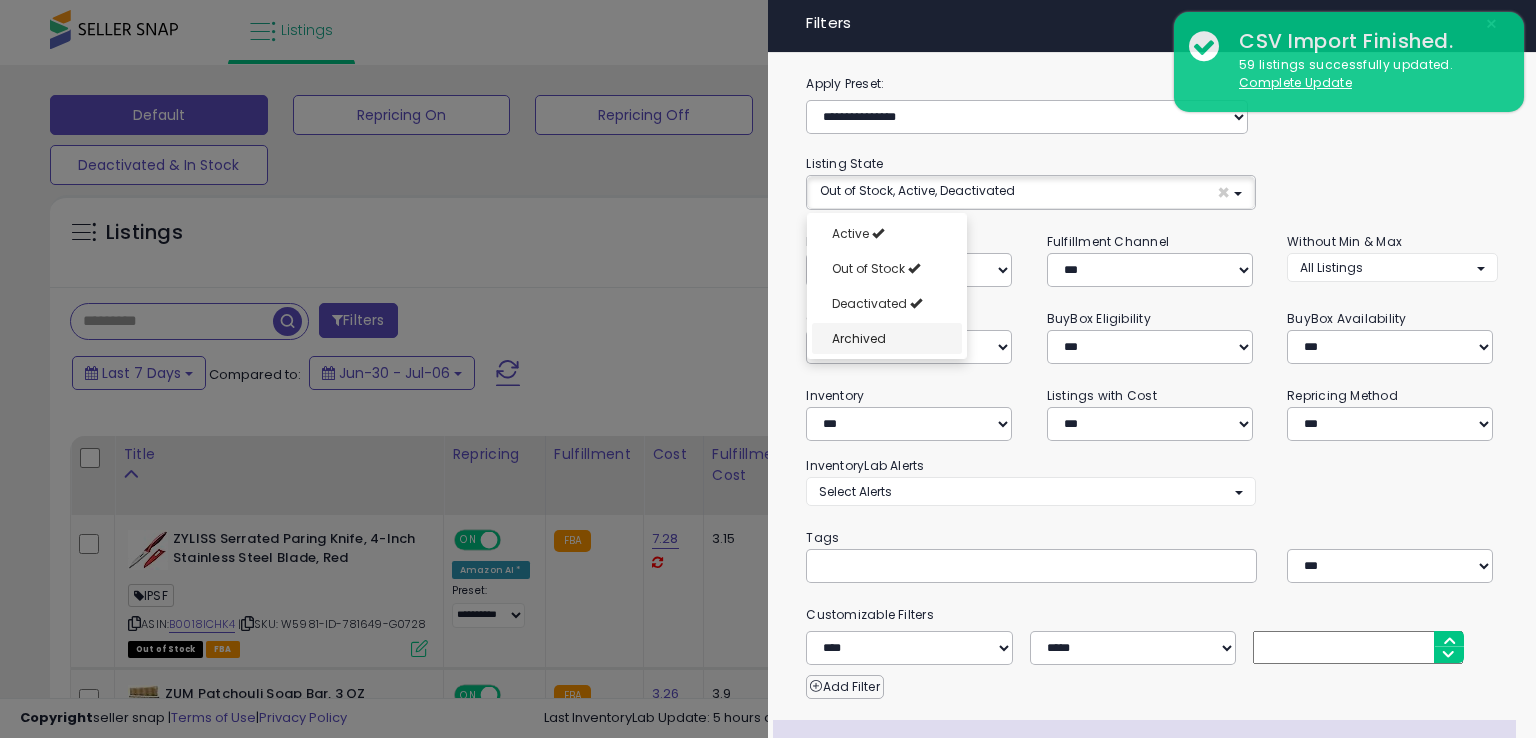 scroll, scrollTop: 16, scrollLeft: 0, axis: vertical 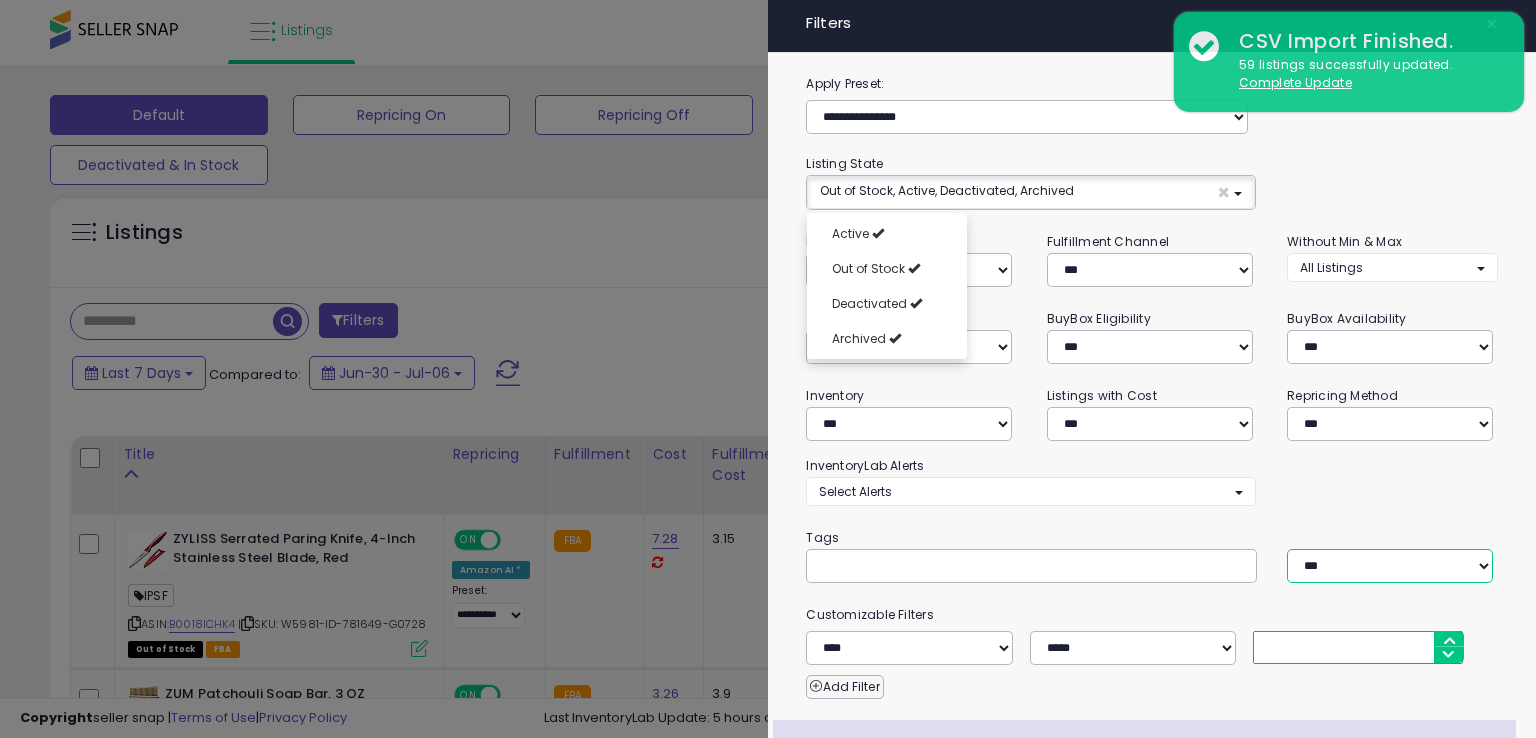 click on "***
***
****" at bounding box center [1390, 566] 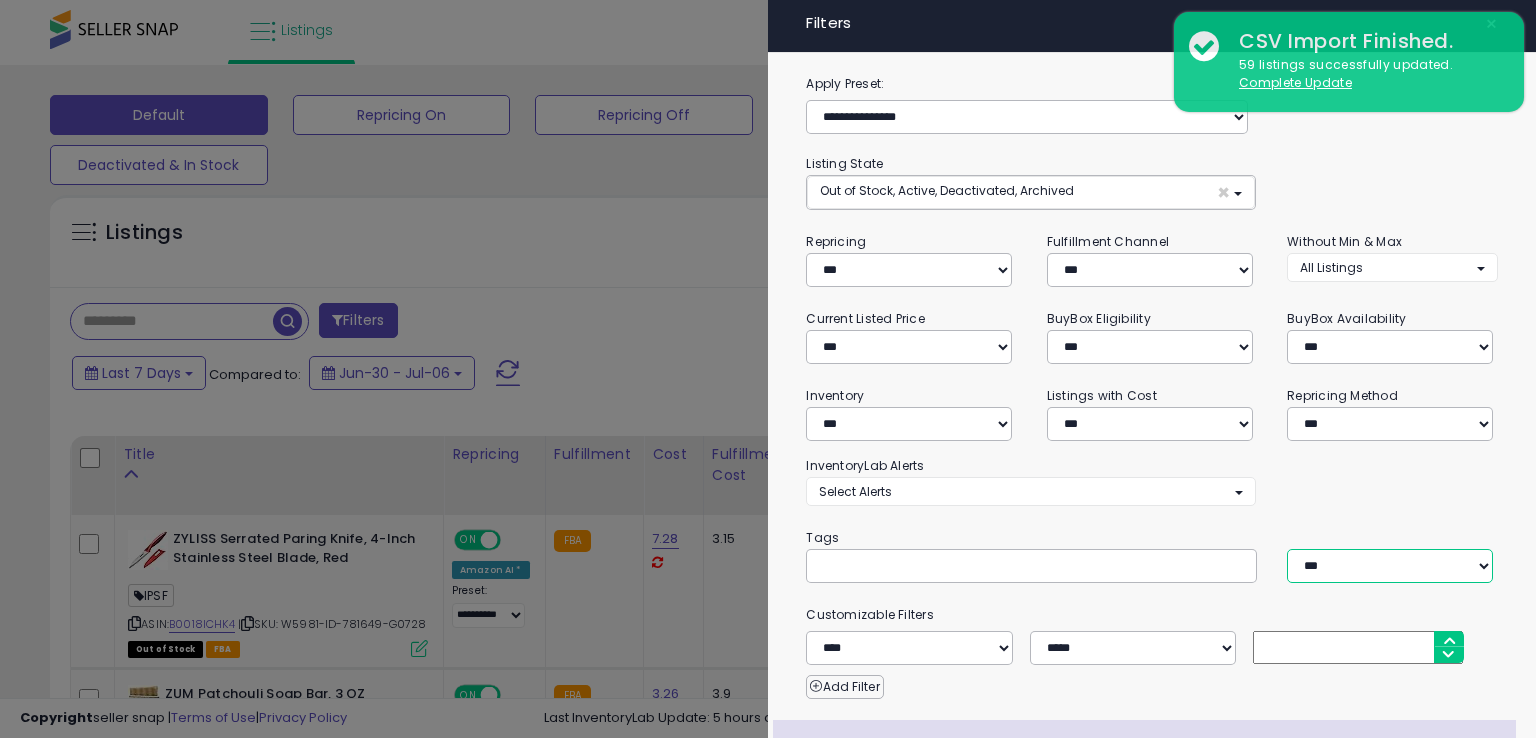 select on "***" 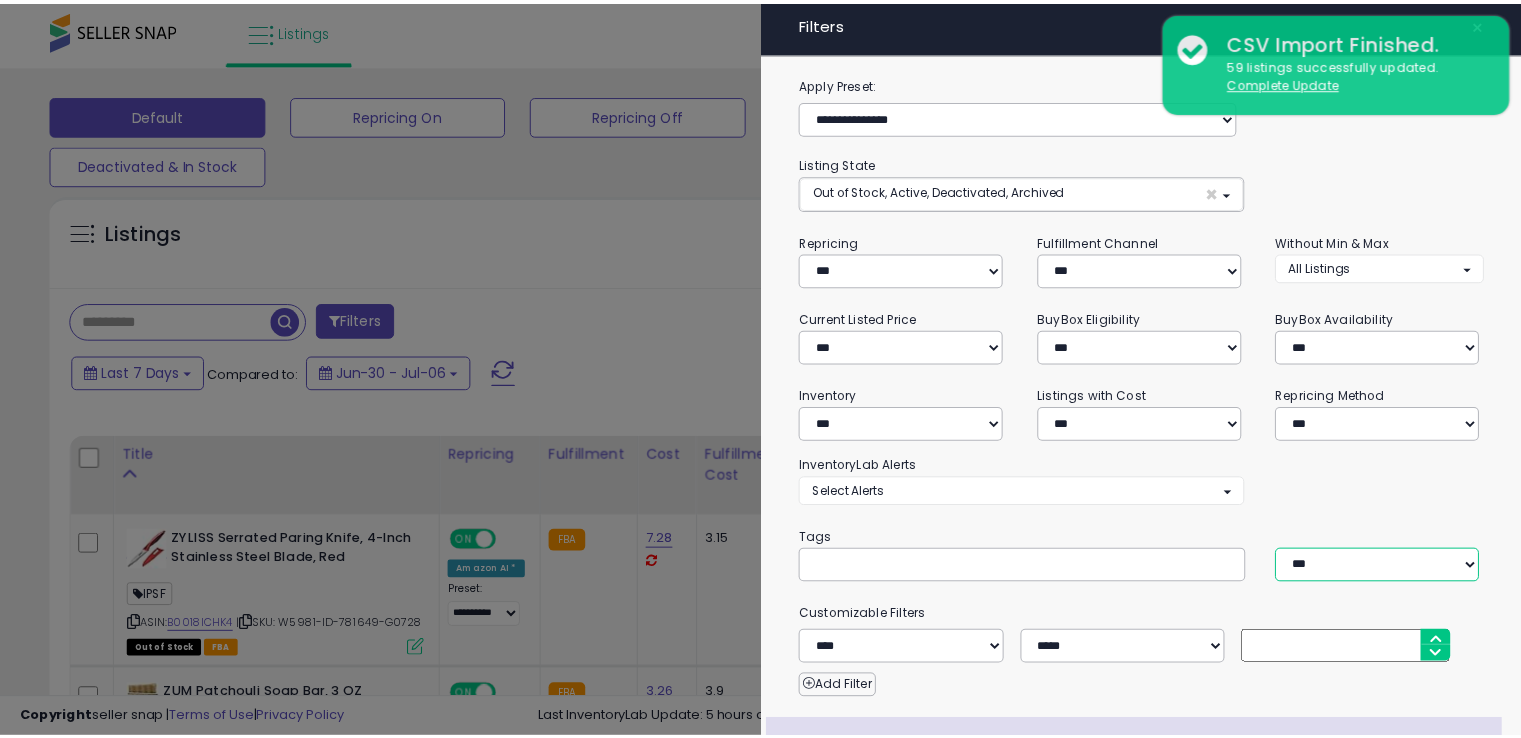 scroll, scrollTop: 176, scrollLeft: 0, axis: vertical 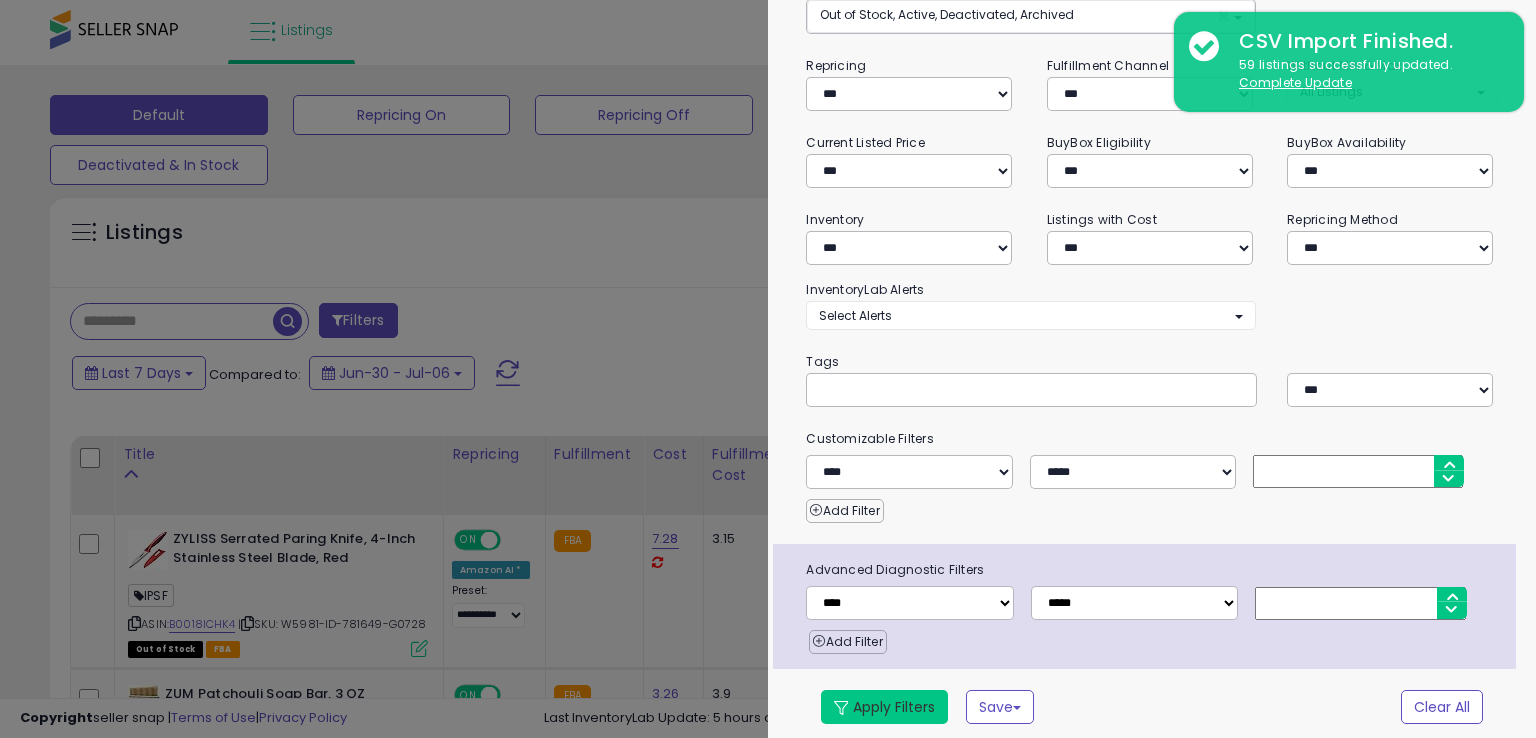 click on "Apply Filters" at bounding box center (884, 707) 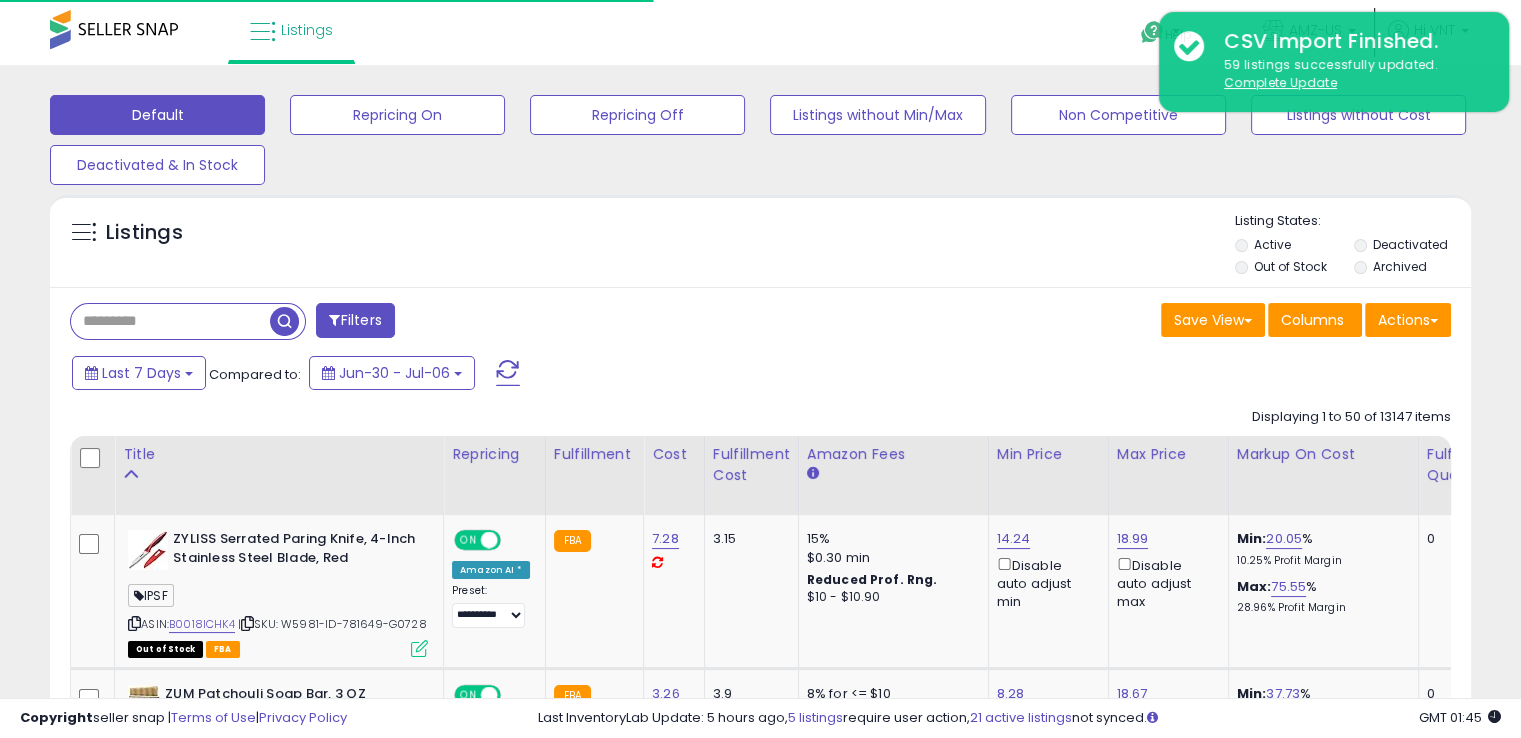 click at bounding box center (170, 321) 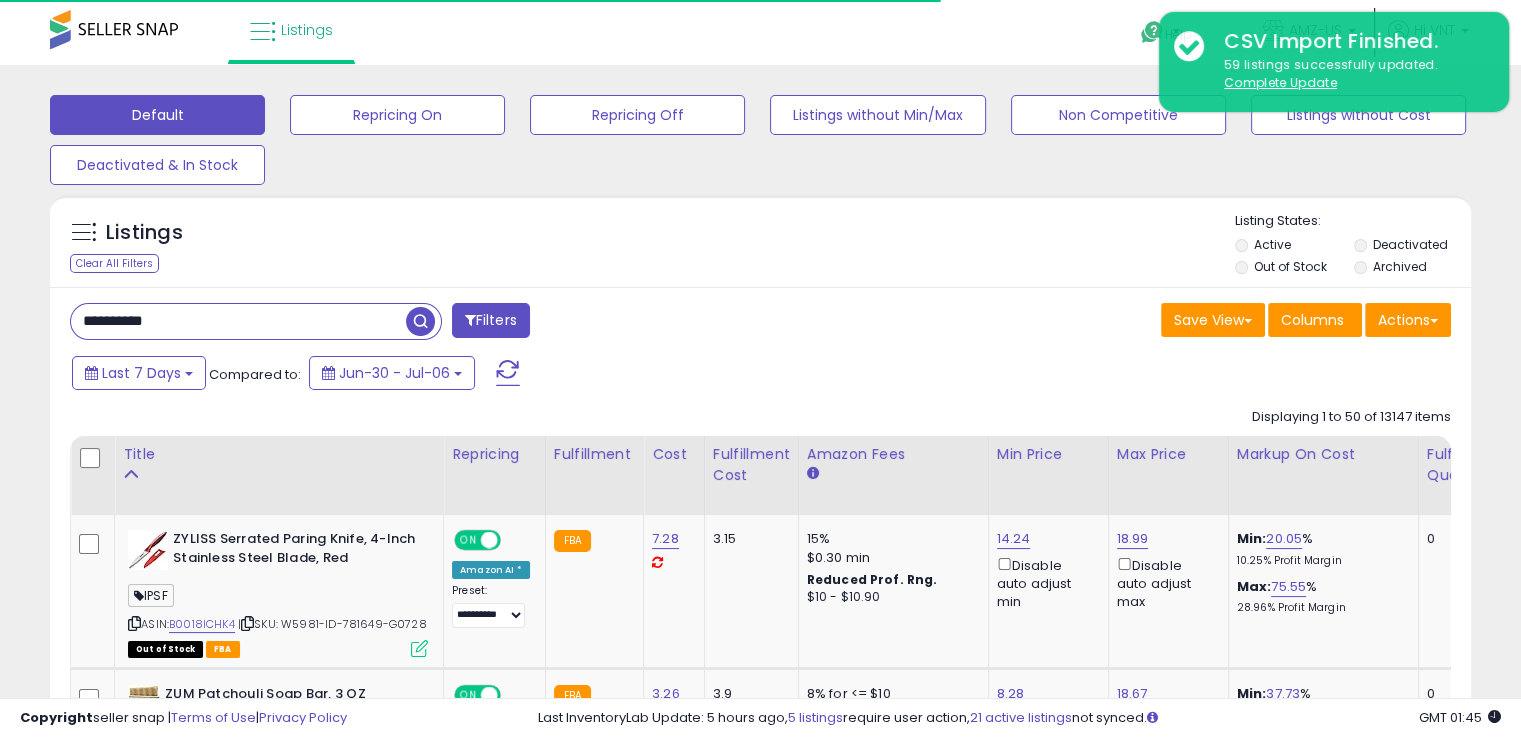 type on "**********" 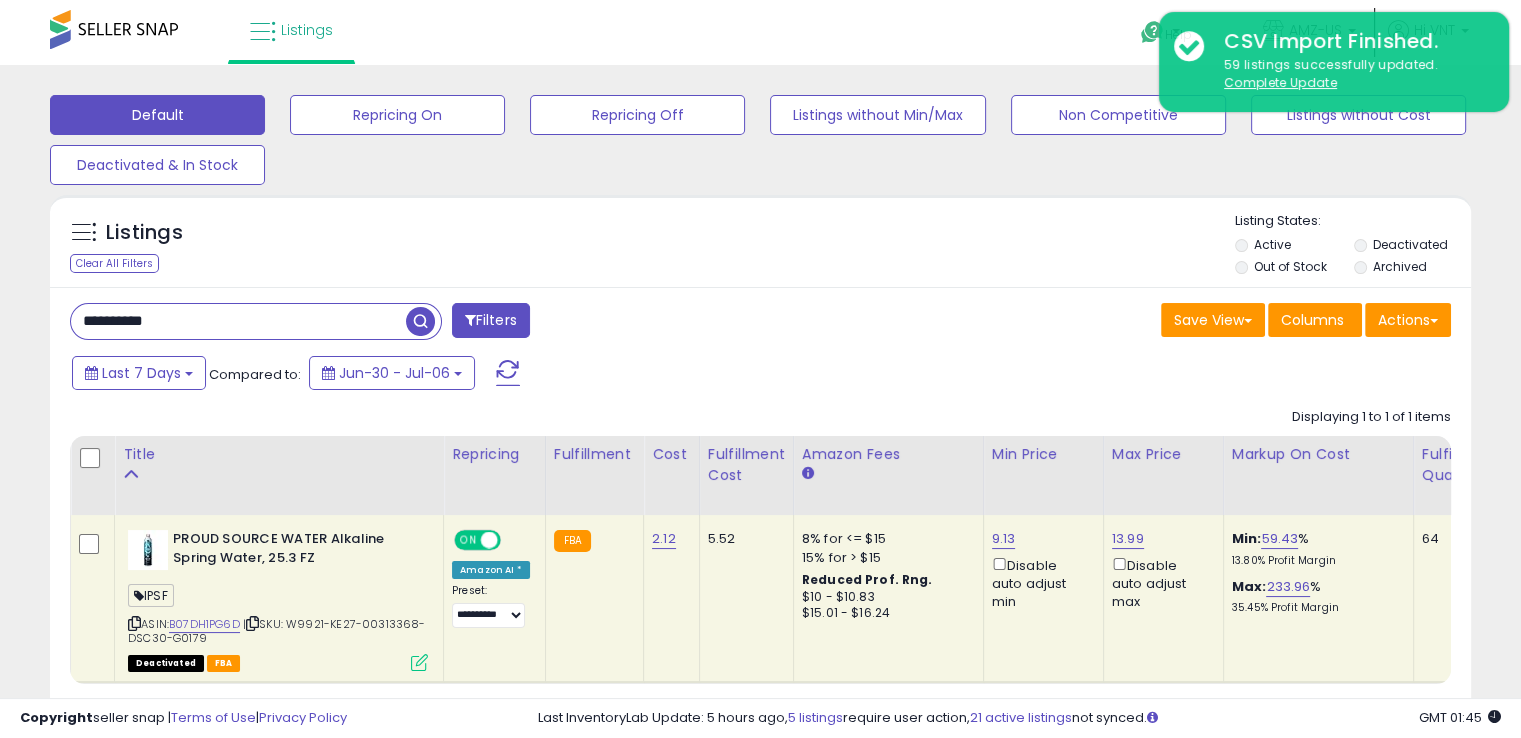 click at bounding box center (252, 623) 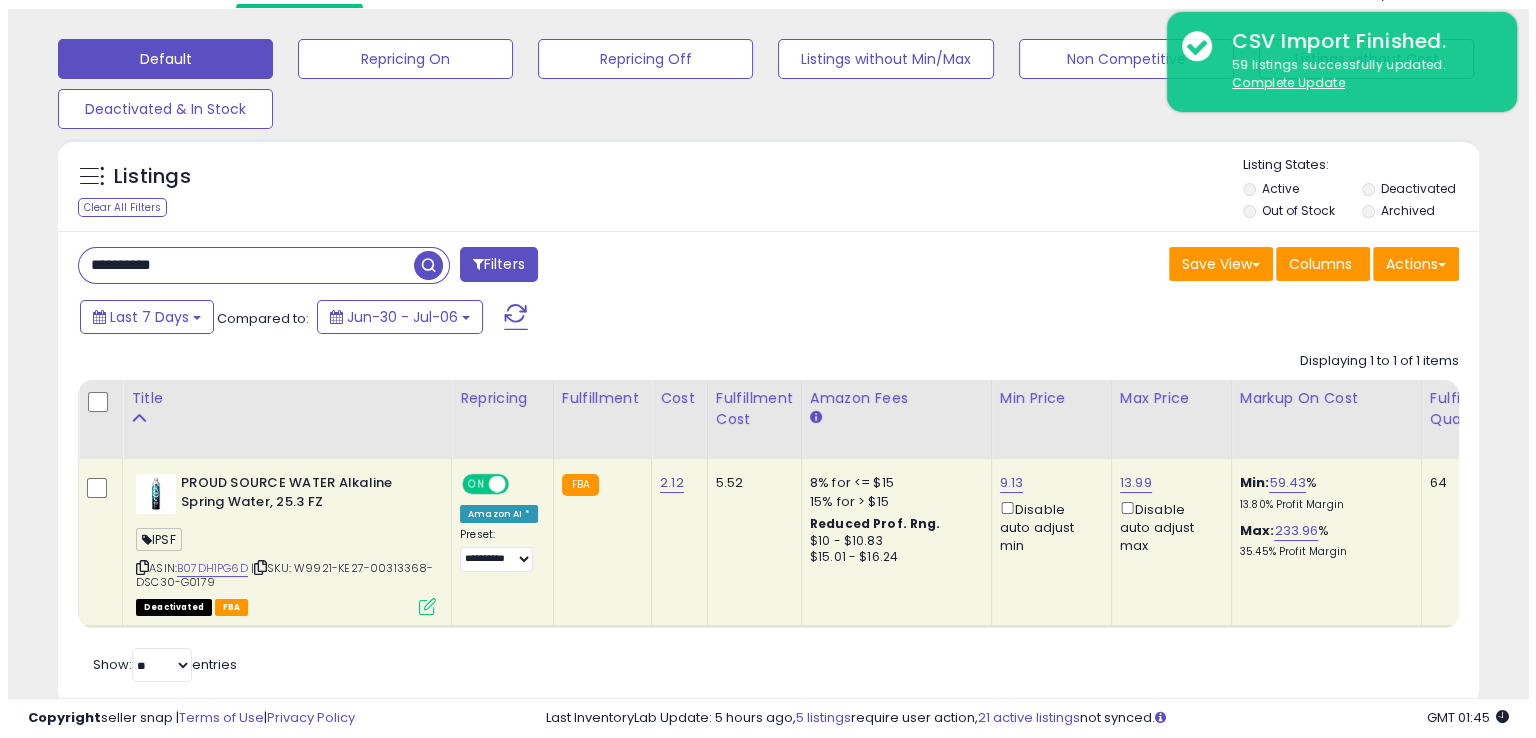 scroll, scrollTop: 100, scrollLeft: 0, axis: vertical 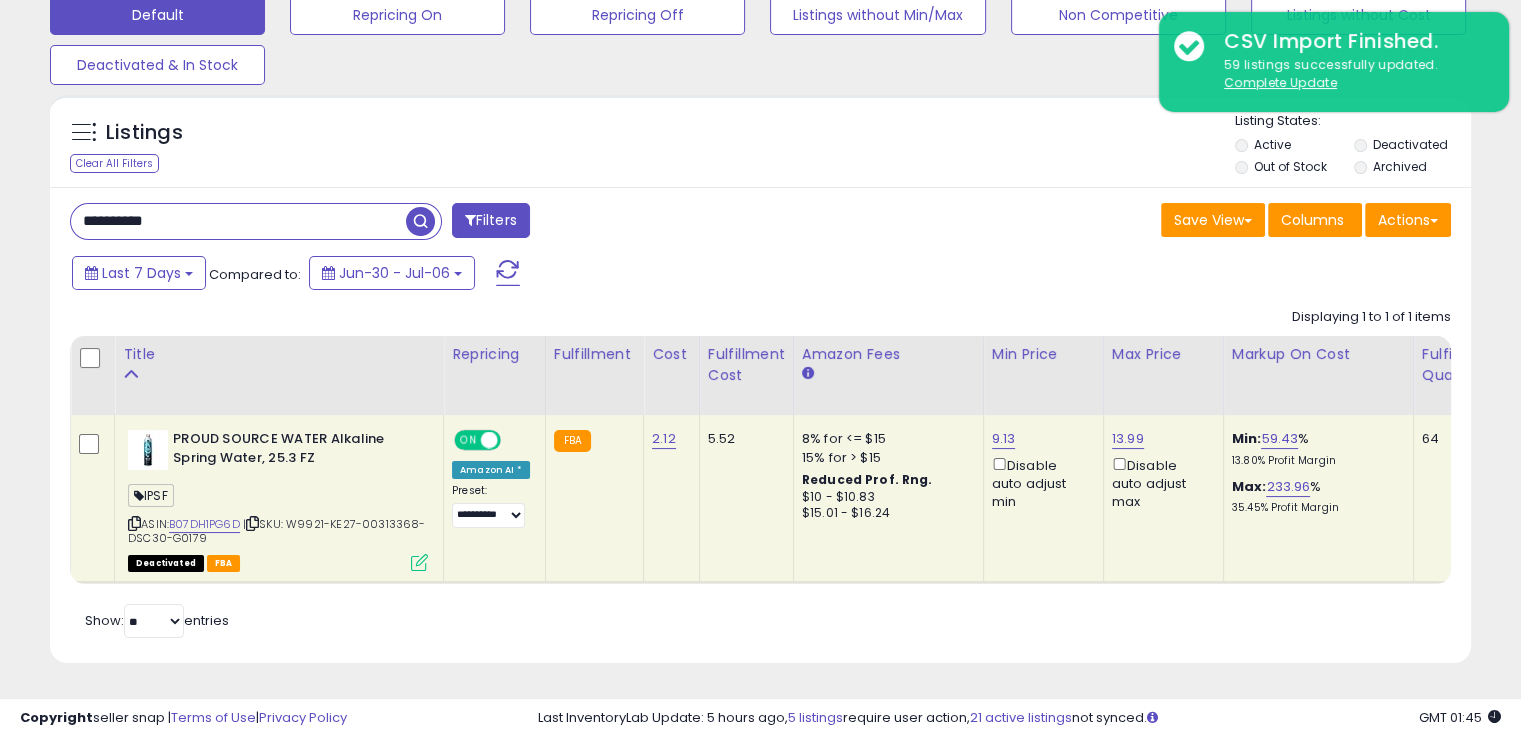 click at bounding box center (419, 562) 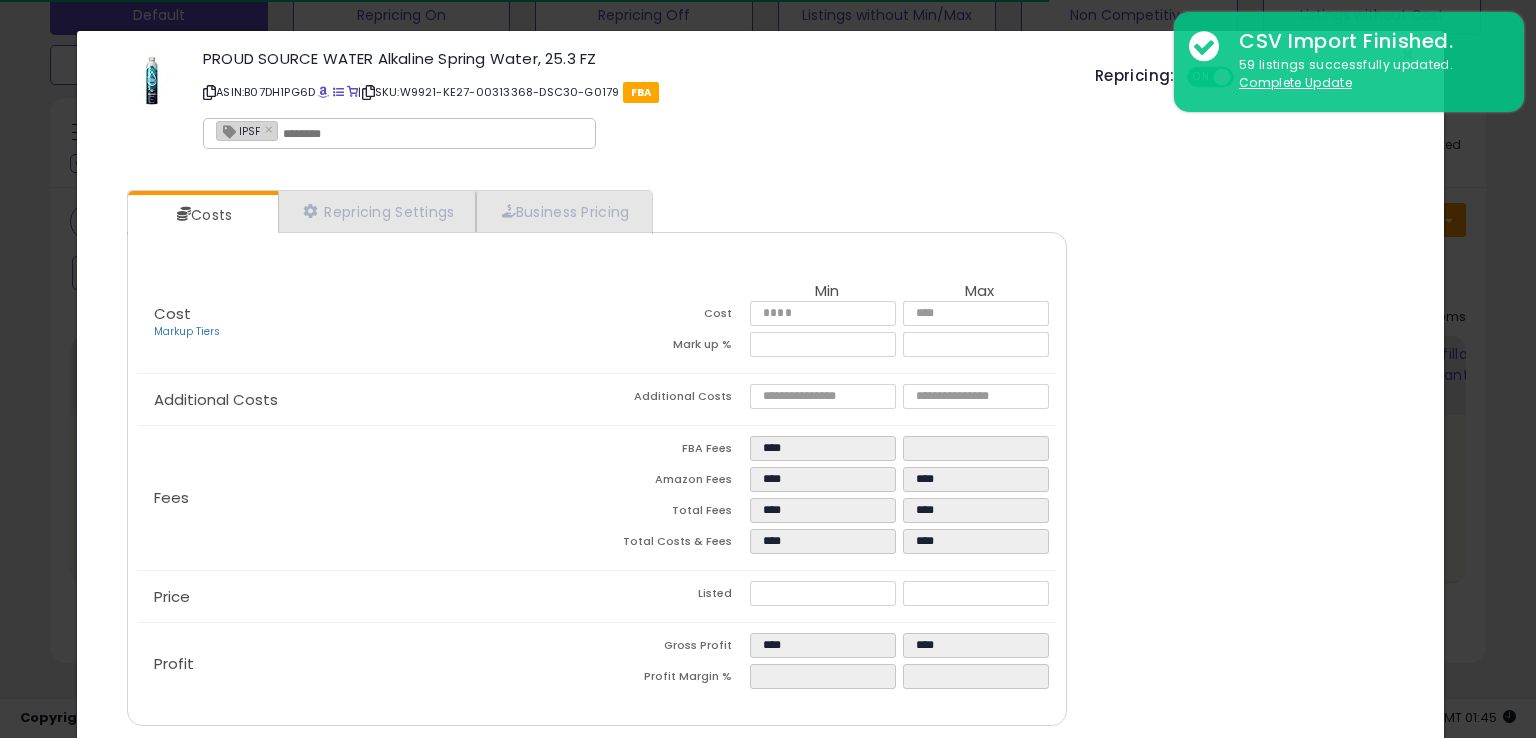 click at bounding box center [433, 134] 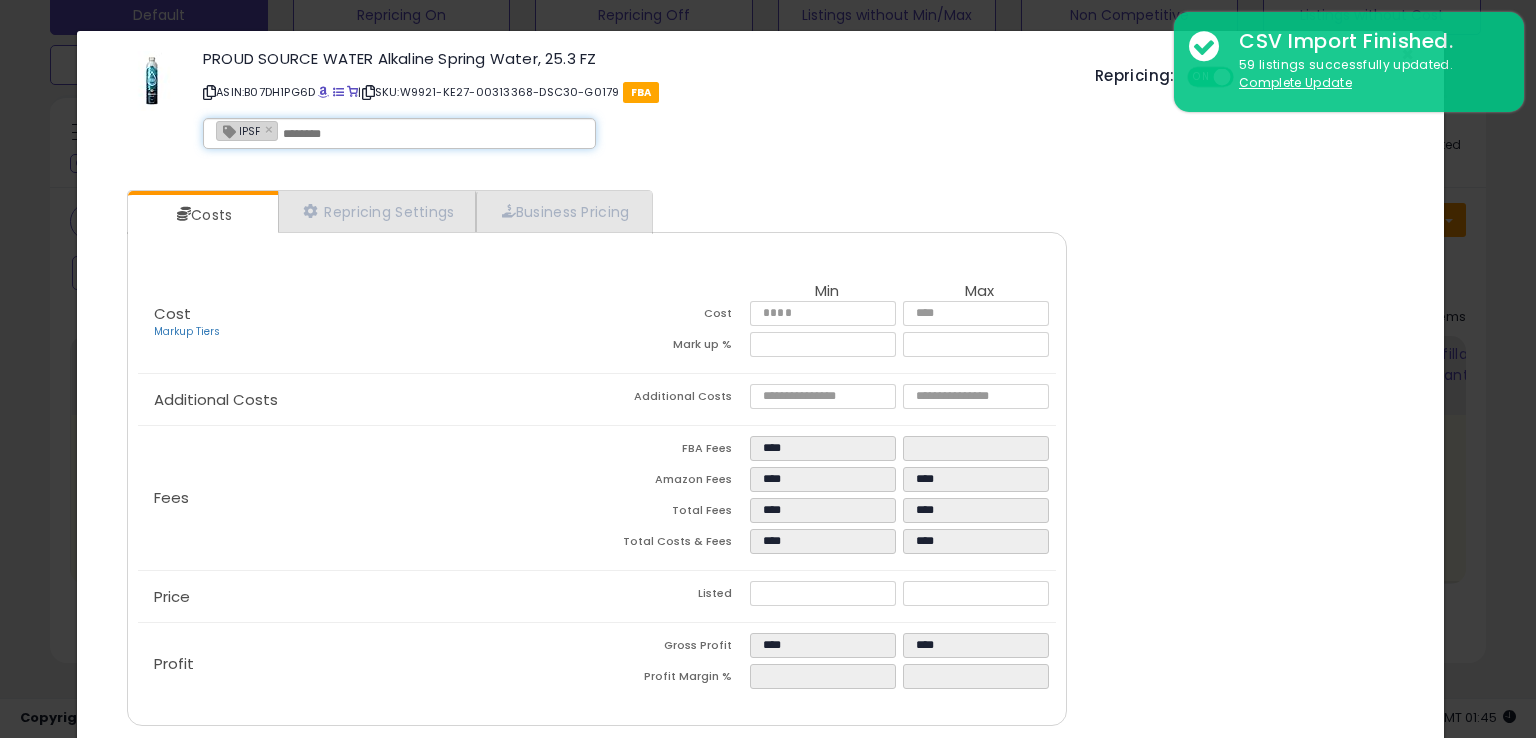 paste on "**********" 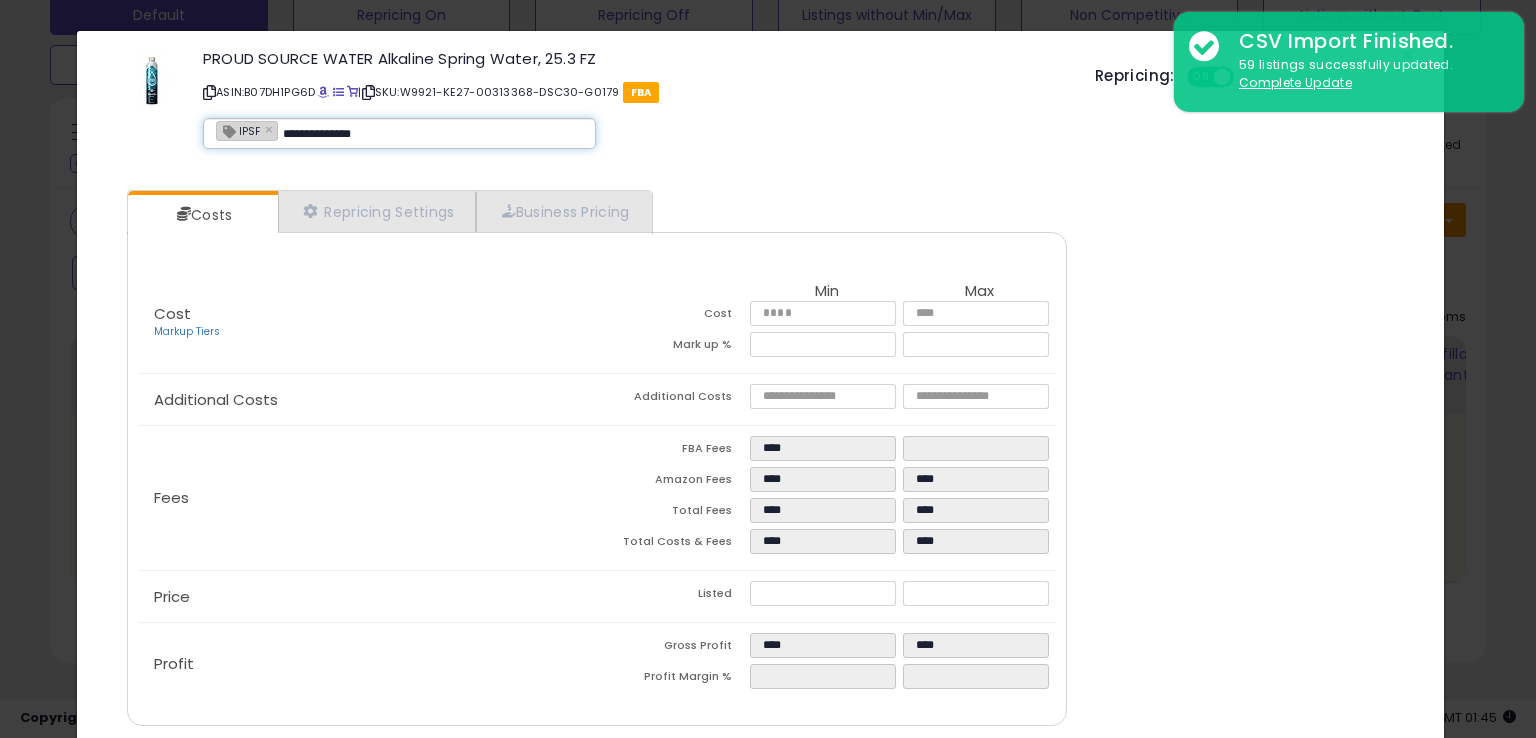 type on "**********" 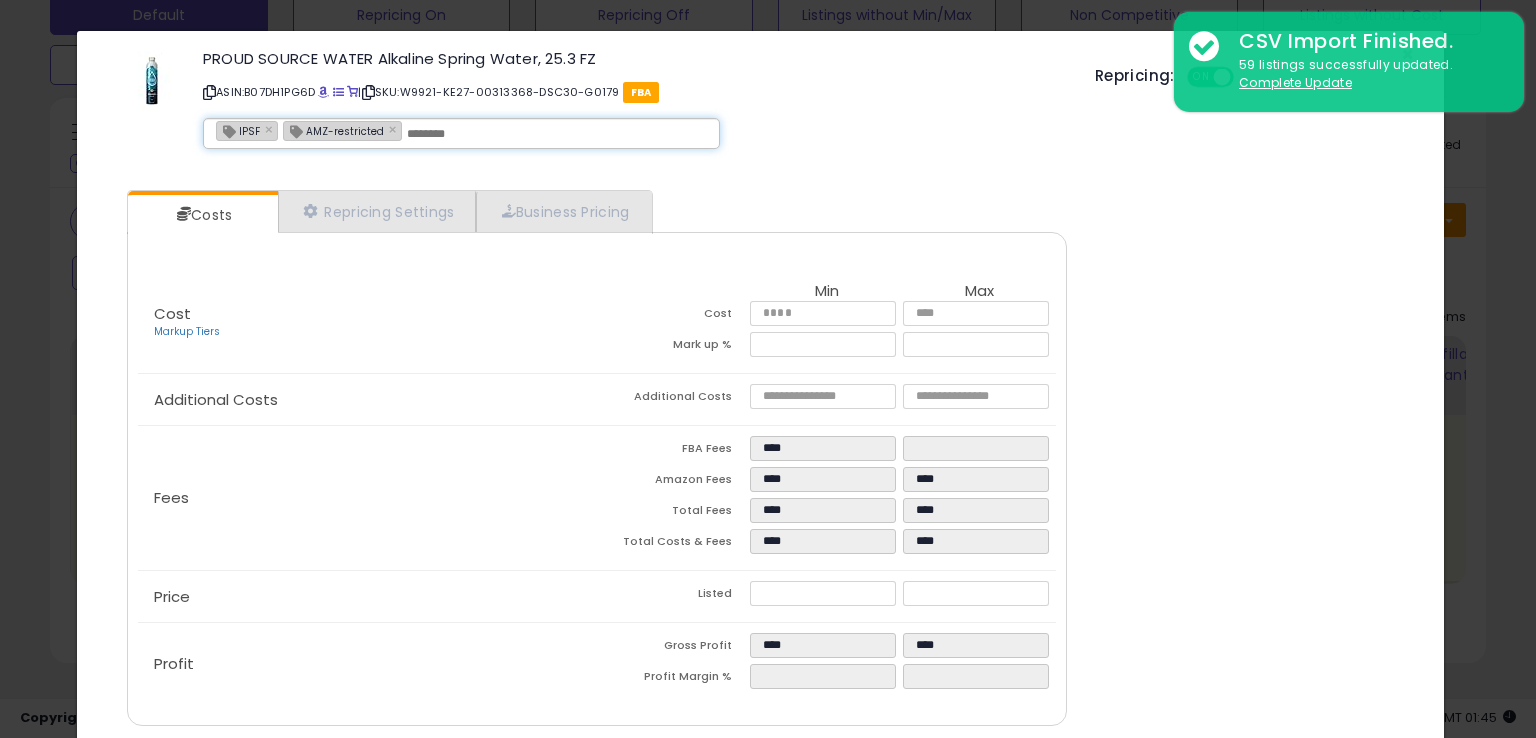 scroll, scrollTop: 71, scrollLeft: 0, axis: vertical 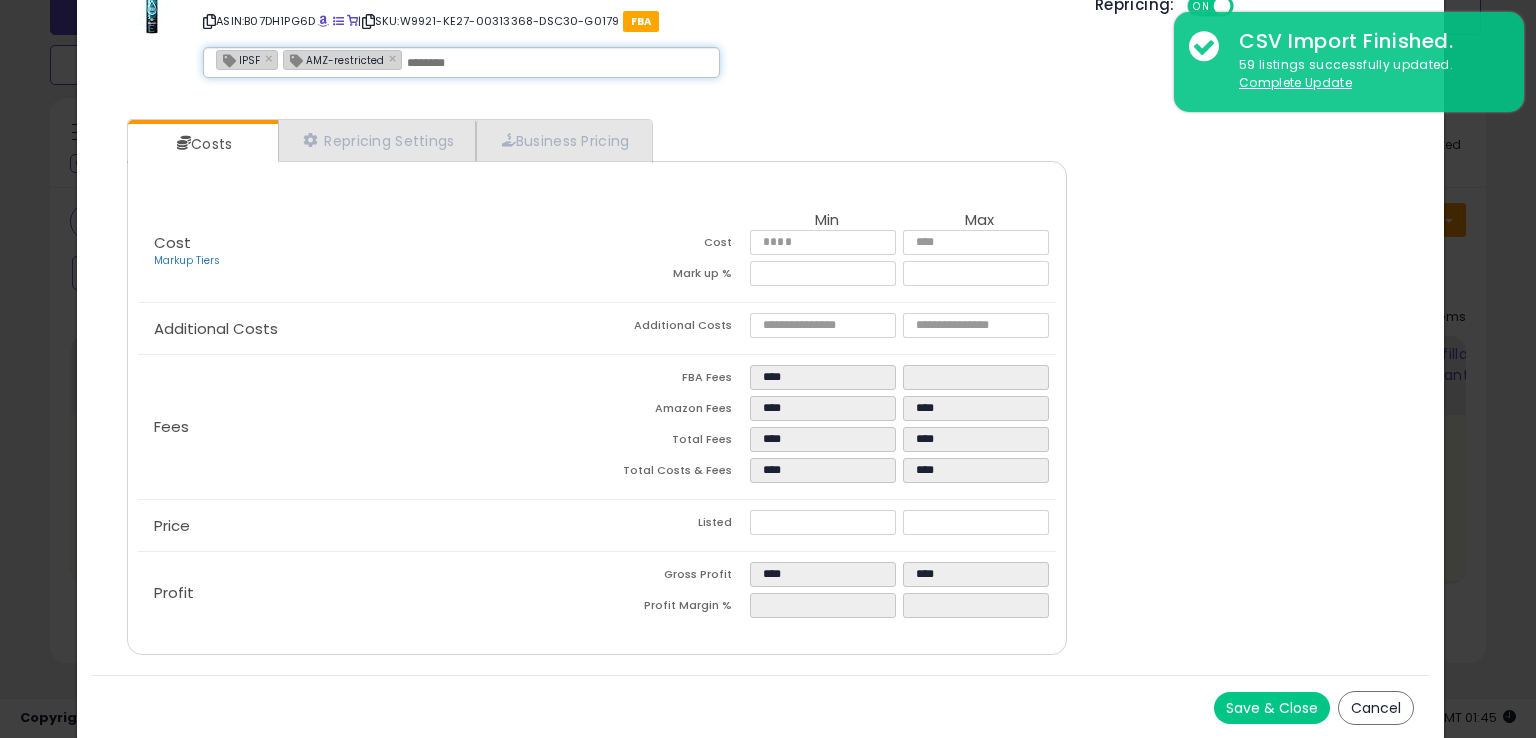 click on "Save & Close" at bounding box center [1272, 708] 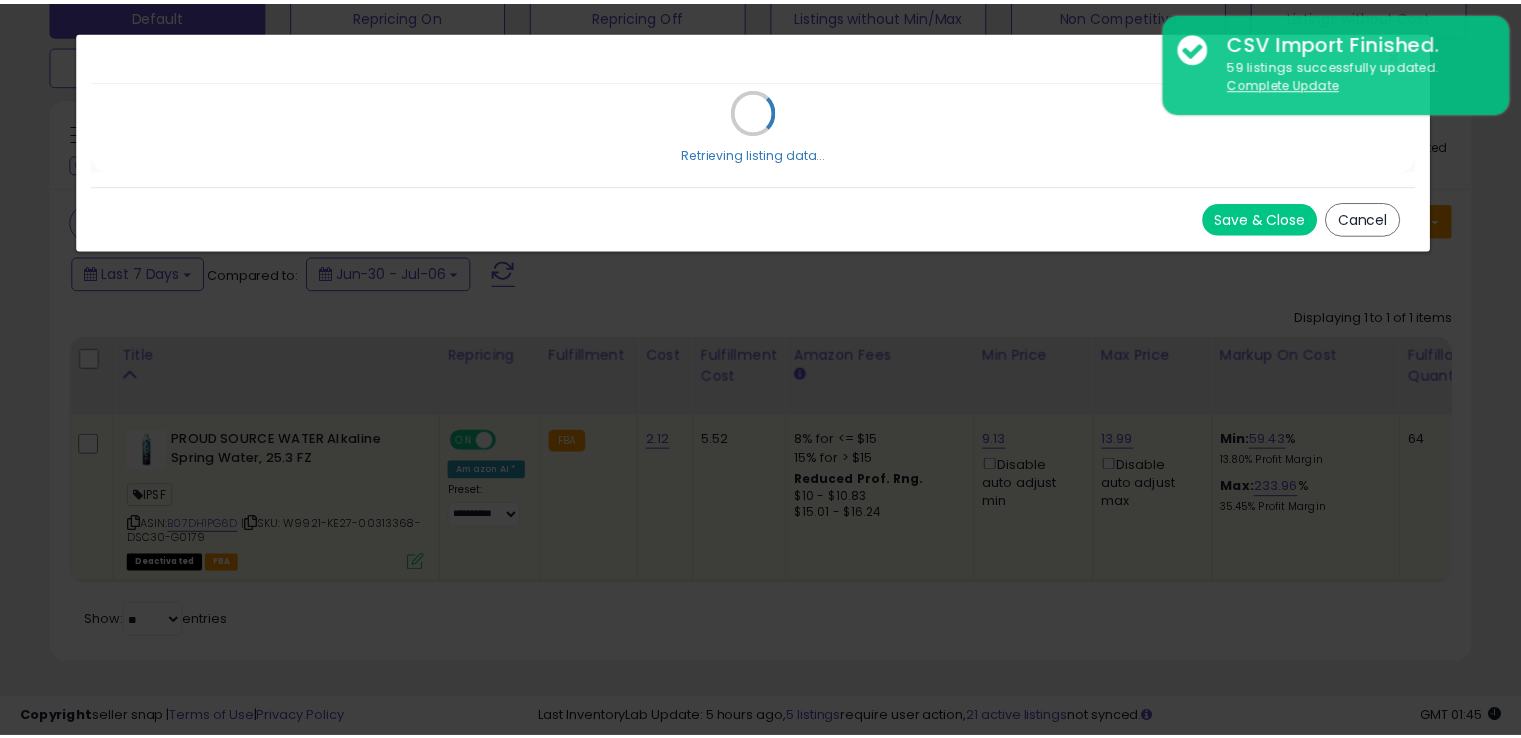 scroll, scrollTop: 0, scrollLeft: 0, axis: both 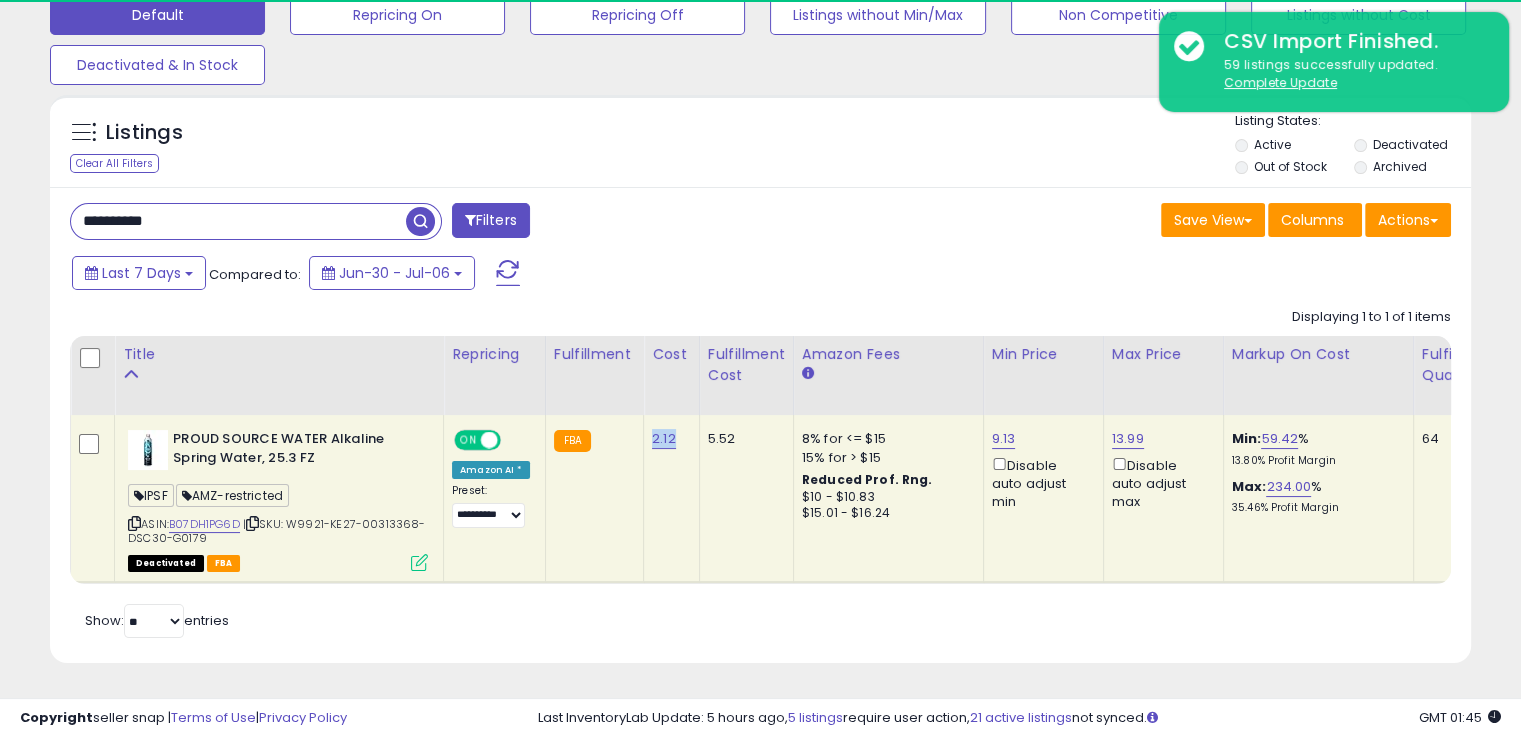 drag, startPoint x: 652, startPoint y: 439, endPoint x: 637, endPoint y: 437, distance: 15.132746 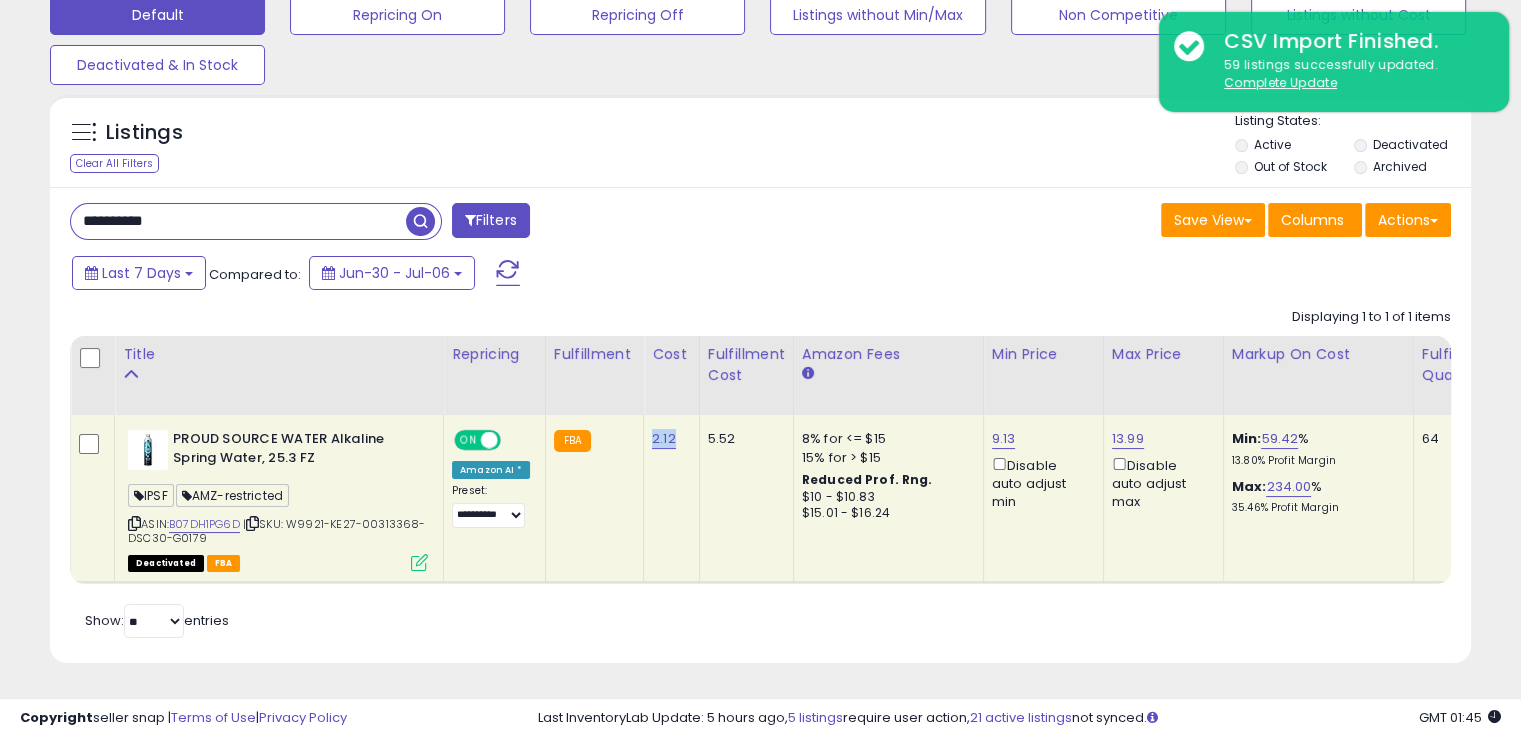copy on "2.12" 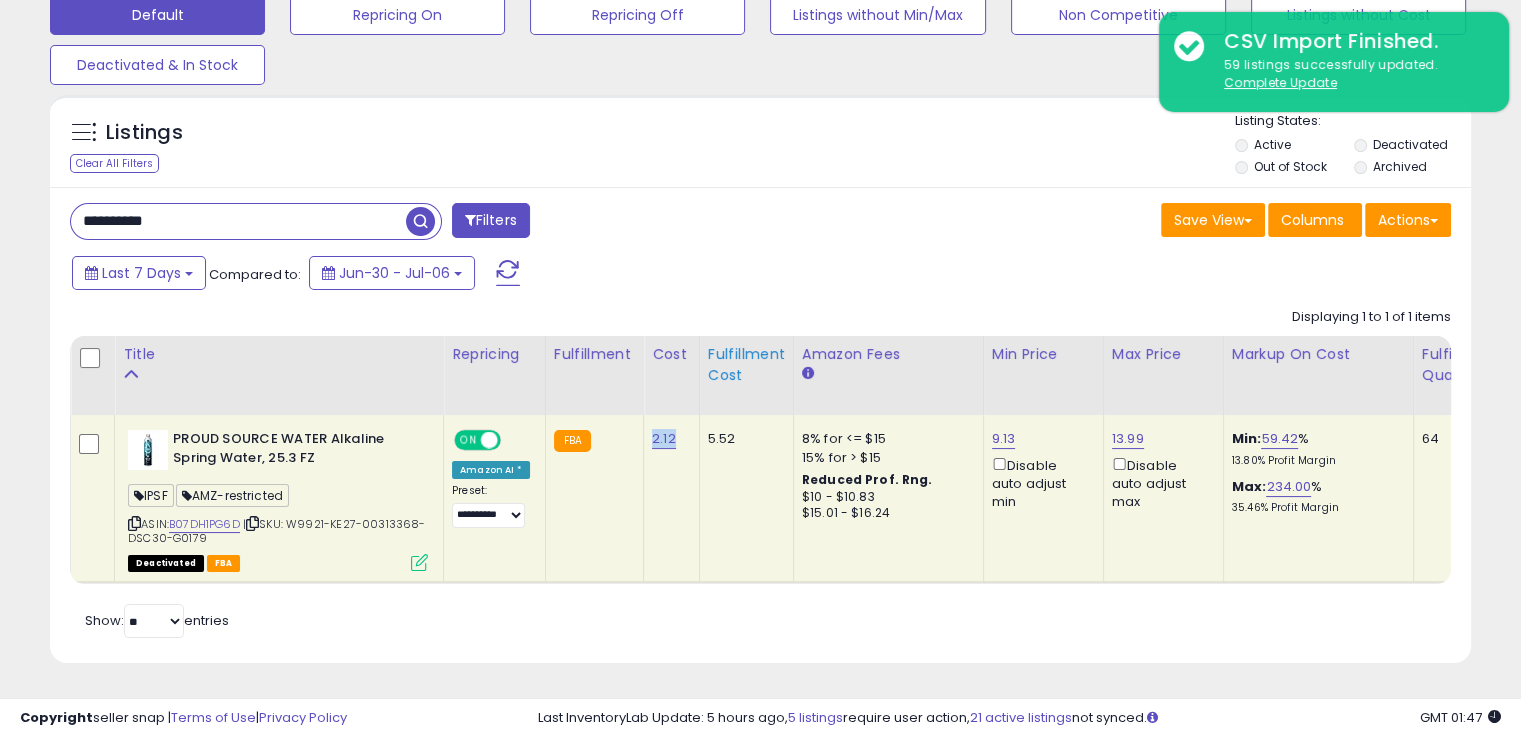 copy on "2.12" 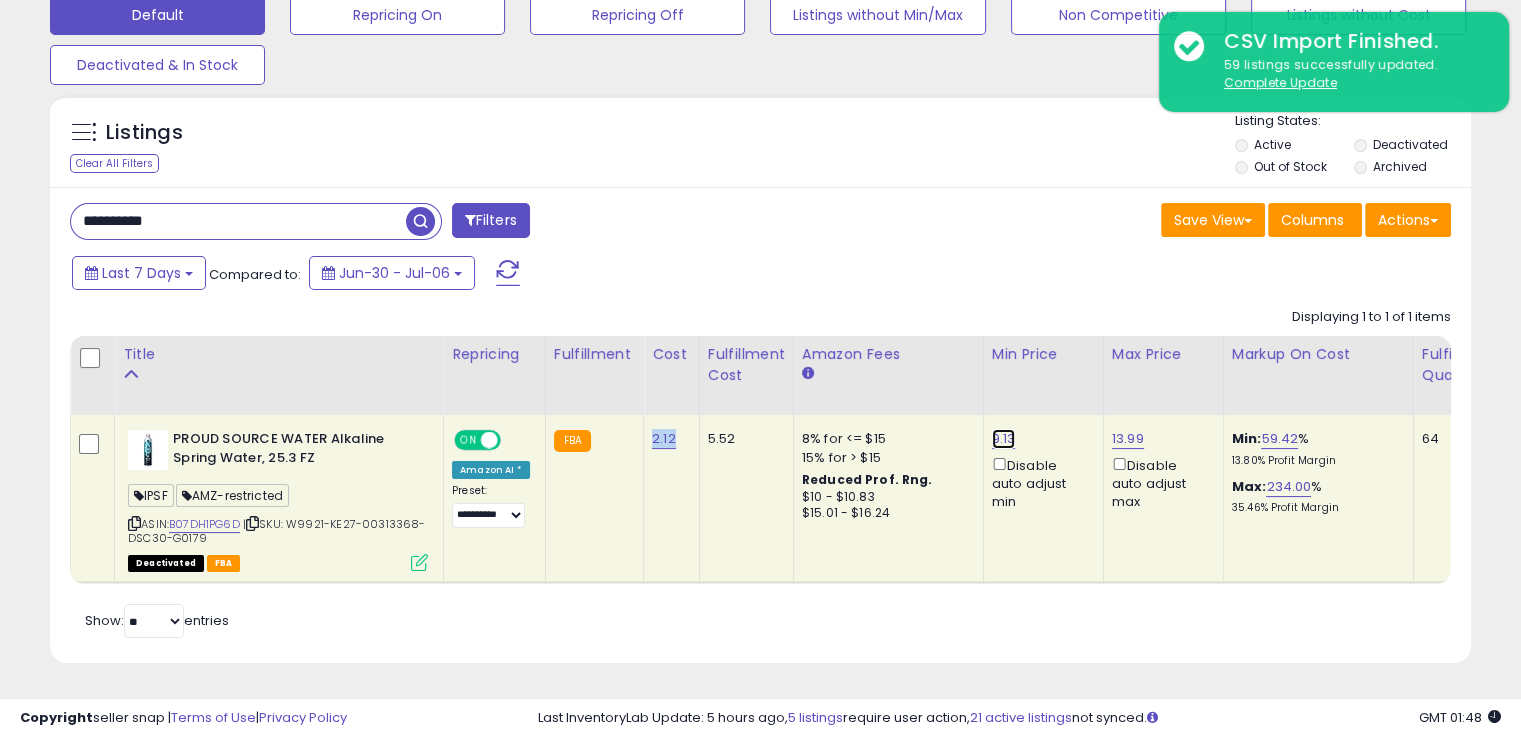 click on "9.13" at bounding box center [1004, 439] 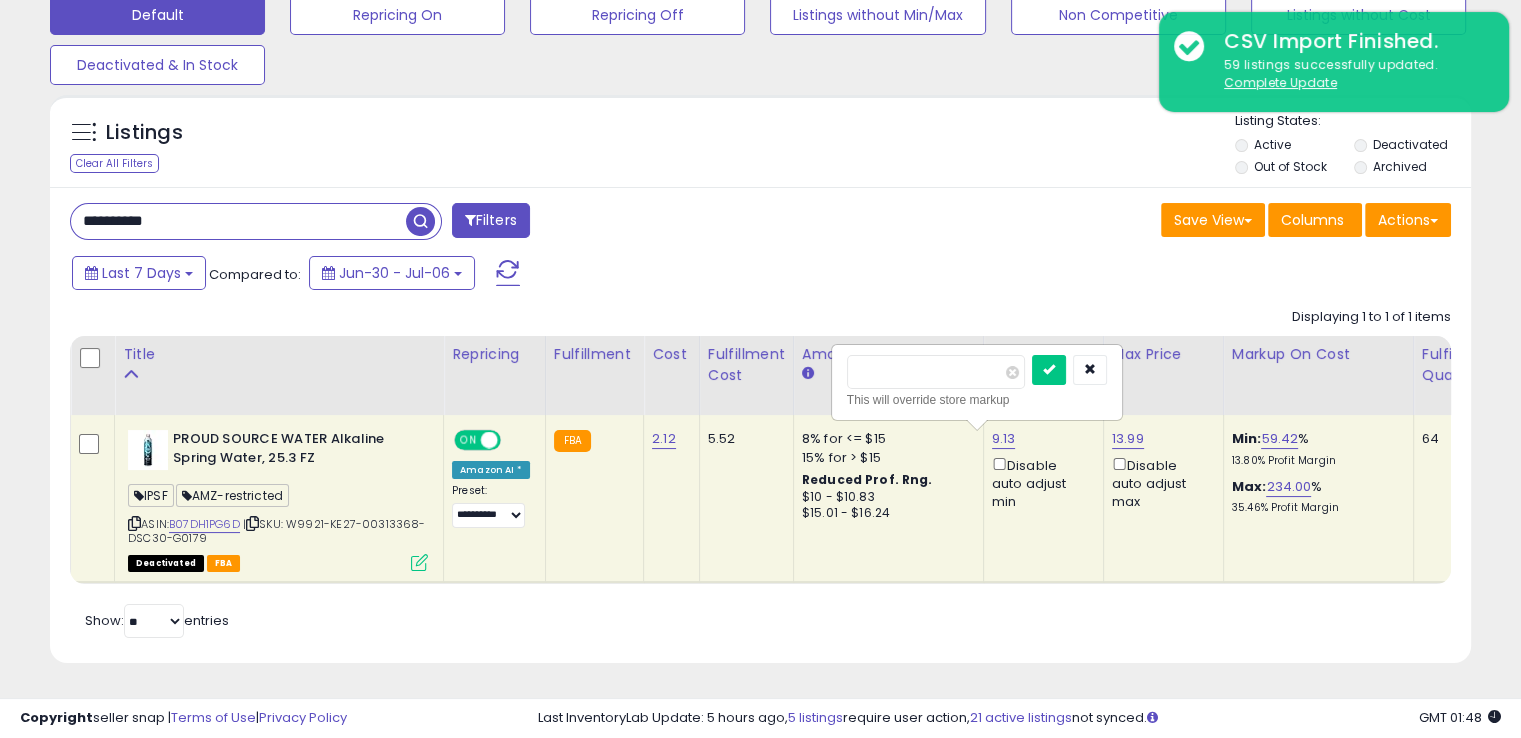 drag, startPoint x: 942, startPoint y: 363, endPoint x: 852, endPoint y: 385, distance: 92.64988 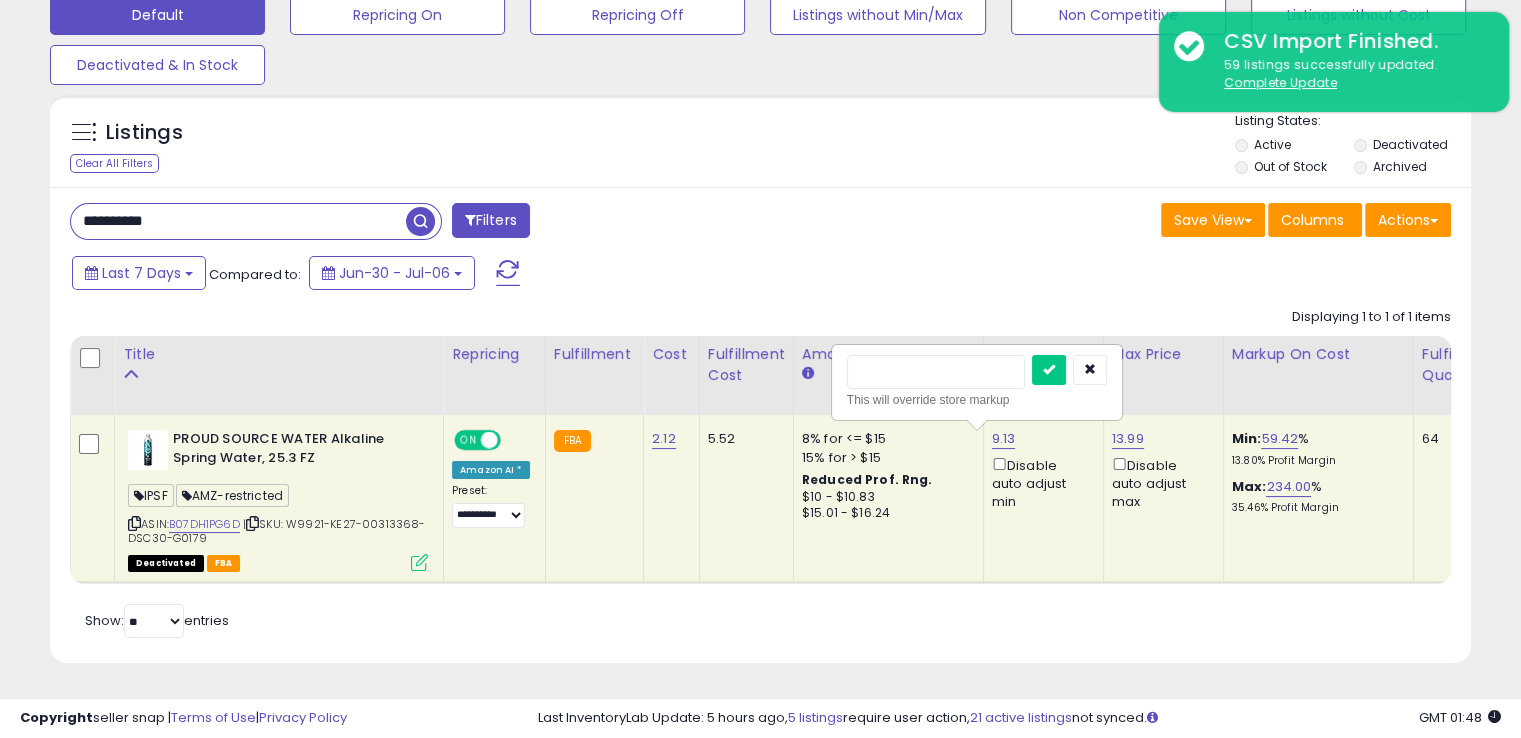 type on "****" 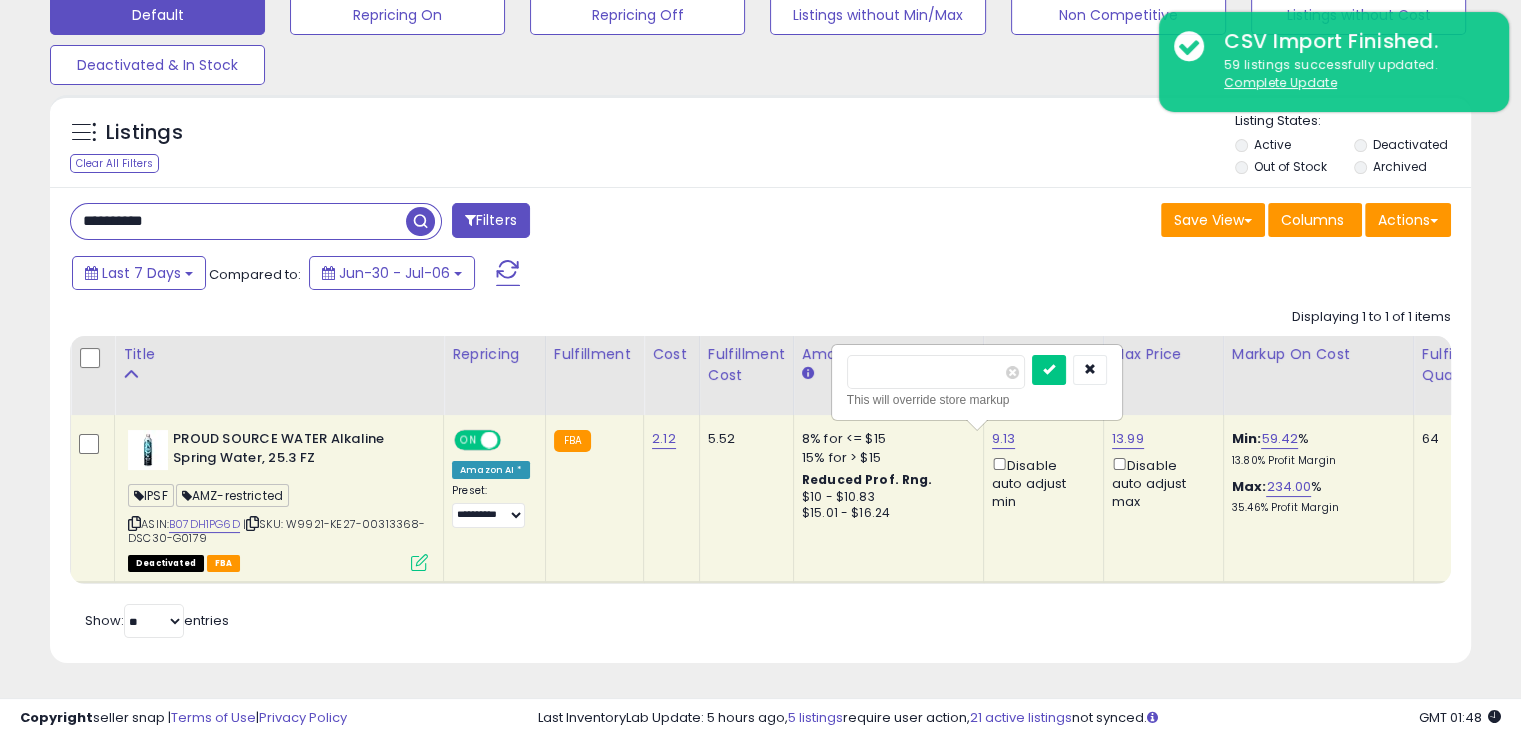 click at bounding box center (1049, 370) 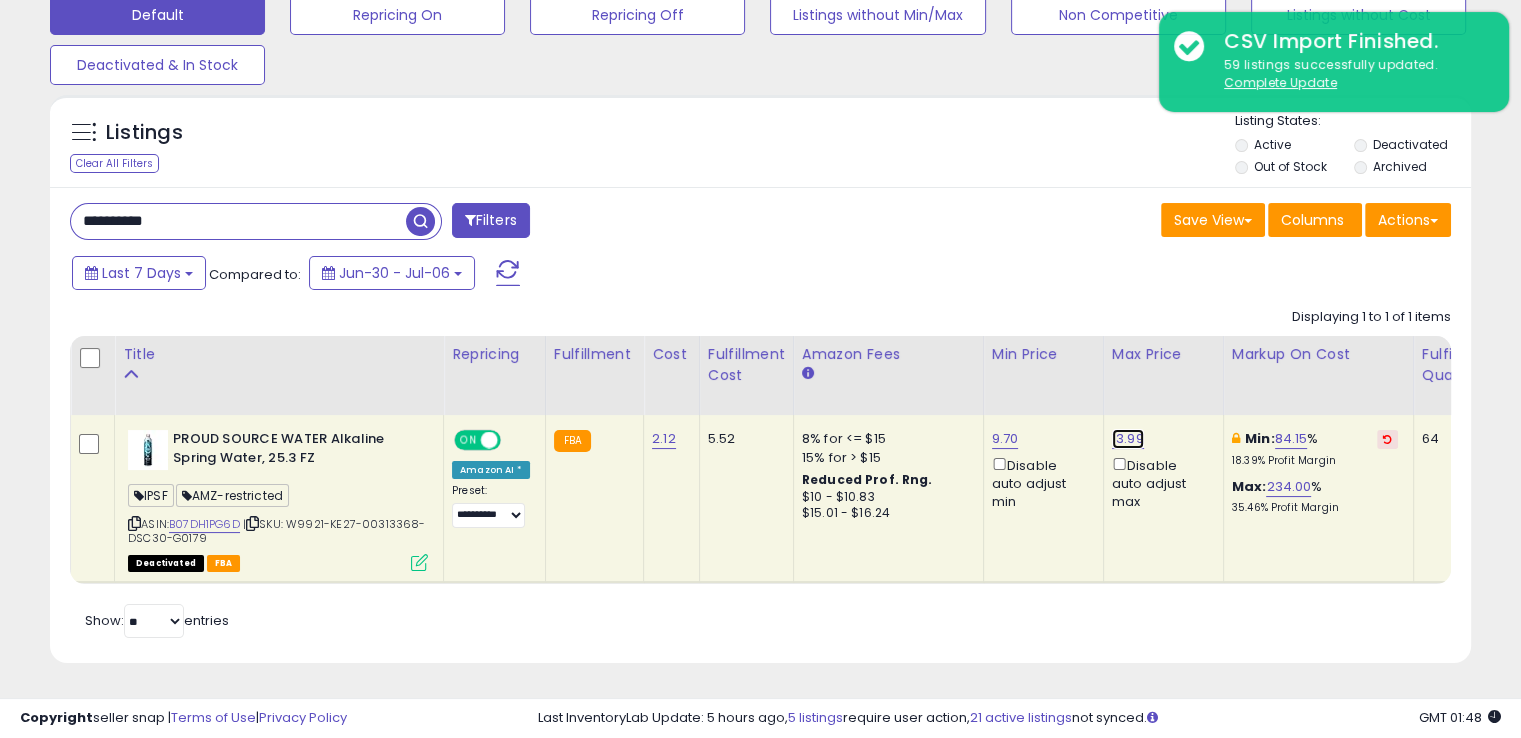 click on "13.99" at bounding box center [1128, 439] 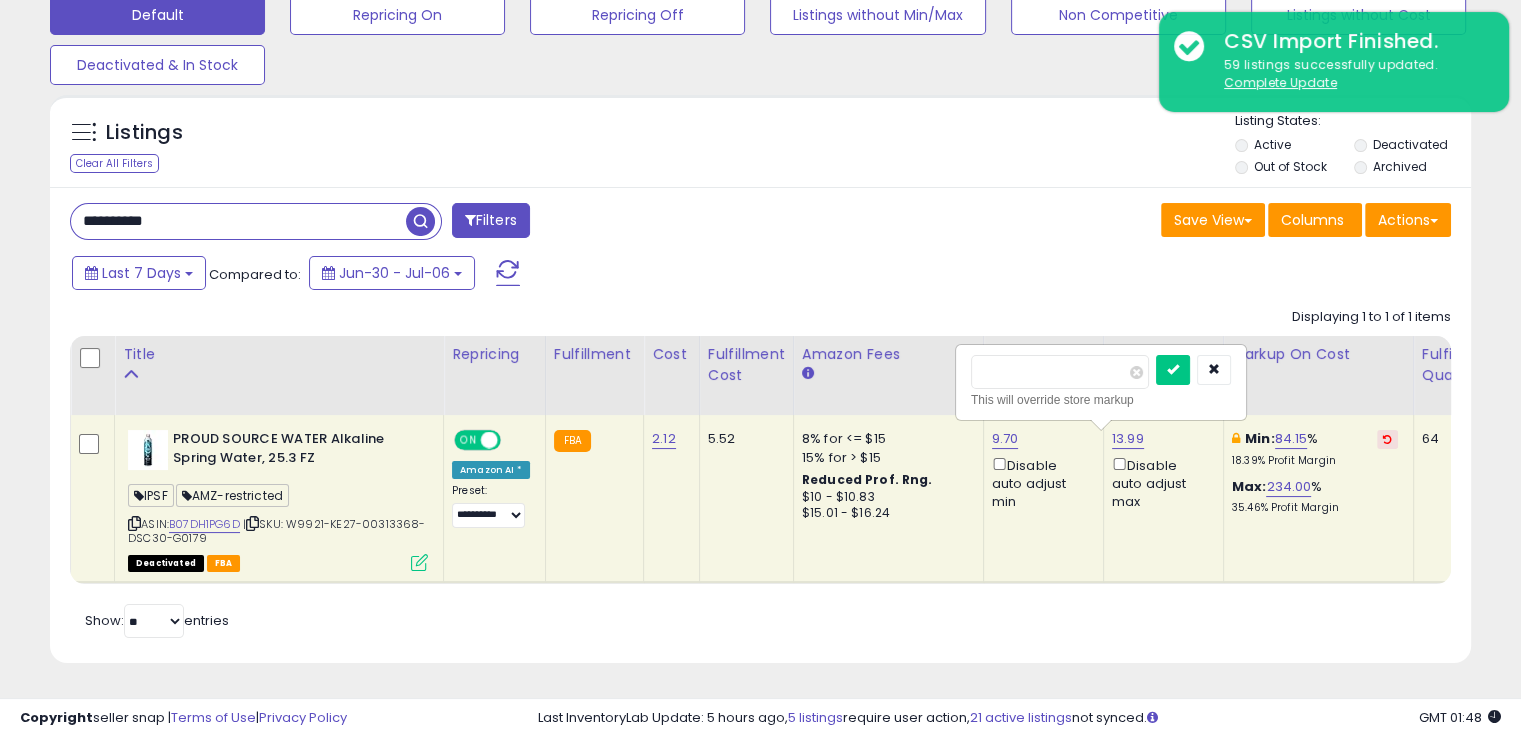 drag, startPoint x: 996, startPoint y: 369, endPoint x: 968, endPoint y: 372, distance: 28.160255 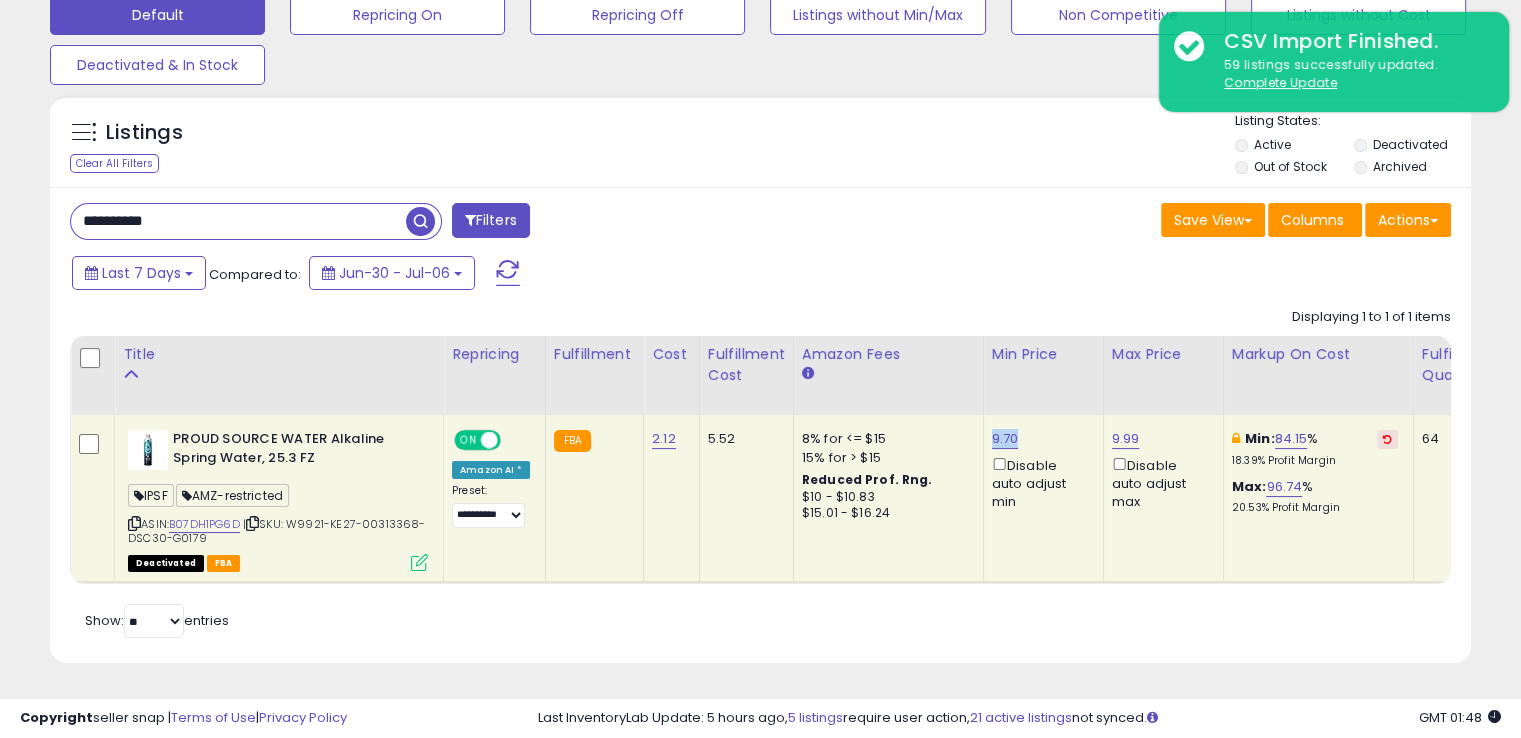 drag, startPoint x: 1018, startPoint y: 435, endPoint x: 977, endPoint y: 433, distance: 41.04875 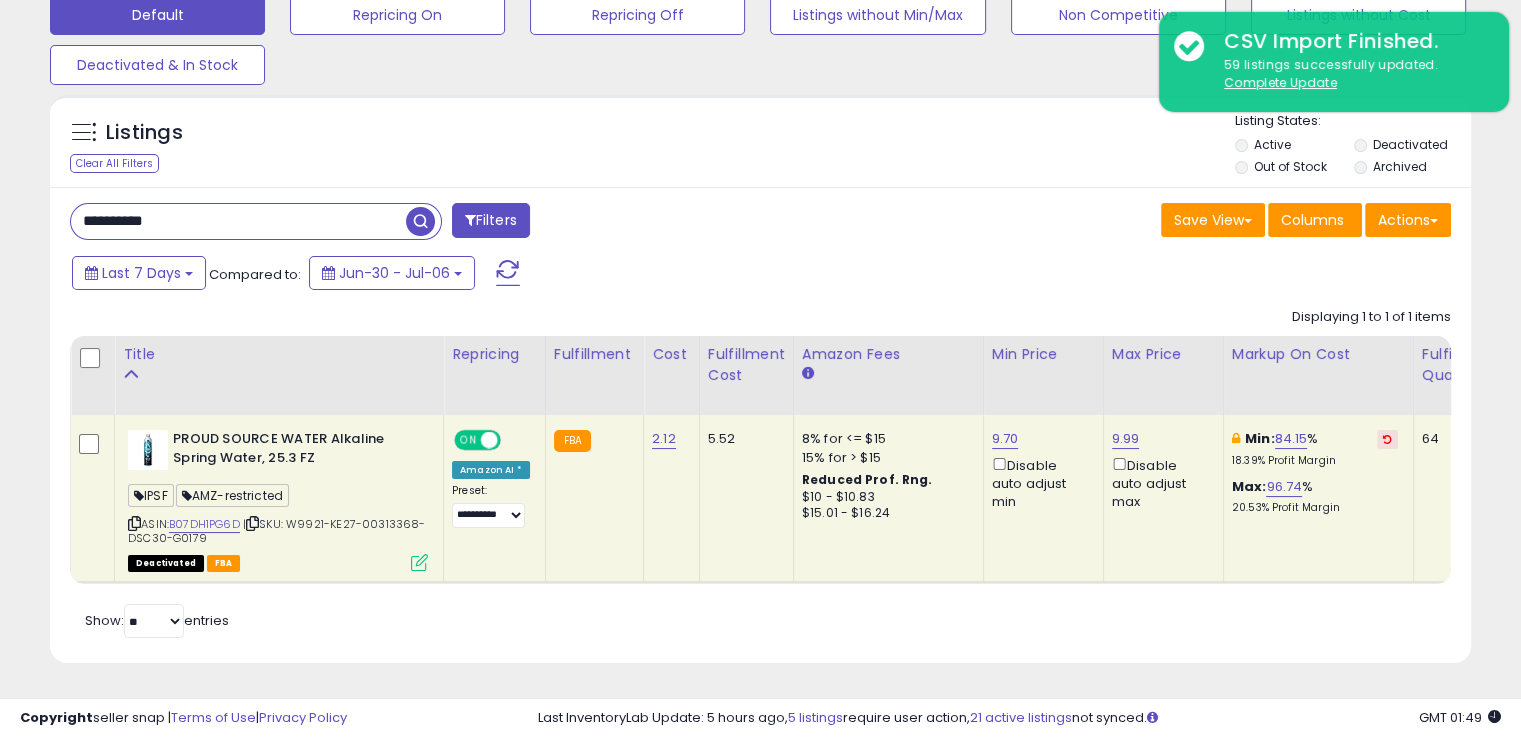 click on "**********" at bounding box center [238, 221] 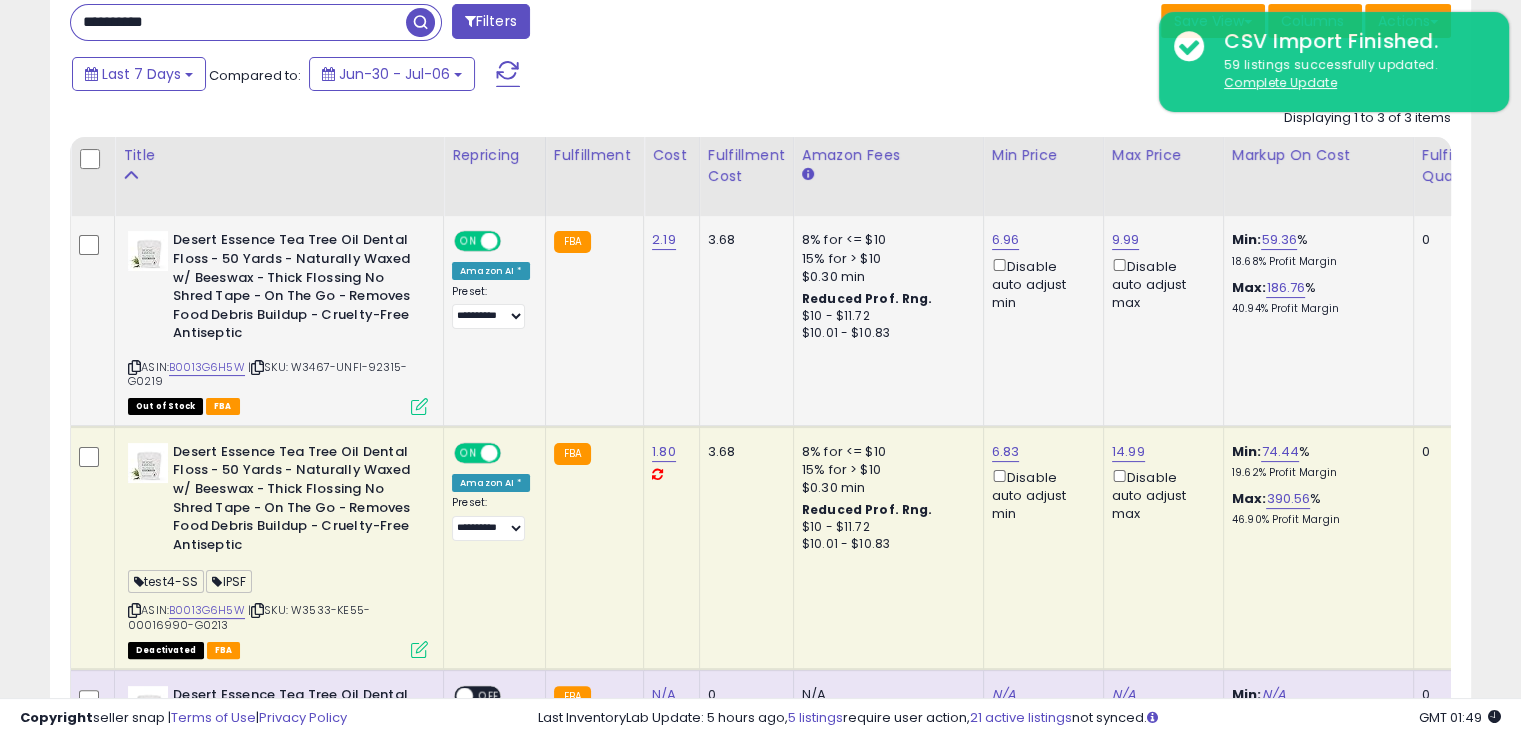 scroll, scrollTop: 300, scrollLeft: 0, axis: vertical 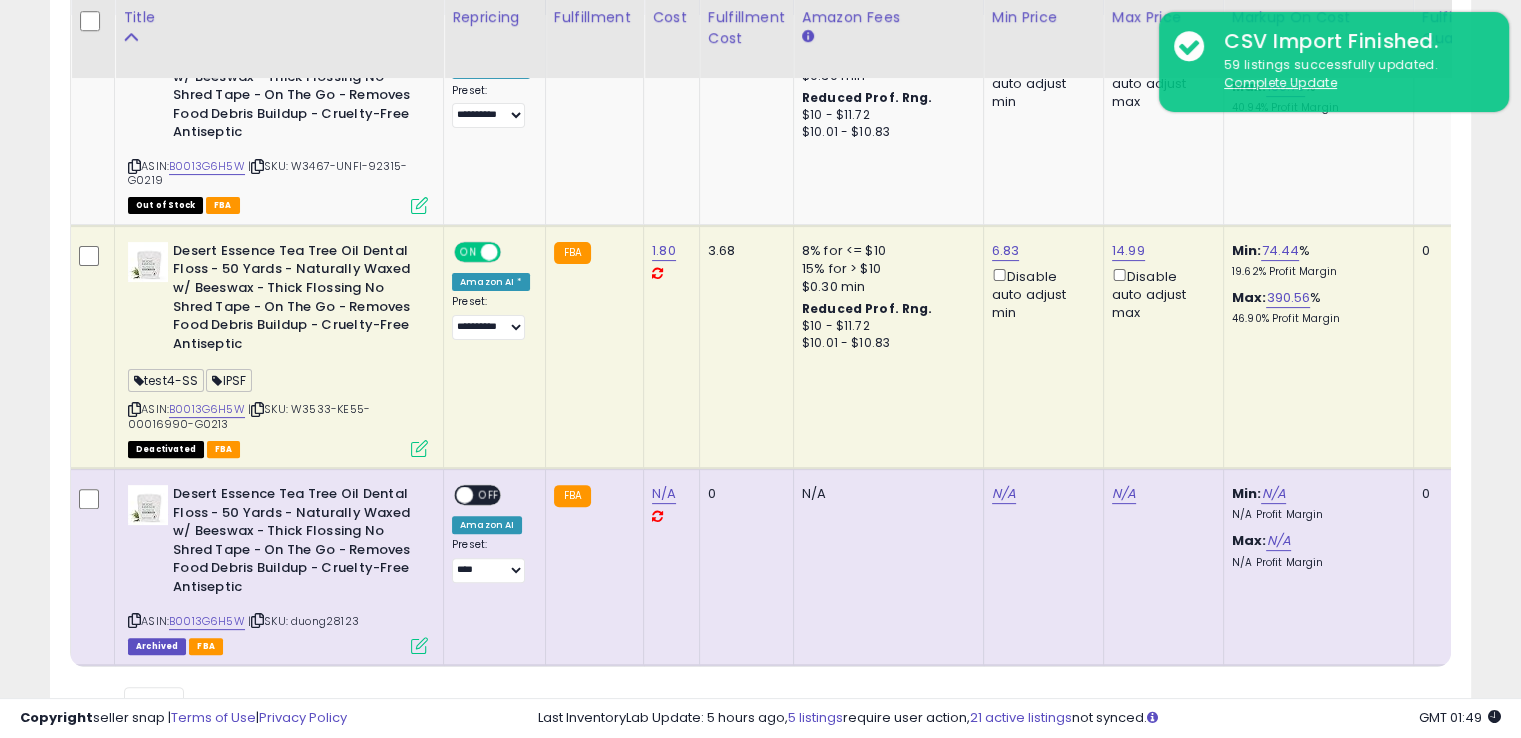 click at bounding box center [419, 448] 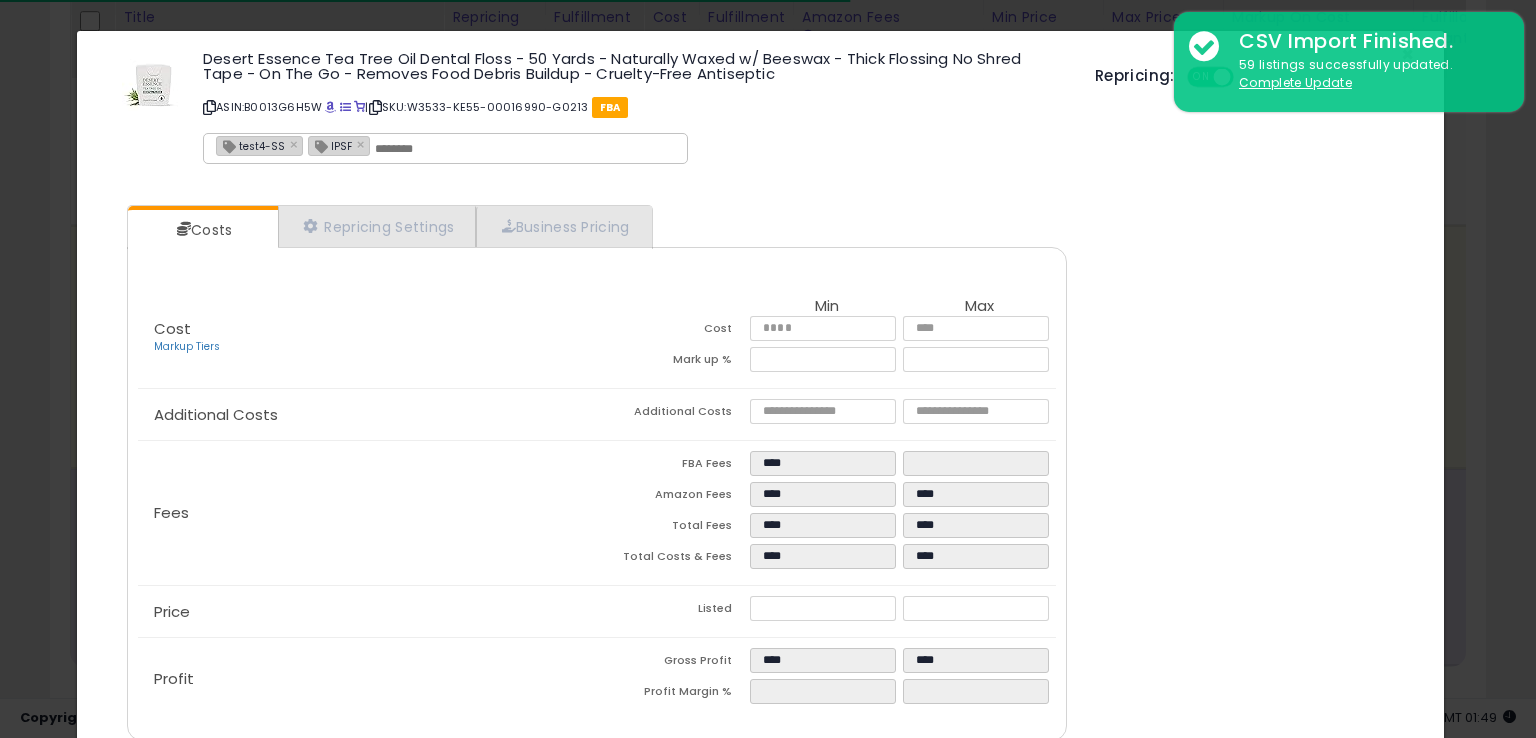 click at bounding box center [525, 149] 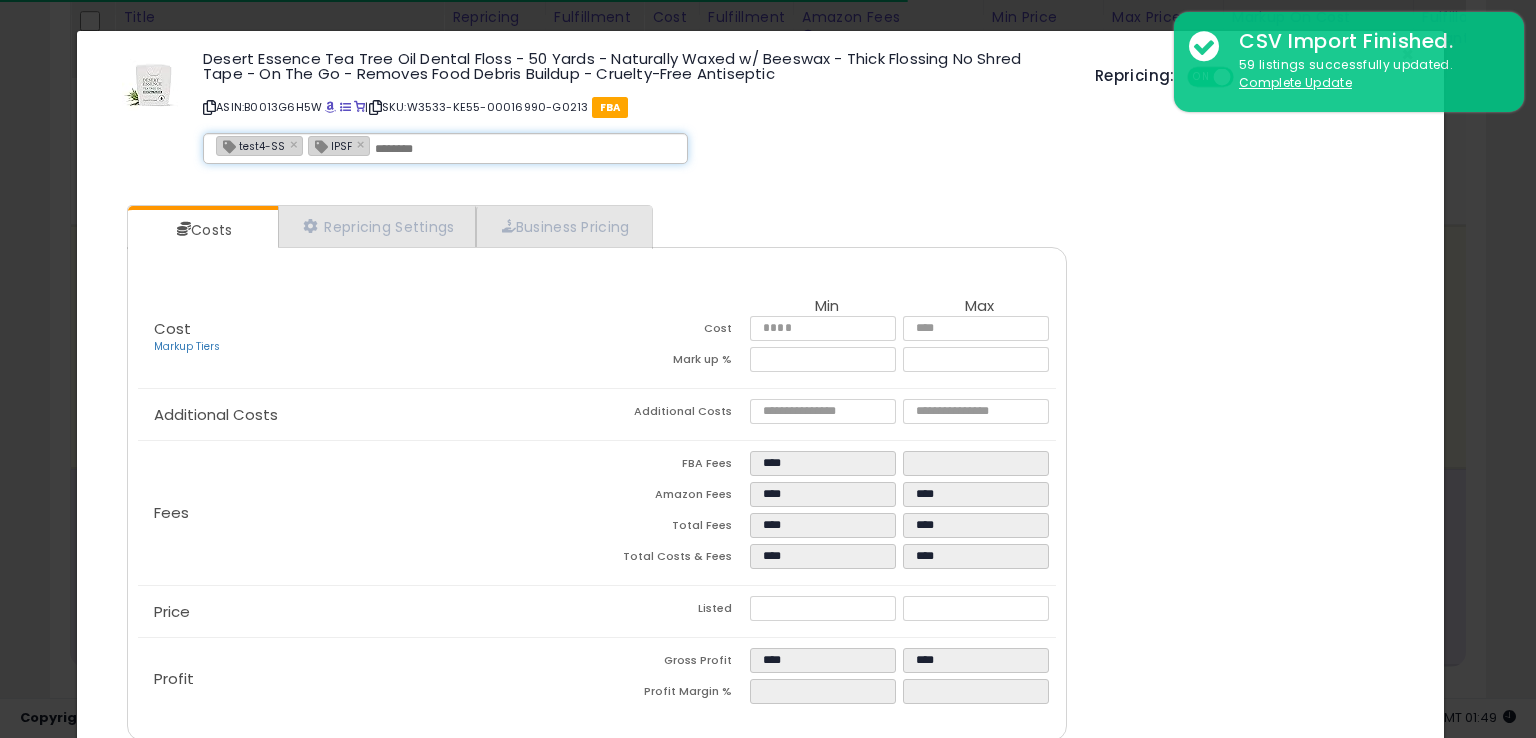 paste on "**********" 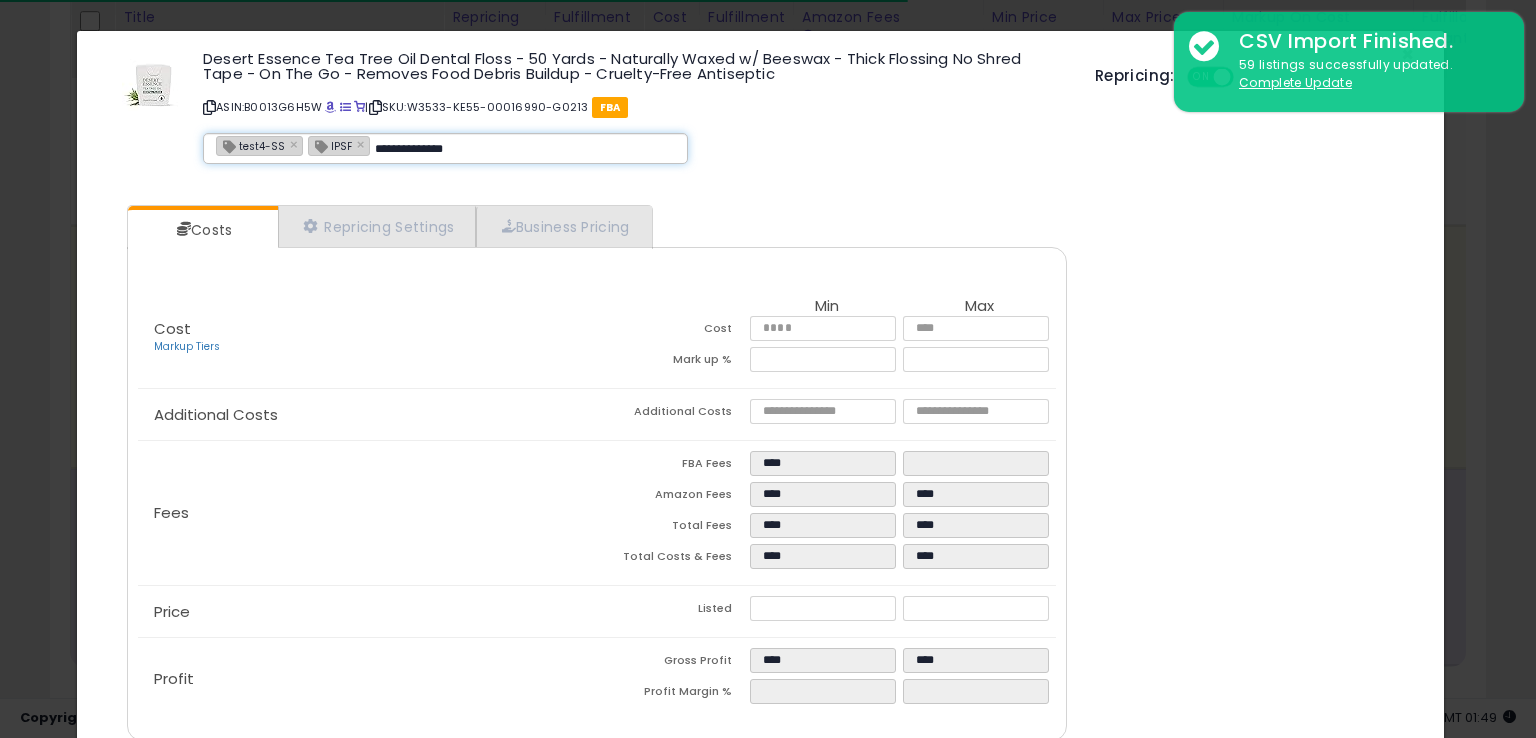 type on "**********" 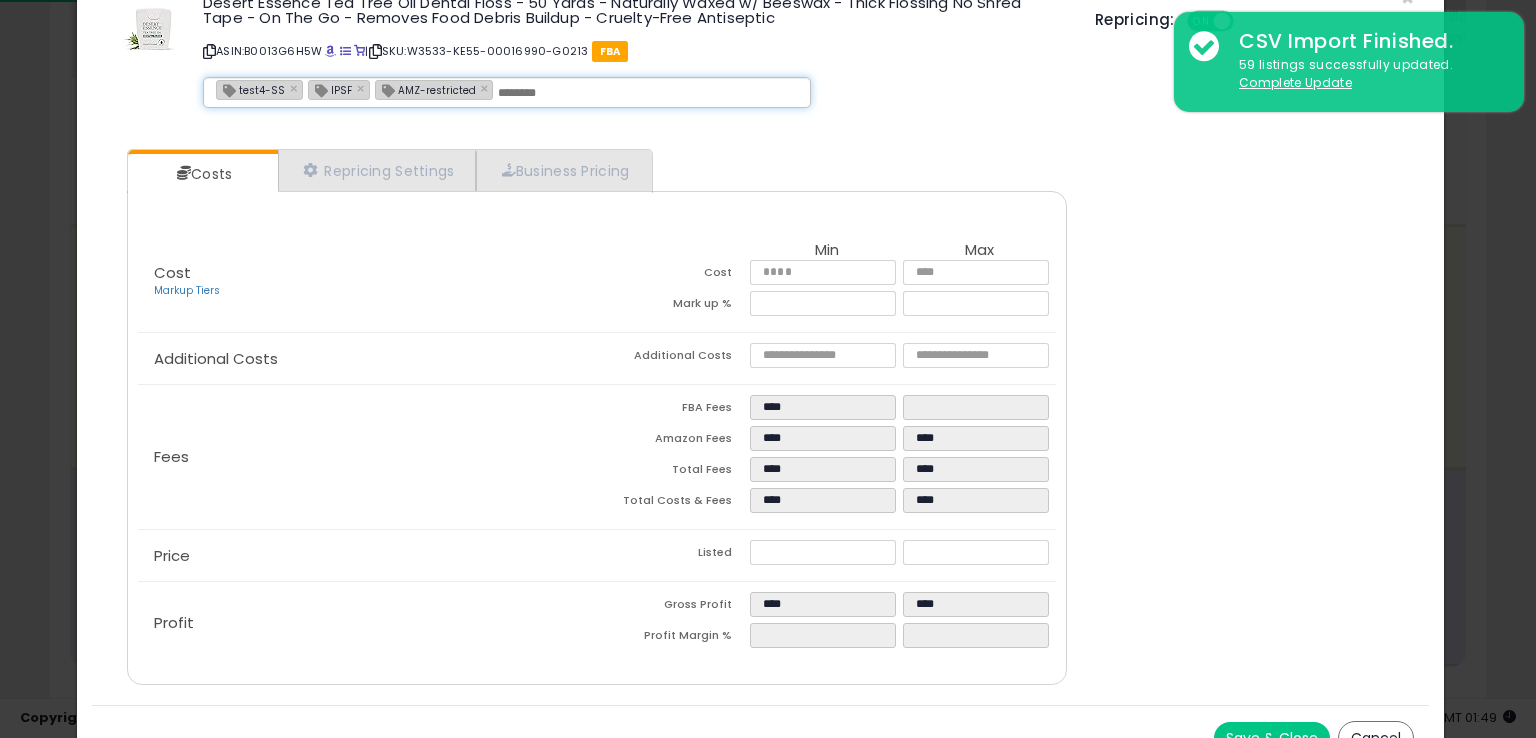 scroll, scrollTop: 86, scrollLeft: 0, axis: vertical 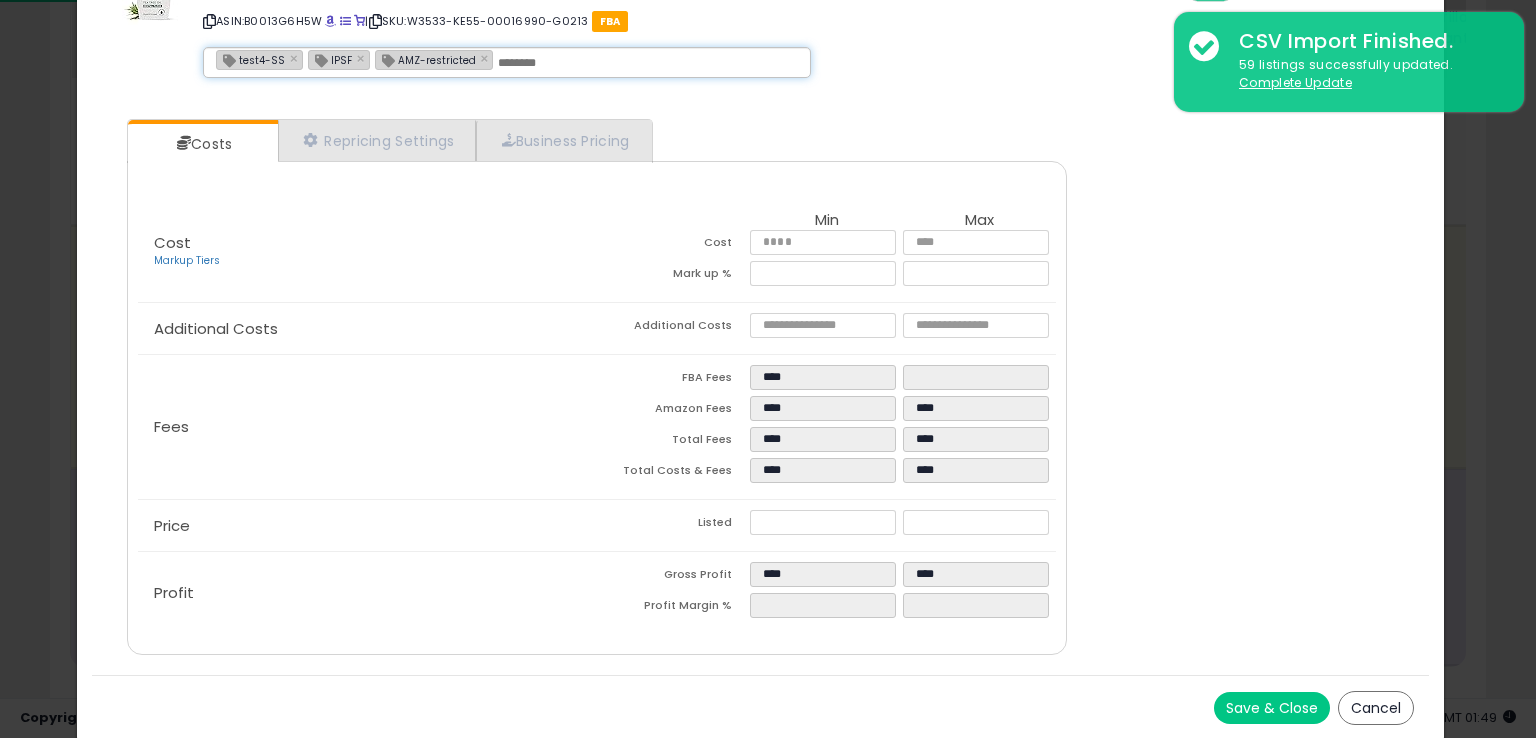 click on "Save & Close" at bounding box center (1272, 708) 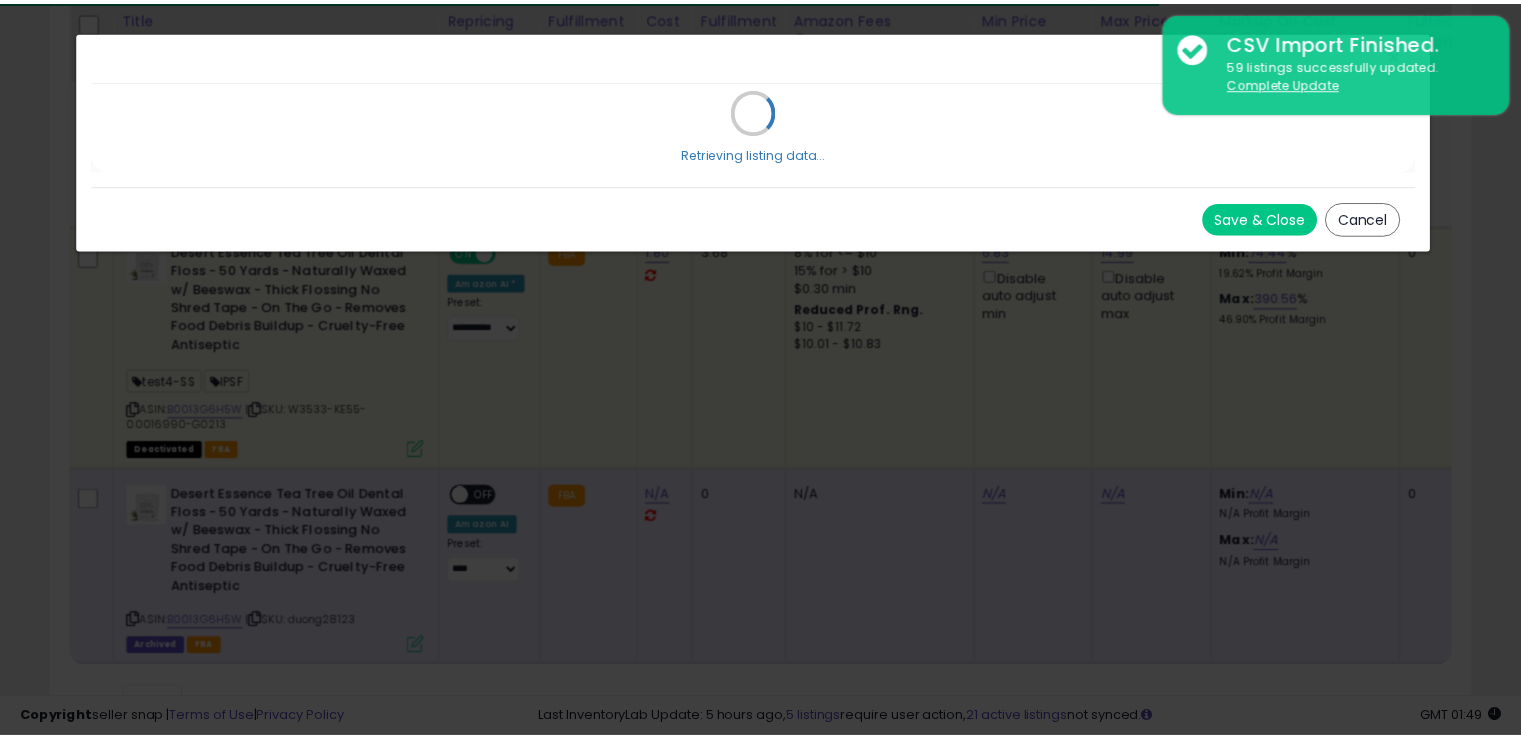 scroll, scrollTop: 0, scrollLeft: 0, axis: both 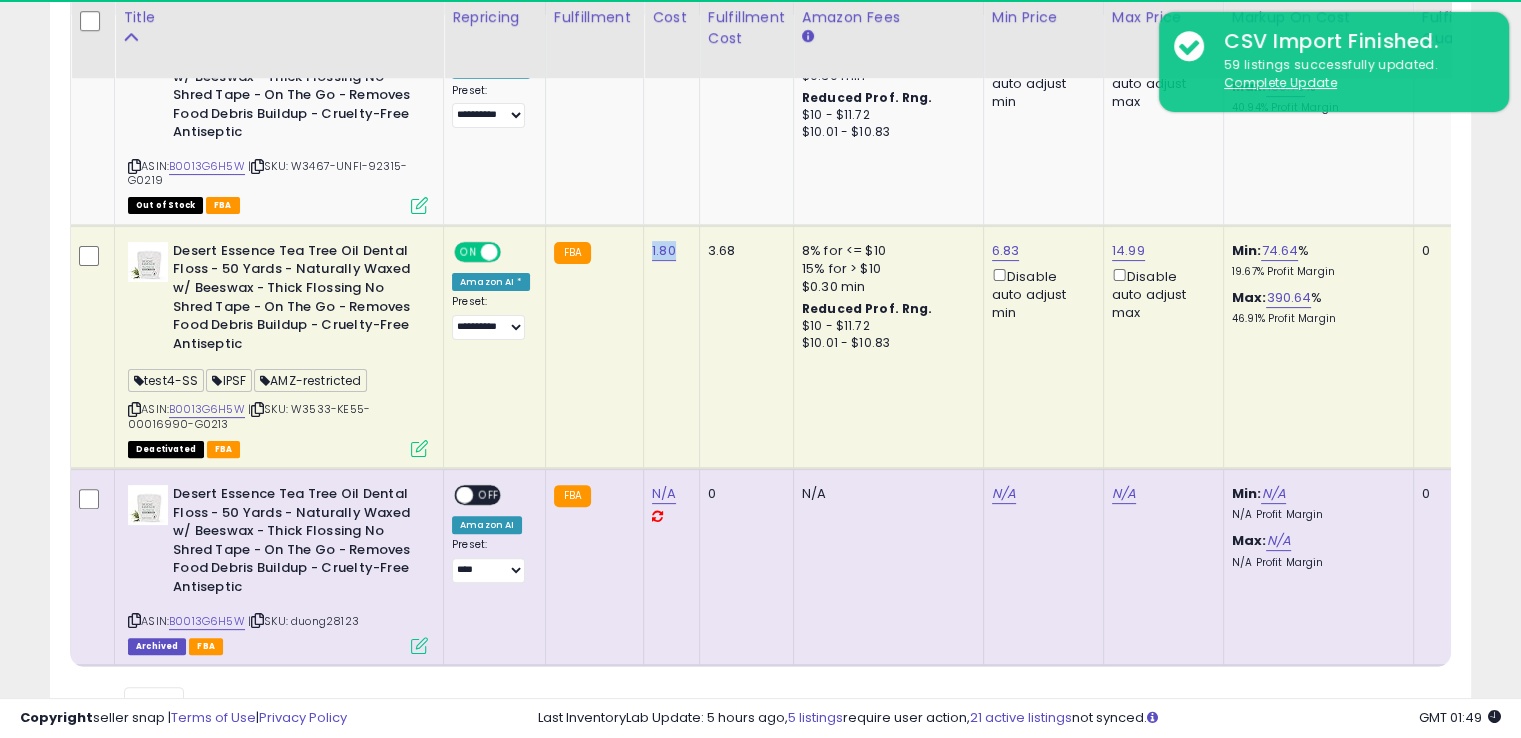 drag, startPoint x: 673, startPoint y: 240, endPoint x: 644, endPoint y: 239, distance: 29.017237 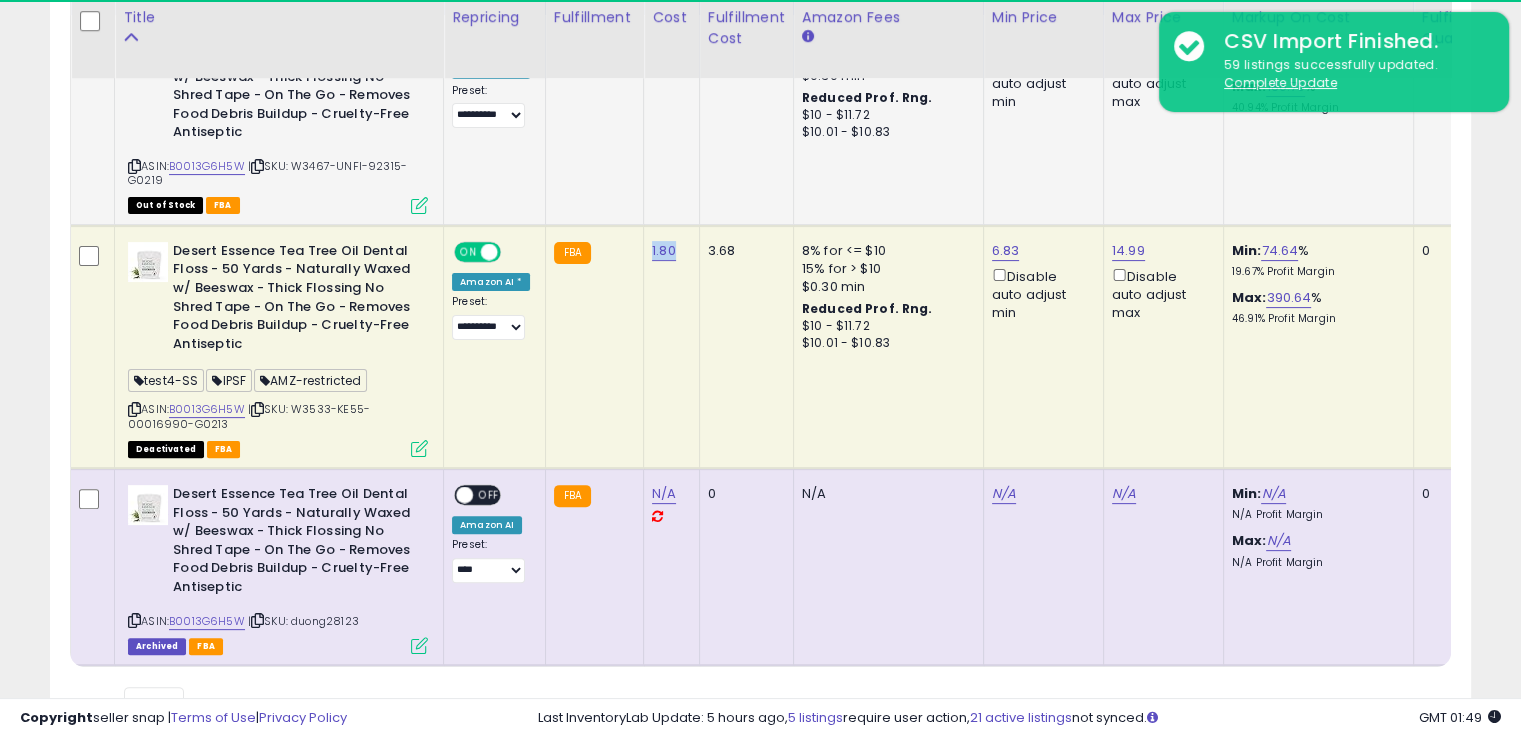 copy on "1.80" 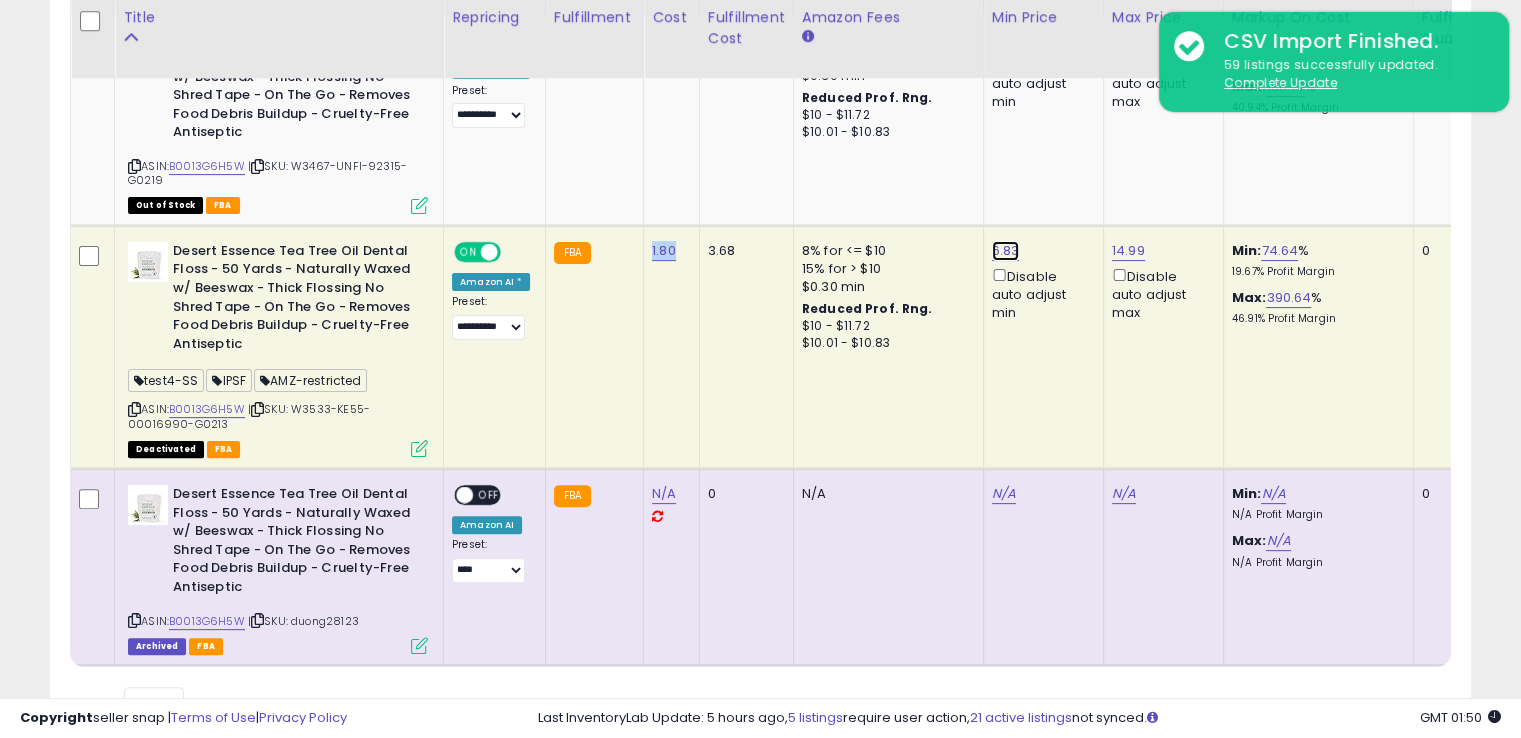 click on "6.83" at bounding box center [1006, 251] 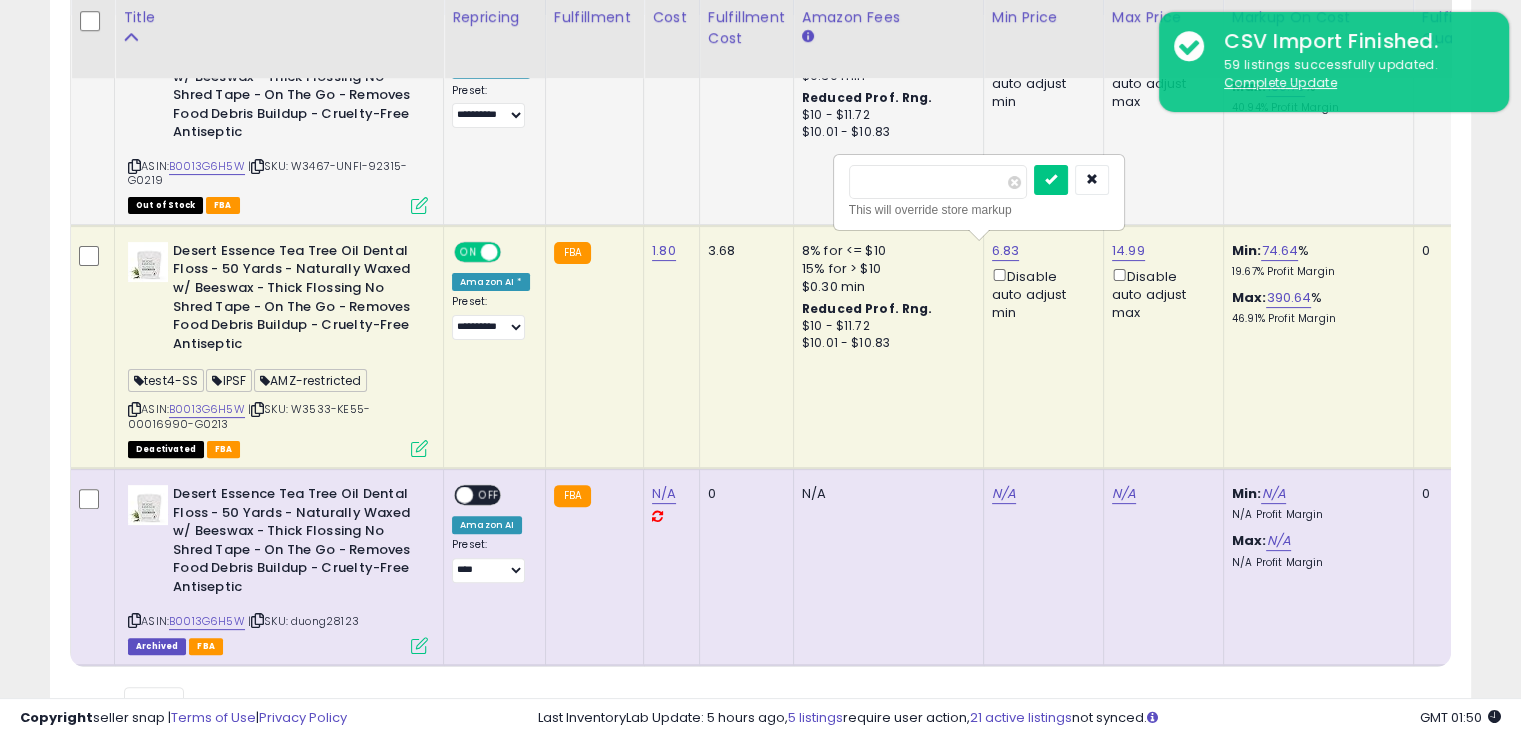 drag, startPoint x: 936, startPoint y: 175, endPoint x: 807, endPoint y: 201, distance: 131.59407 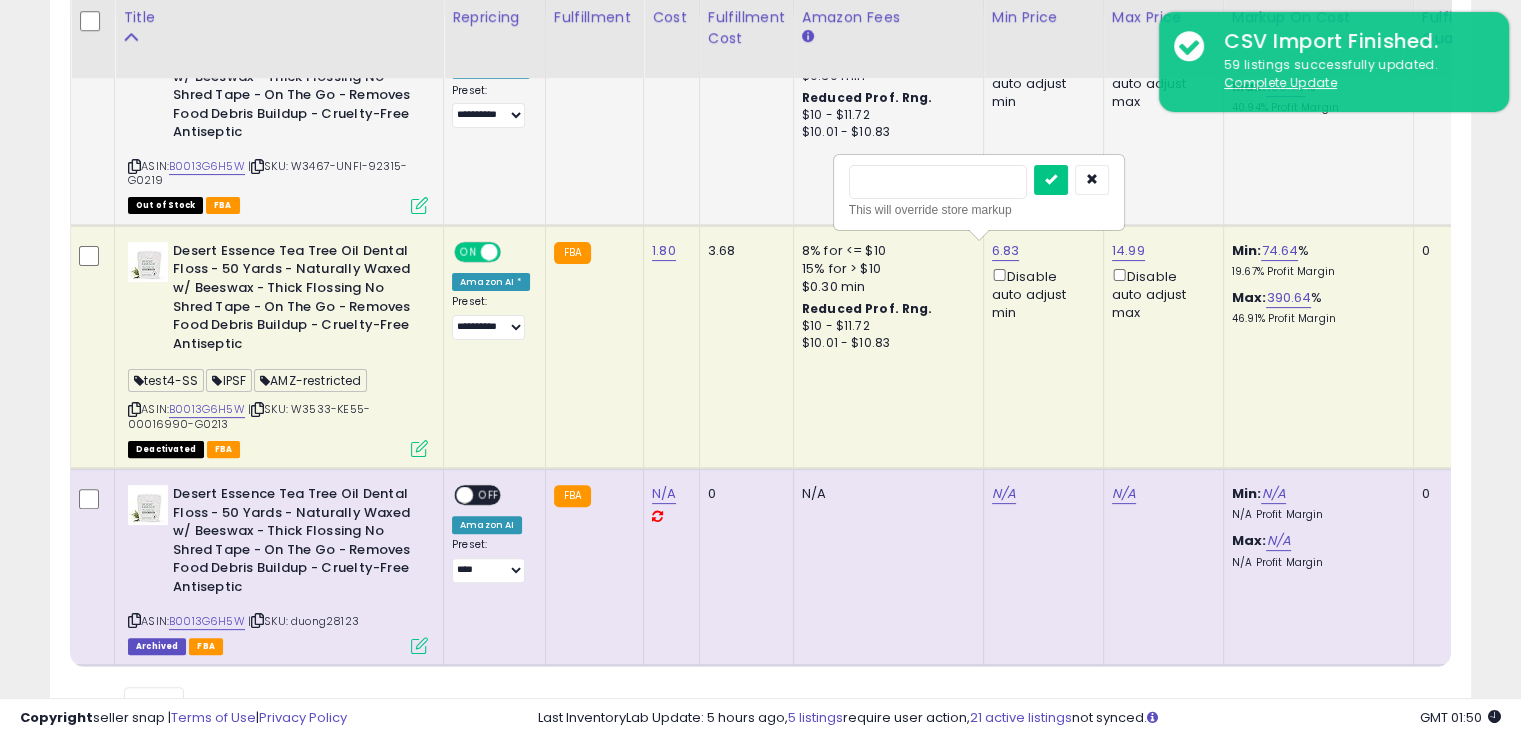 type on "****" 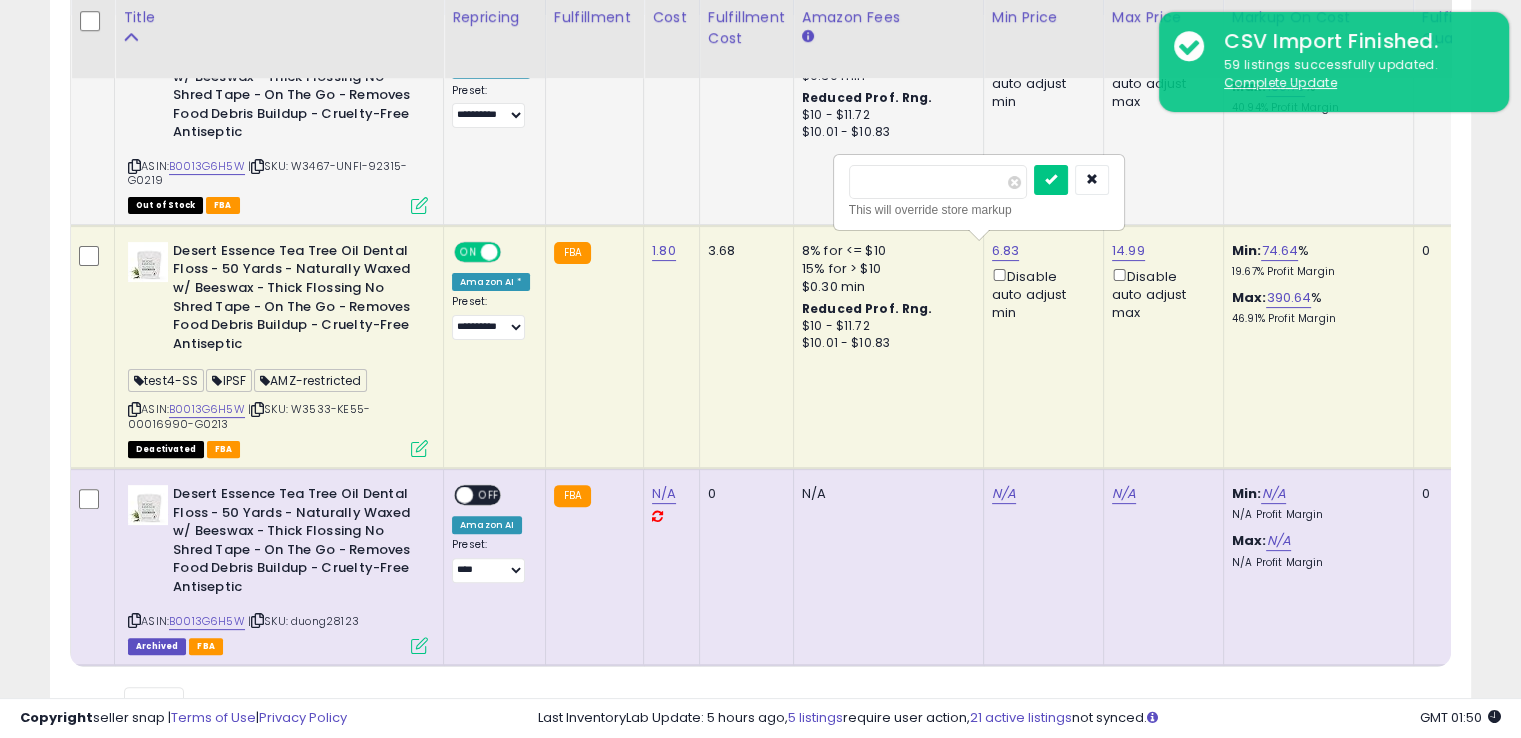 click at bounding box center [1051, 180] 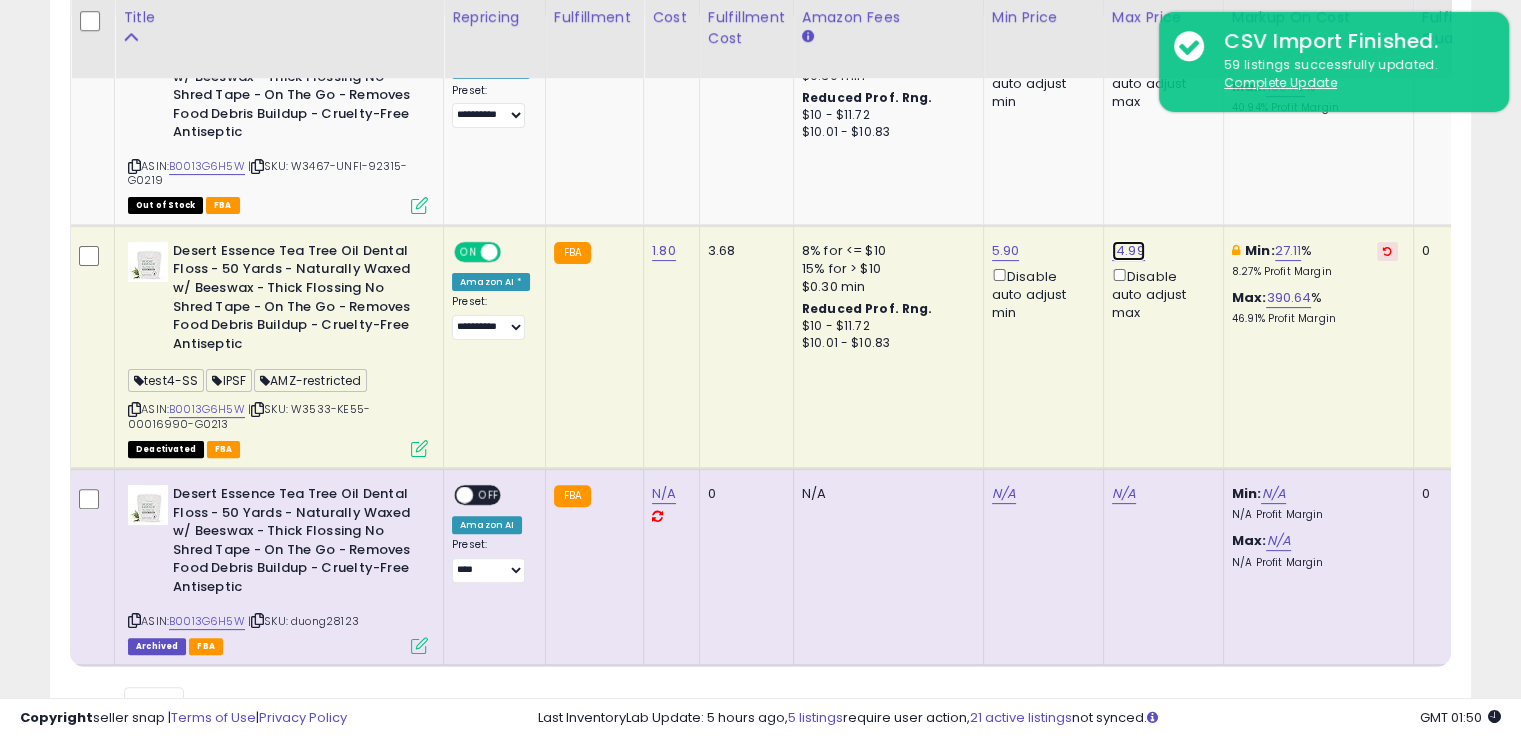 click on "14.99" at bounding box center (1128, 251) 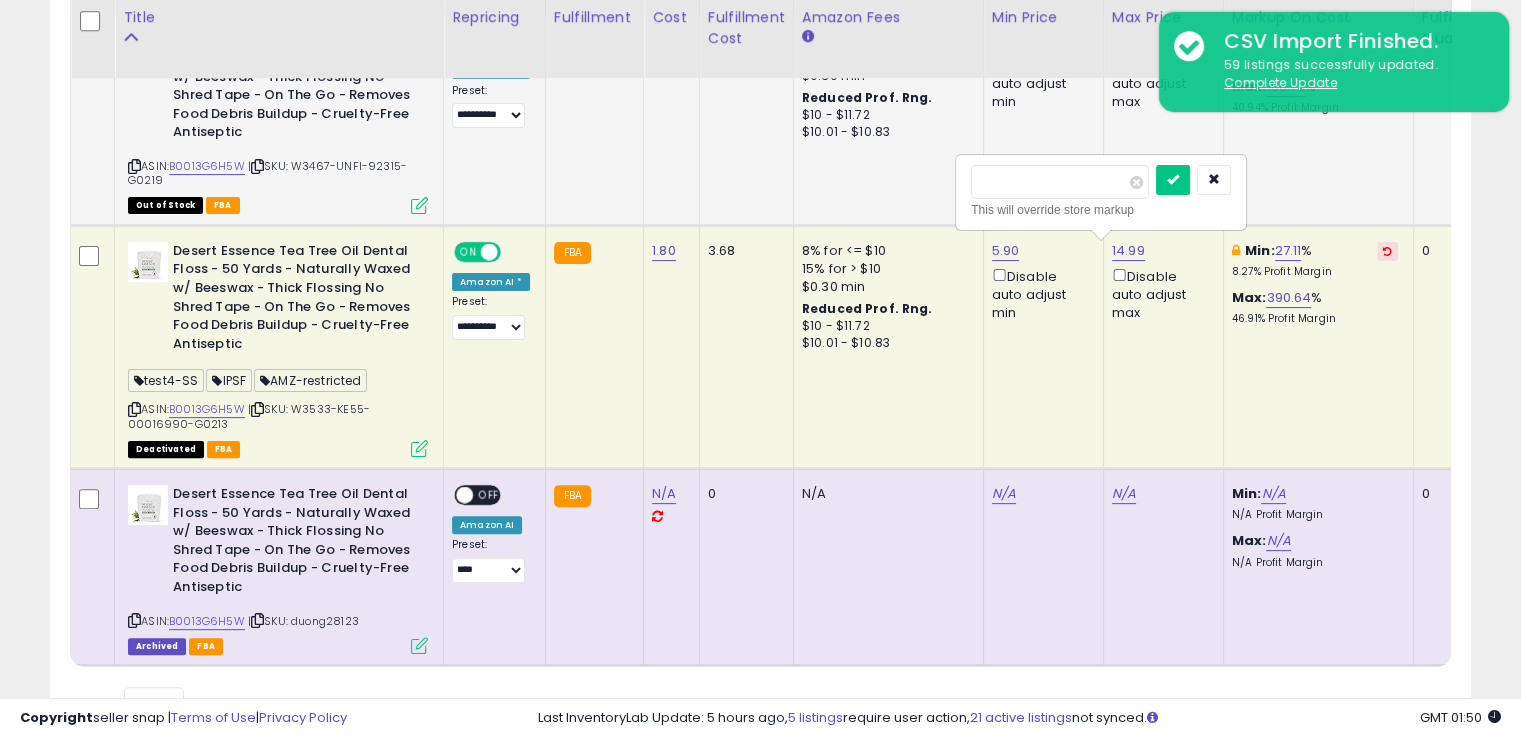 drag, startPoint x: 1040, startPoint y: 185, endPoint x: 924, endPoint y: 200, distance: 116.965805 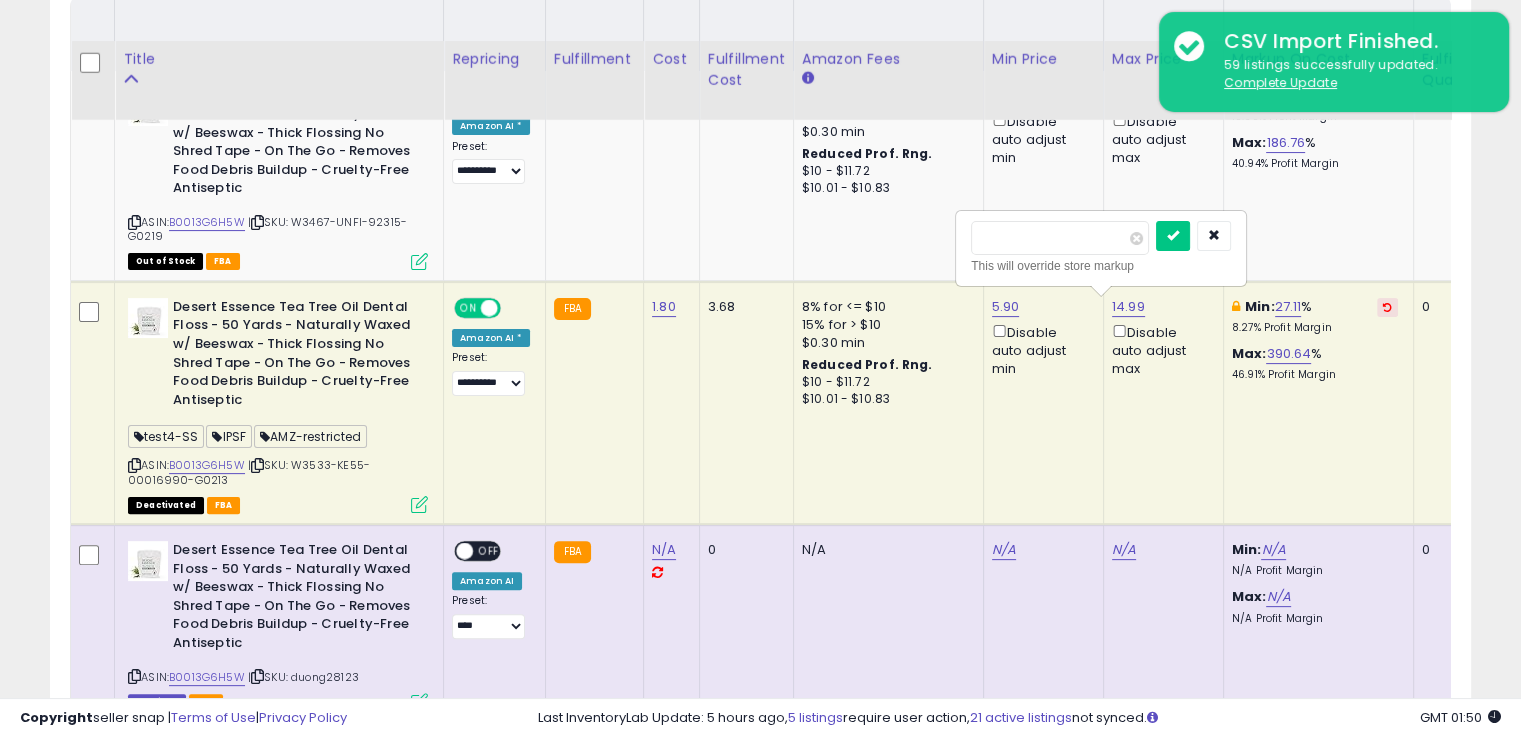 scroll, scrollTop: 400, scrollLeft: 0, axis: vertical 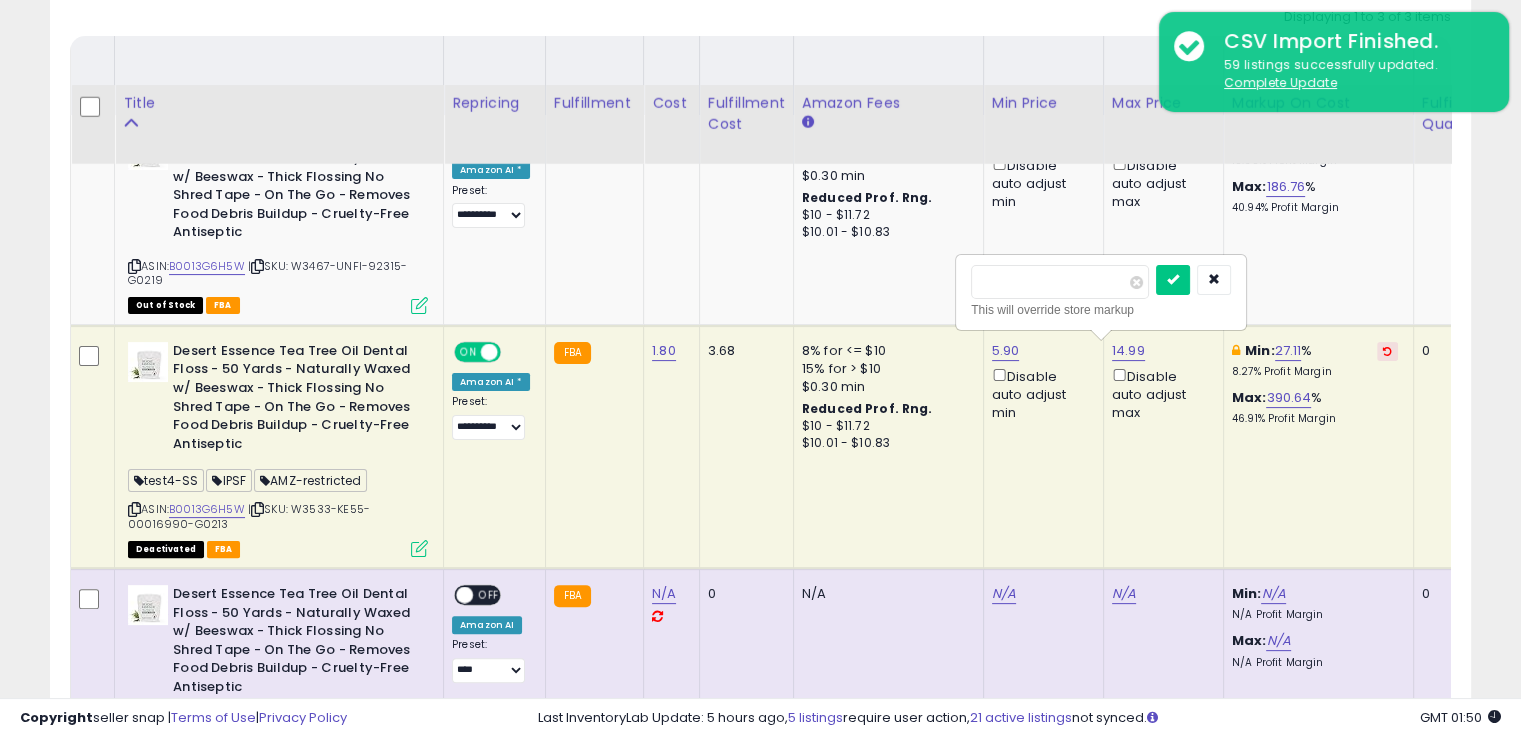 type on "*" 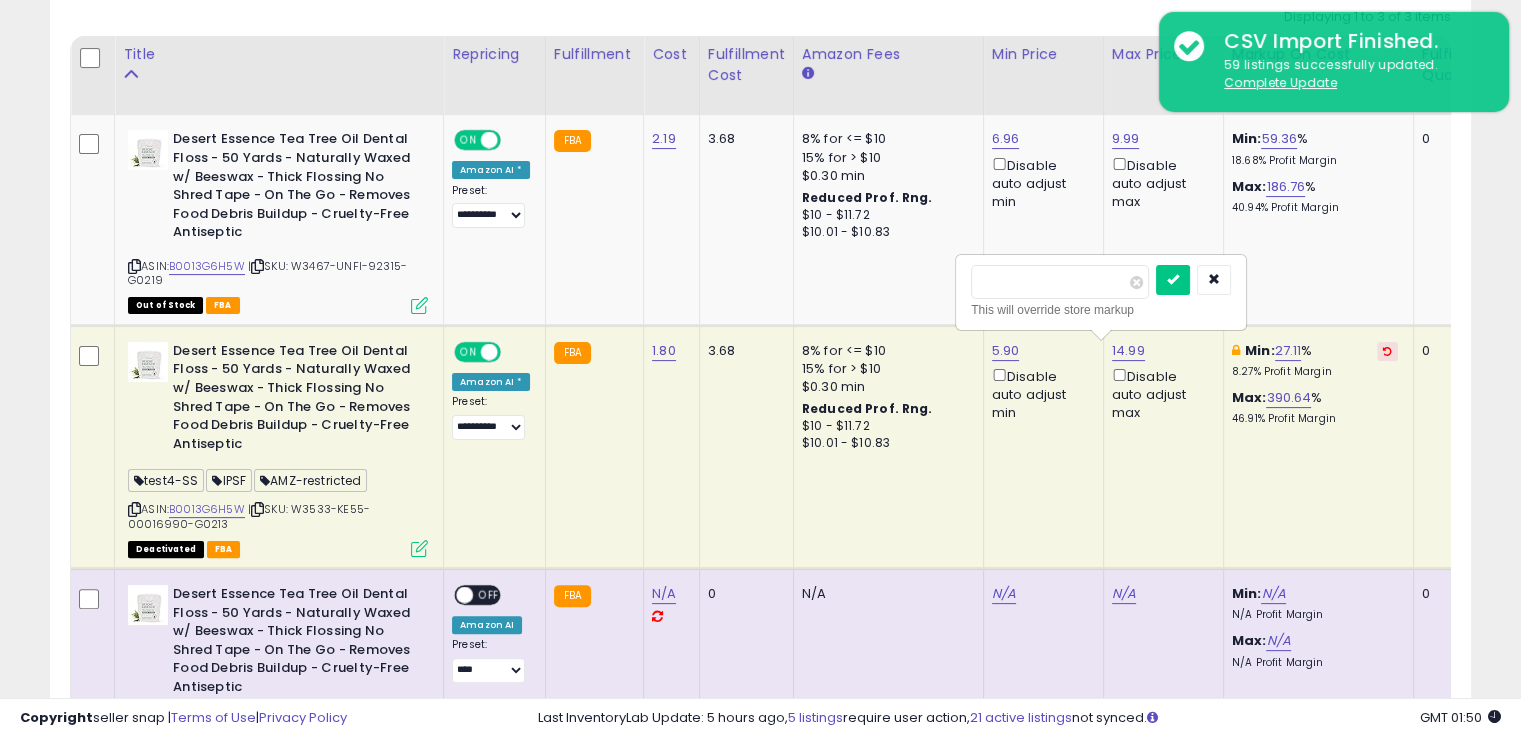 click at bounding box center [1173, 280] 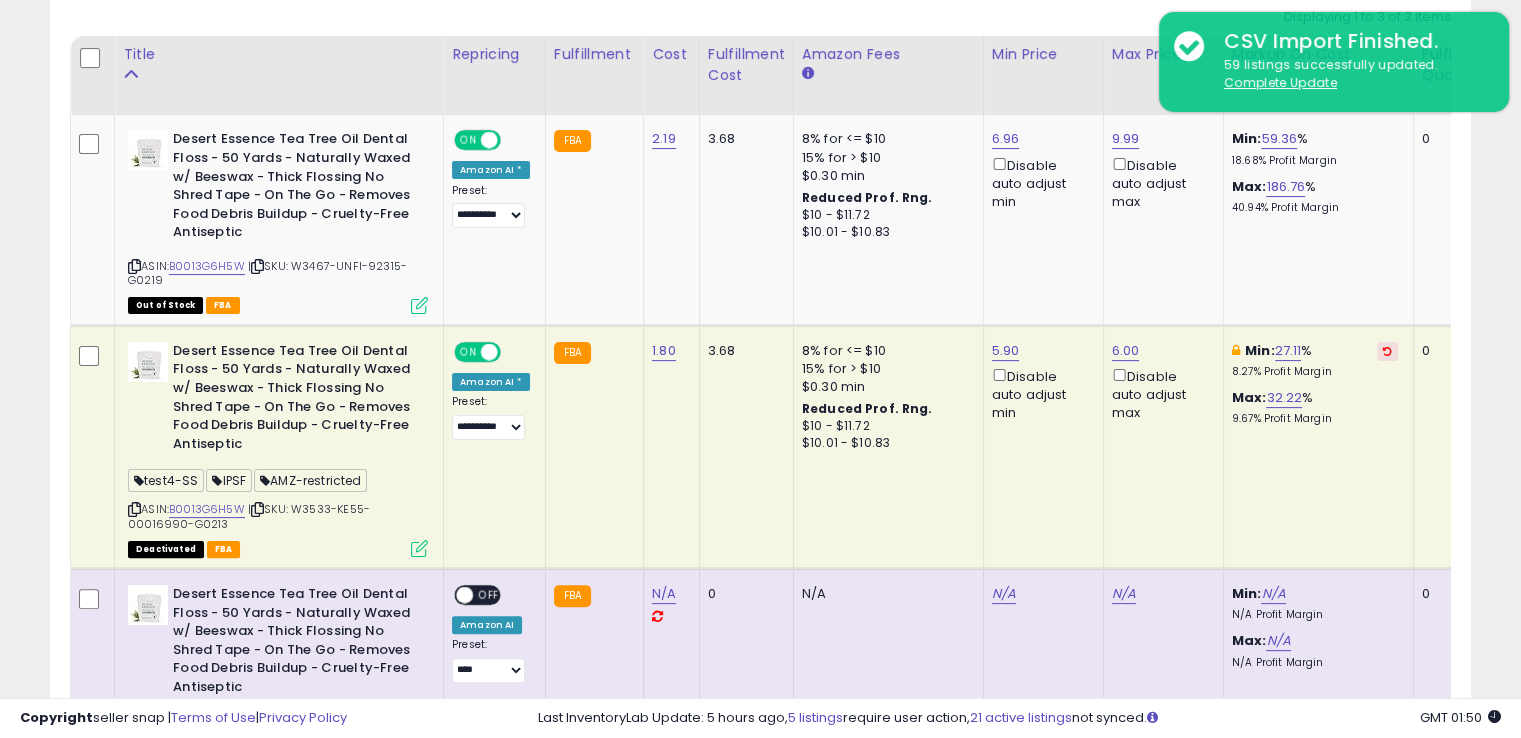 click on "ON" at bounding box center [468, 351] 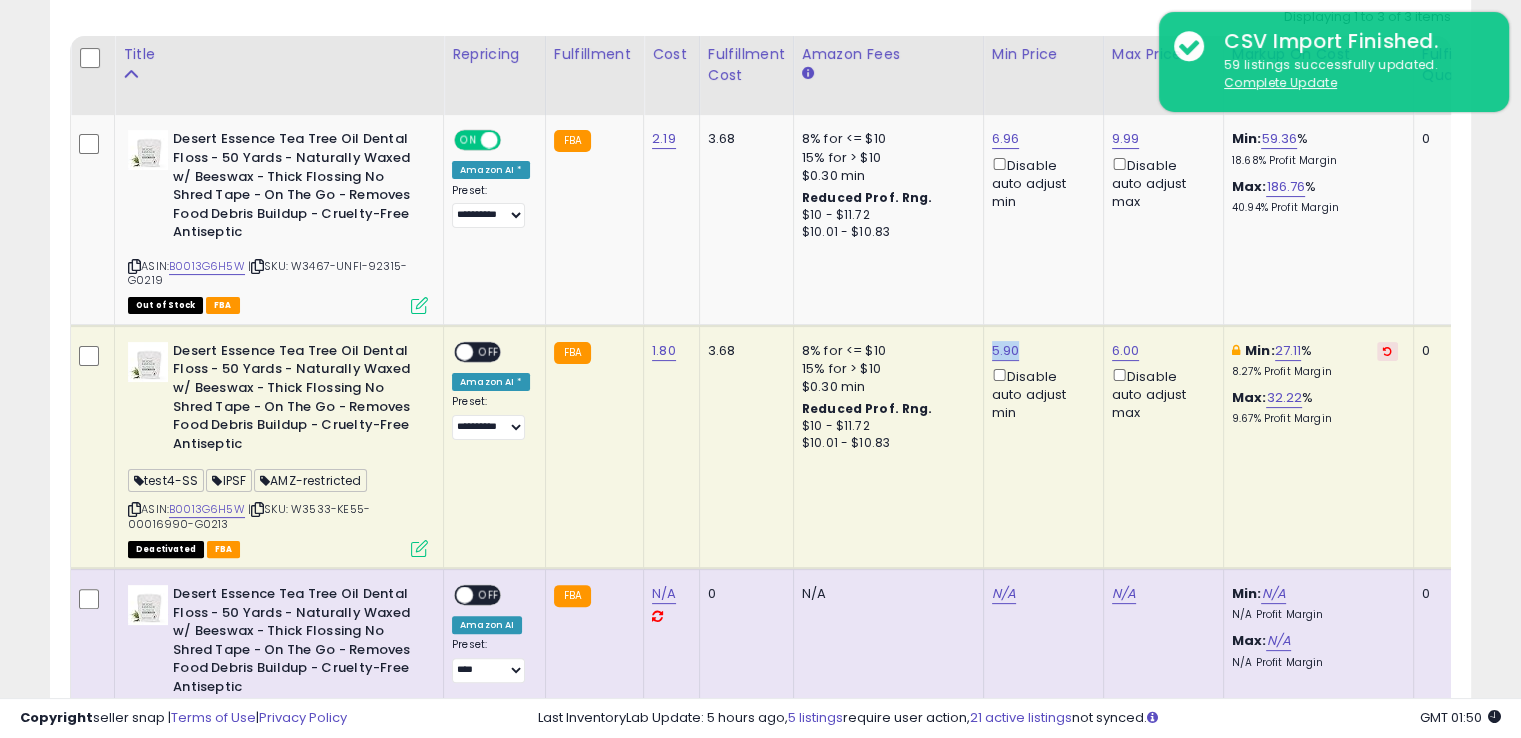drag, startPoint x: 999, startPoint y: 344, endPoint x: 980, endPoint y: 344, distance: 19 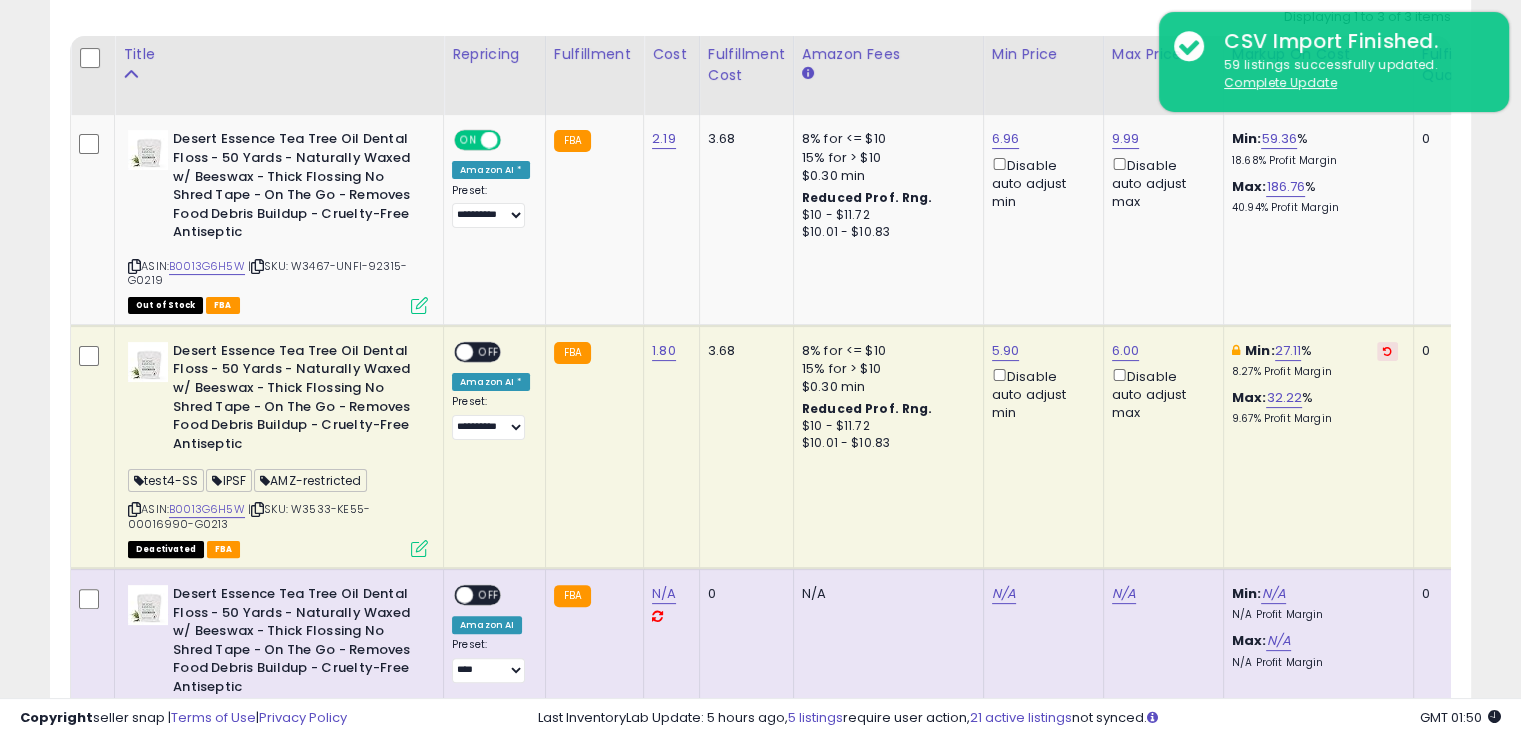 click at bounding box center (257, 509) 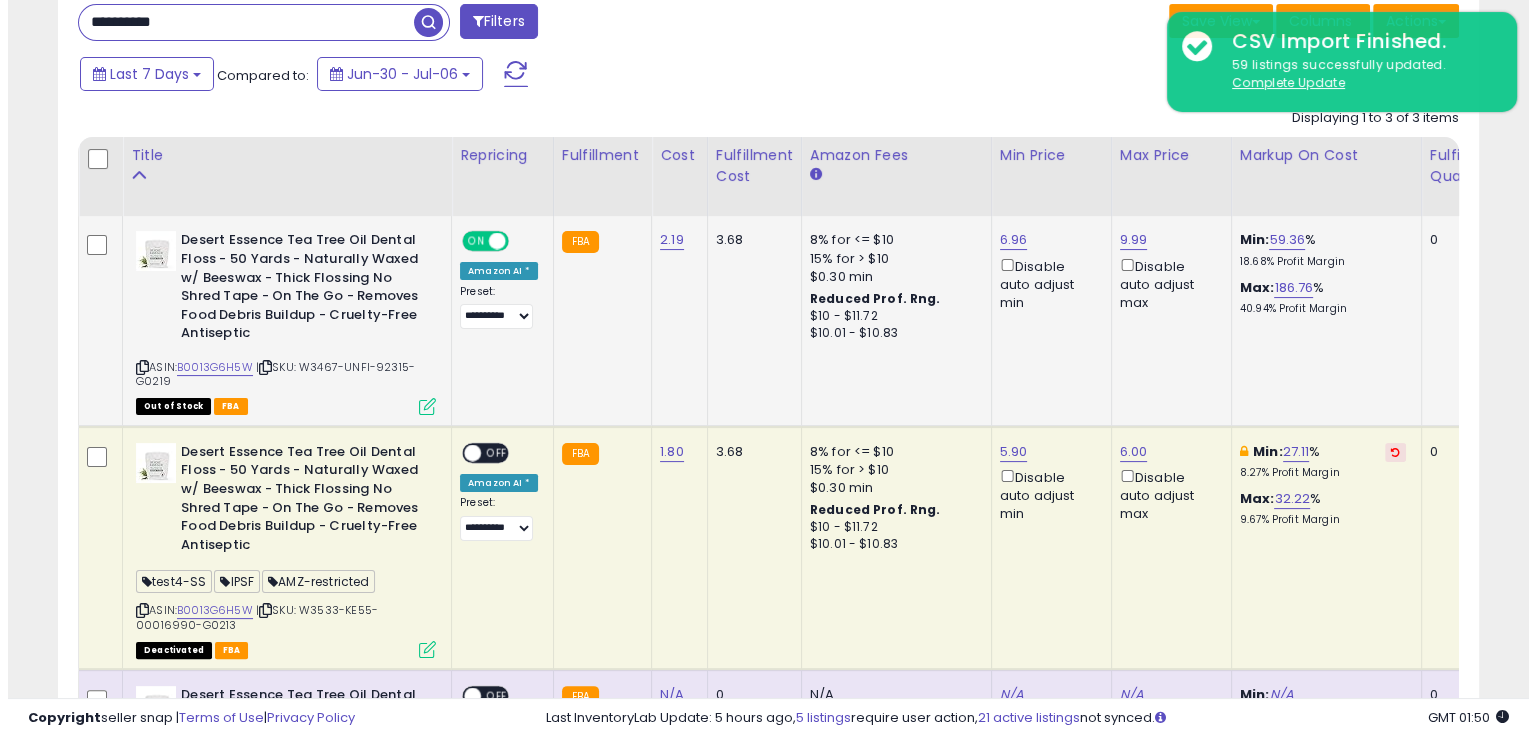 scroll, scrollTop: 100, scrollLeft: 0, axis: vertical 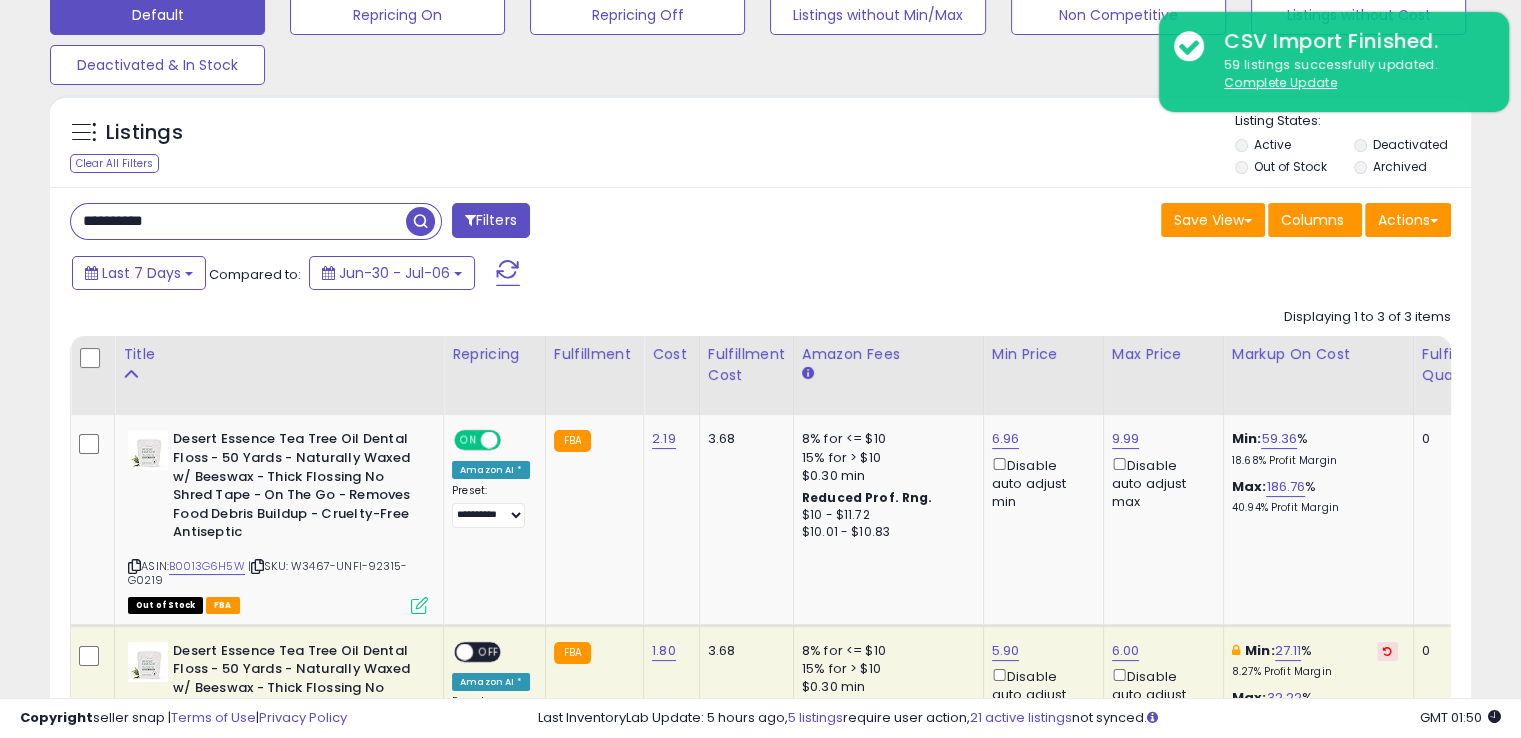 click on "**********" at bounding box center (238, 221) 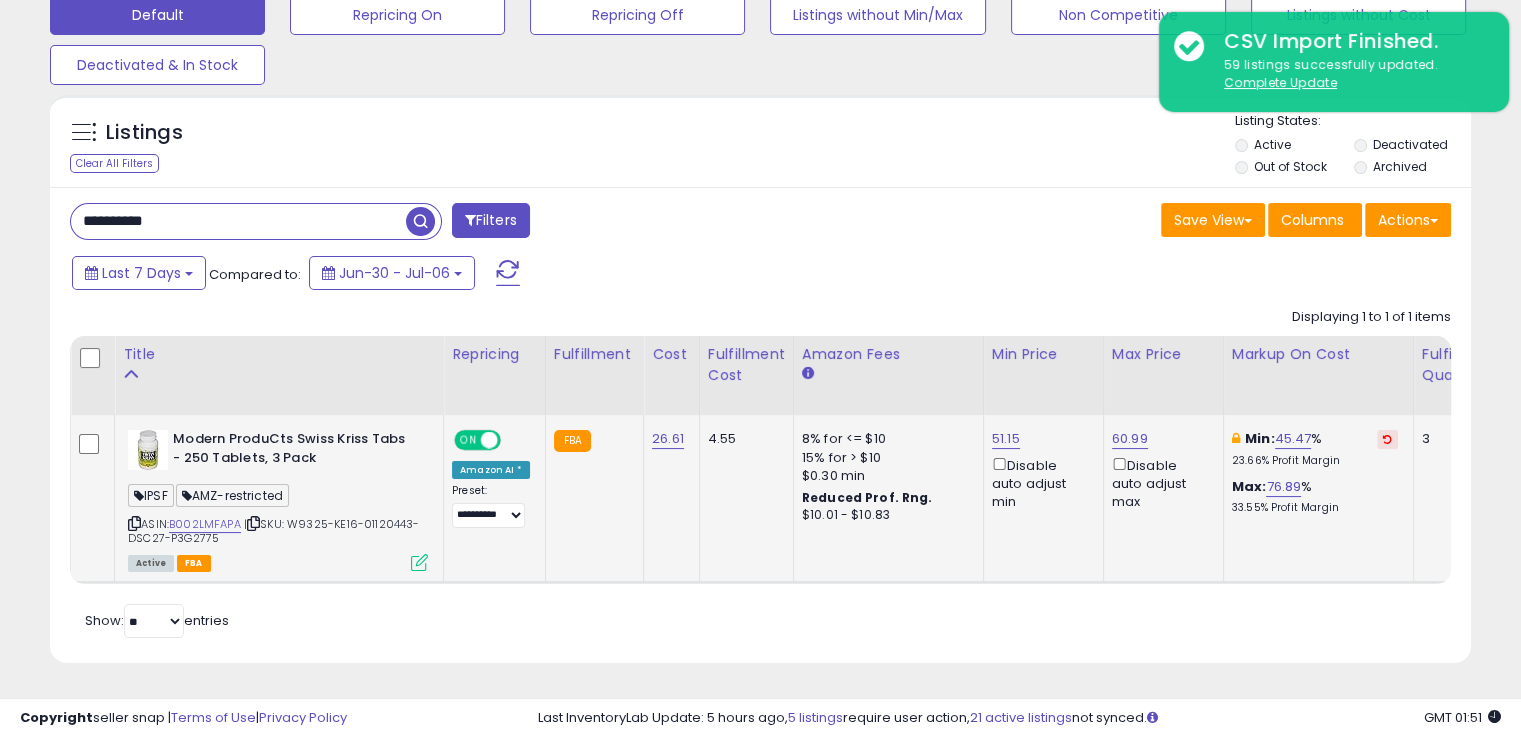 click at bounding box center [134, 523] 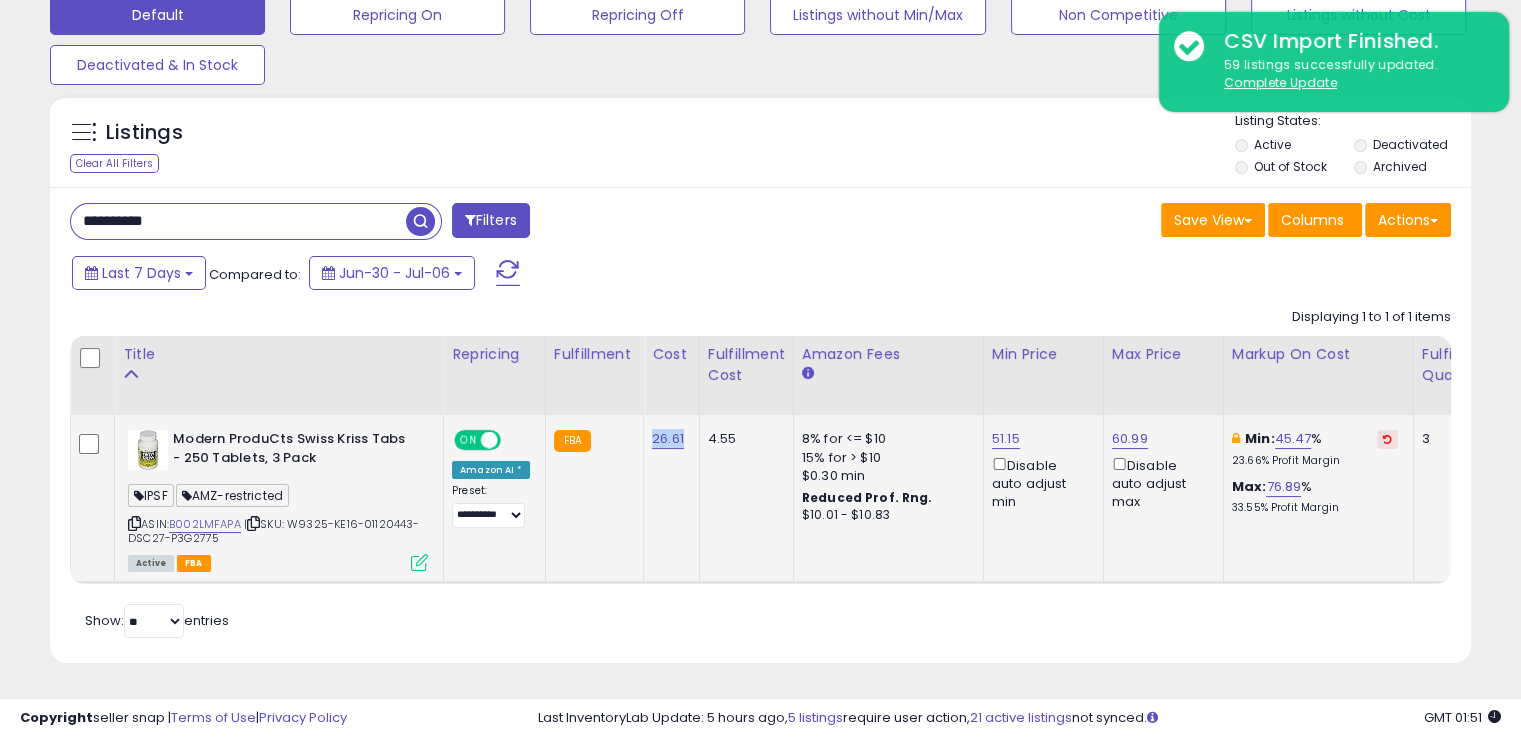 drag, startPoint x: 681, startPoint y: 441, endPoint x: 640, endPoint y: 432, distance: 41.976185 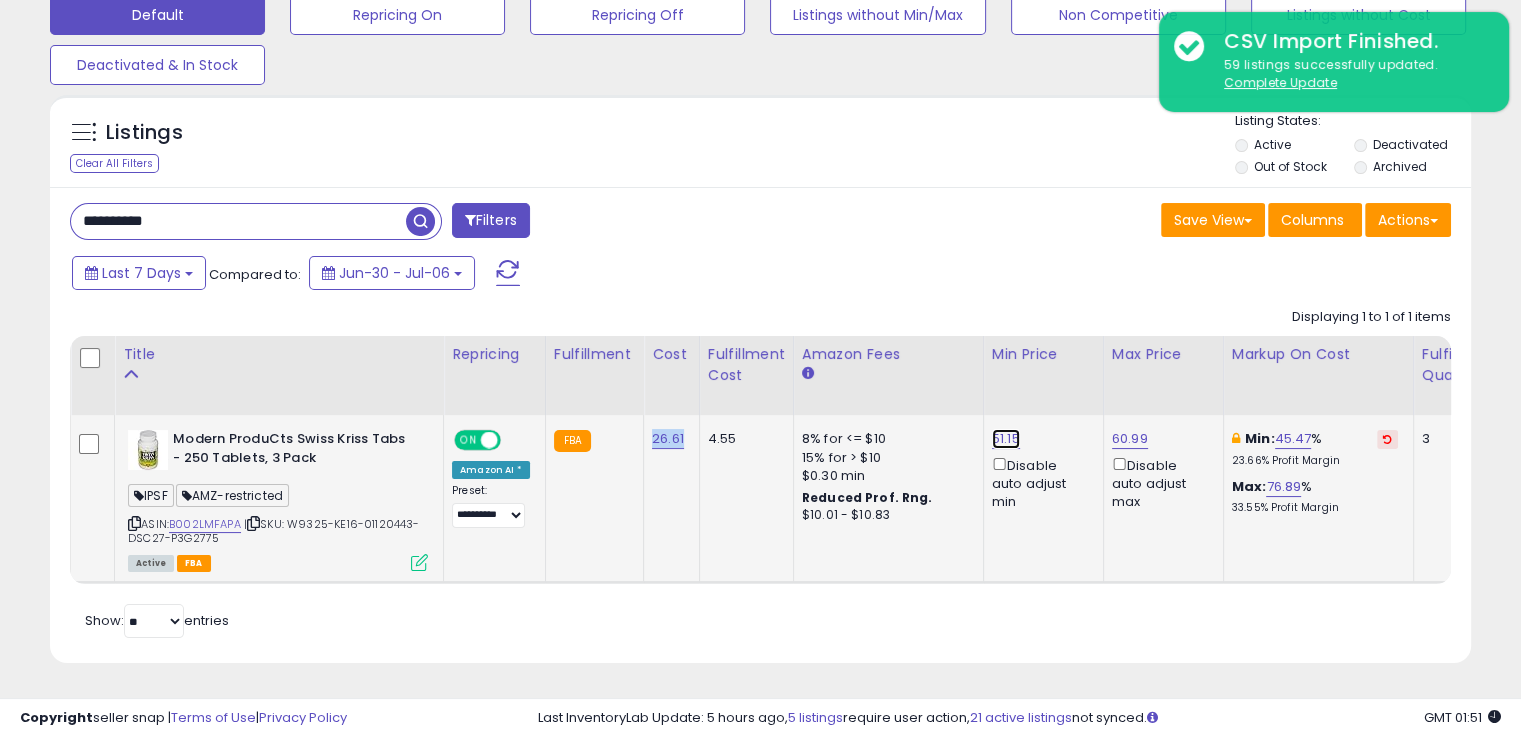 click on "51.15" at bounding box center [1006, 439] 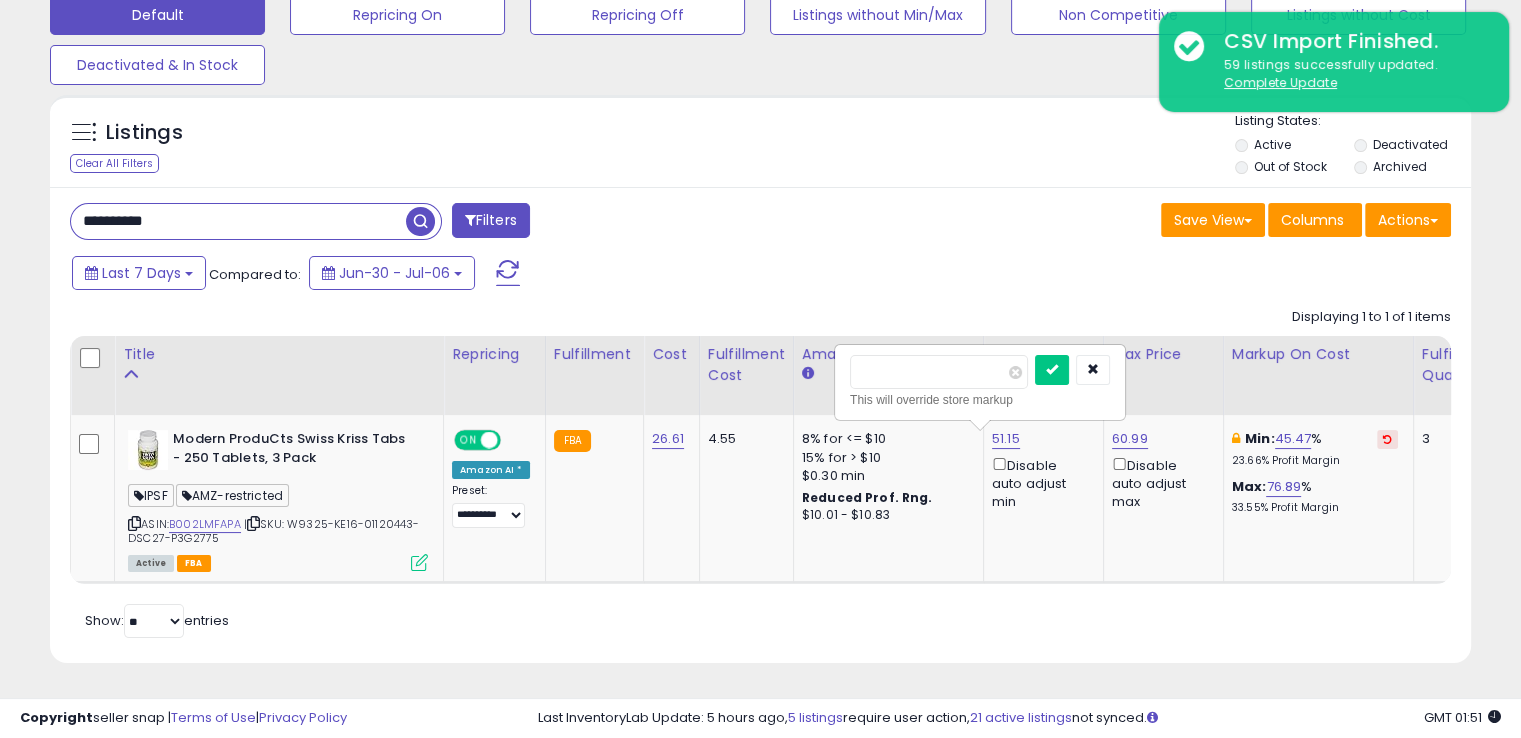 type on "*****" 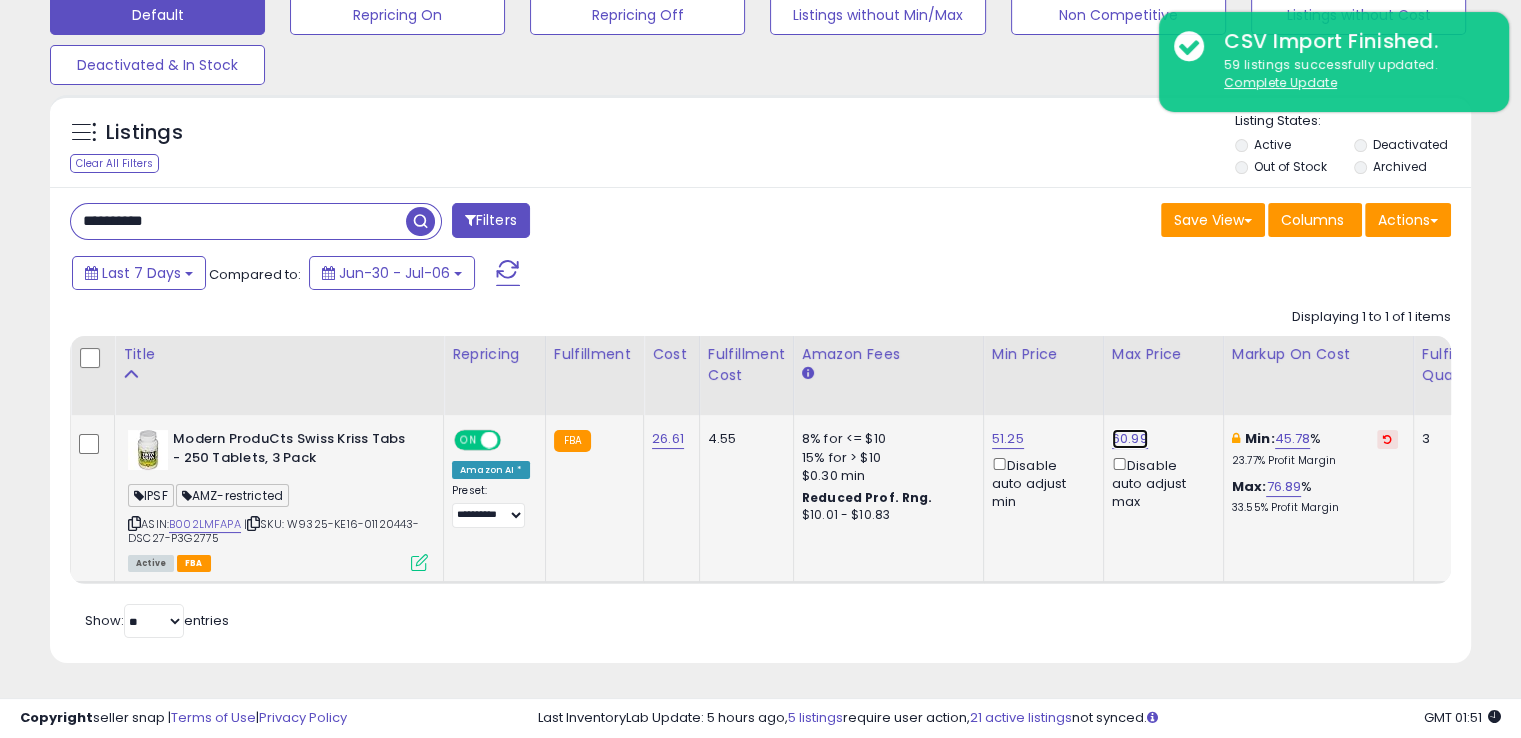 click on "60.99" at bounding box center (1130, 439) 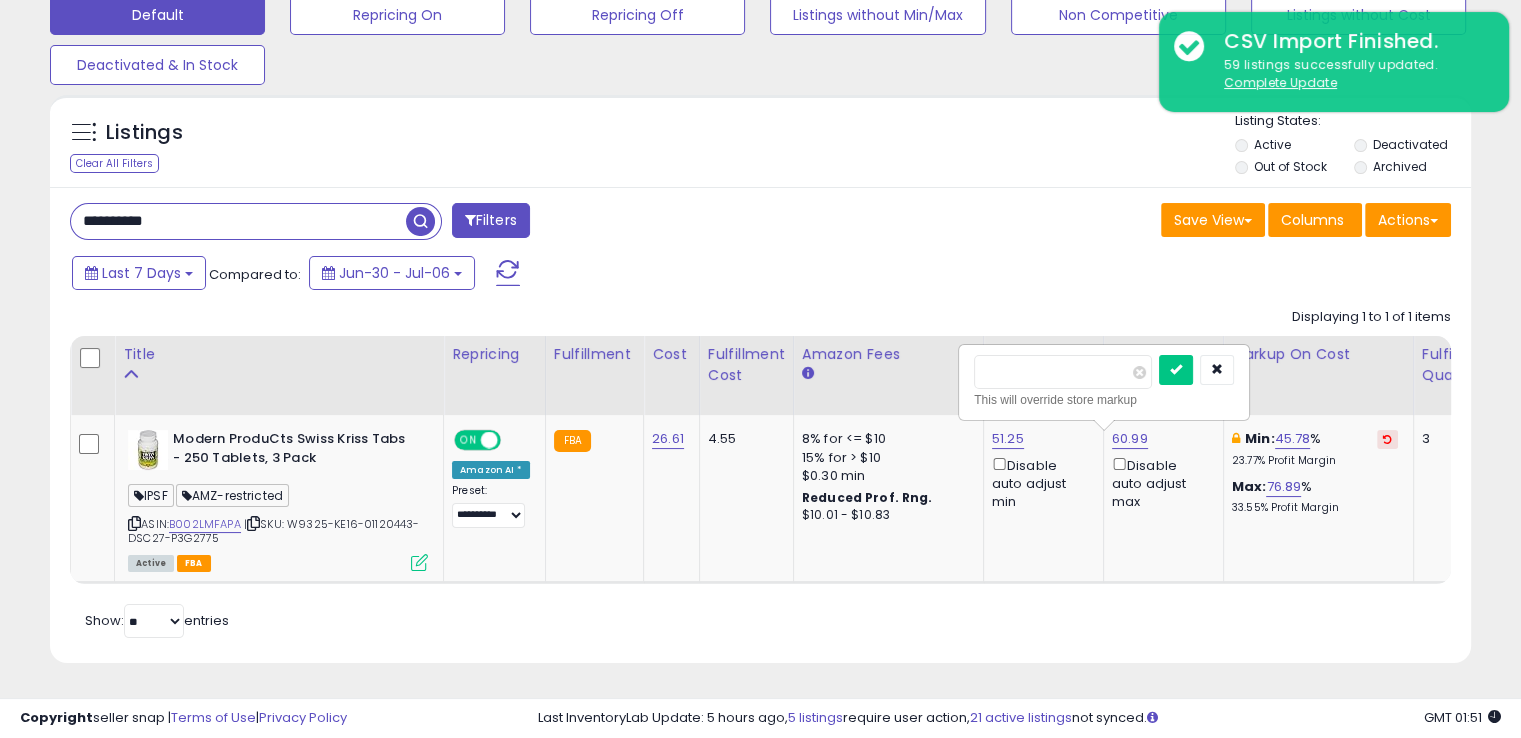 drag, startPoint x: 1048, startPoint y: 382, endPoint x: 732, endPoint y: 205, distance: 362.1947 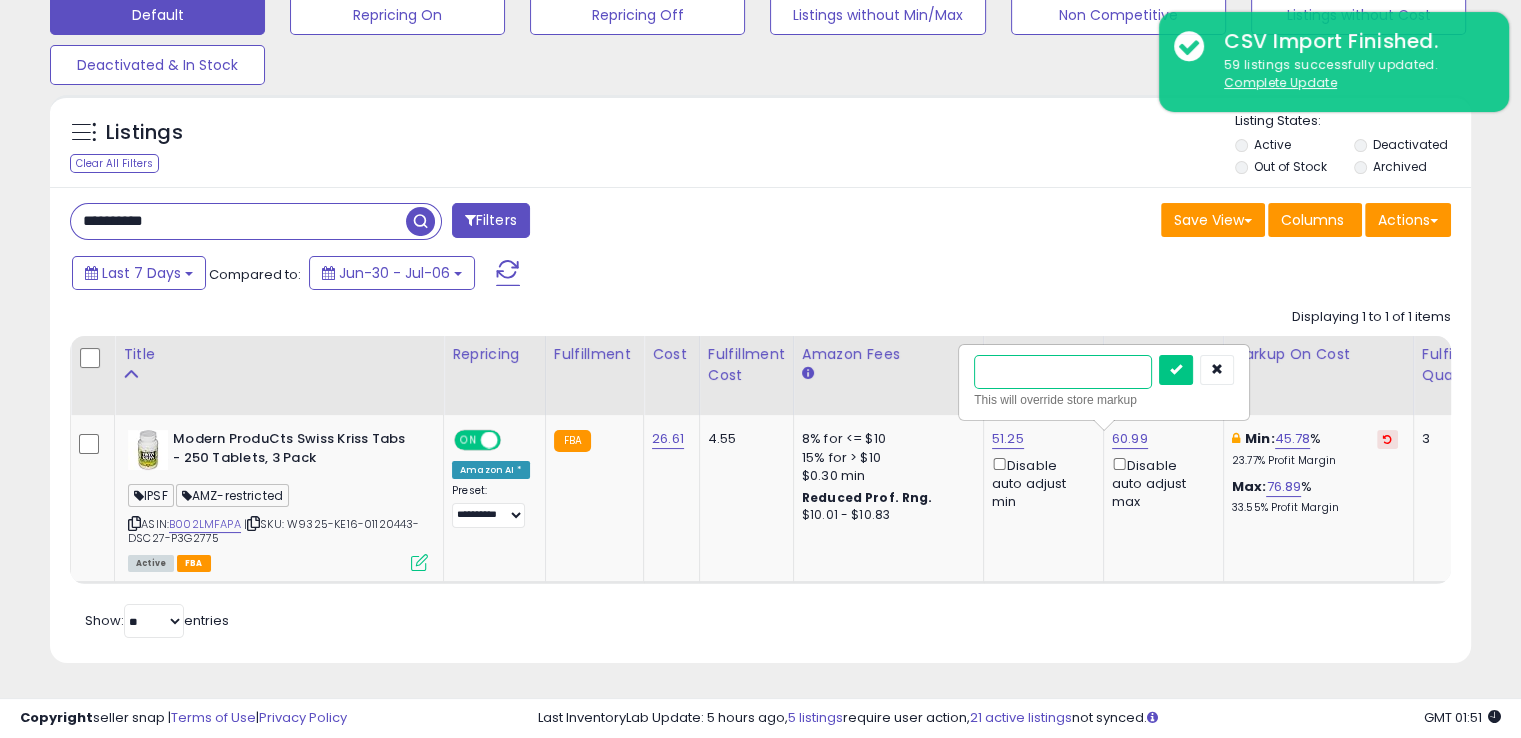 type on "**" 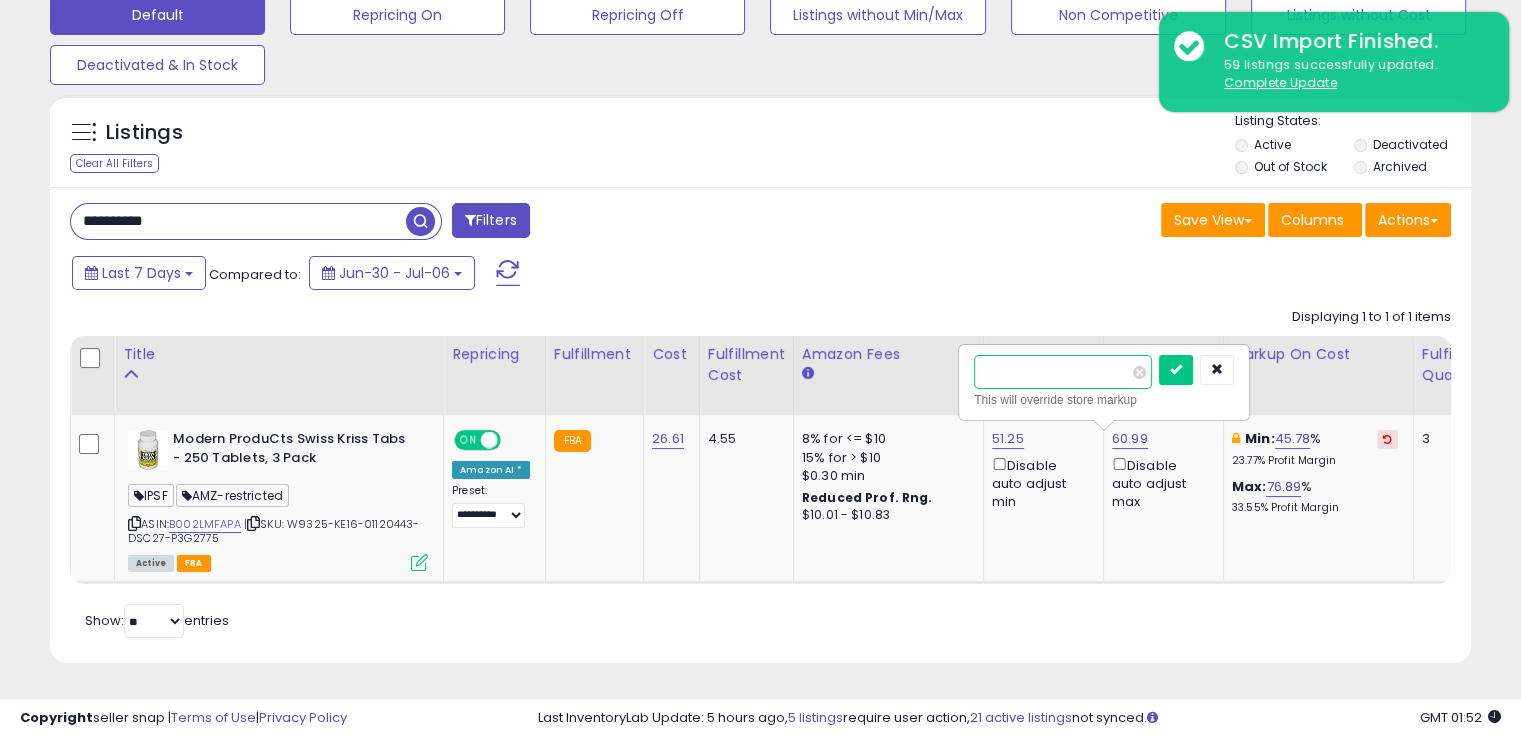 type on "*****" 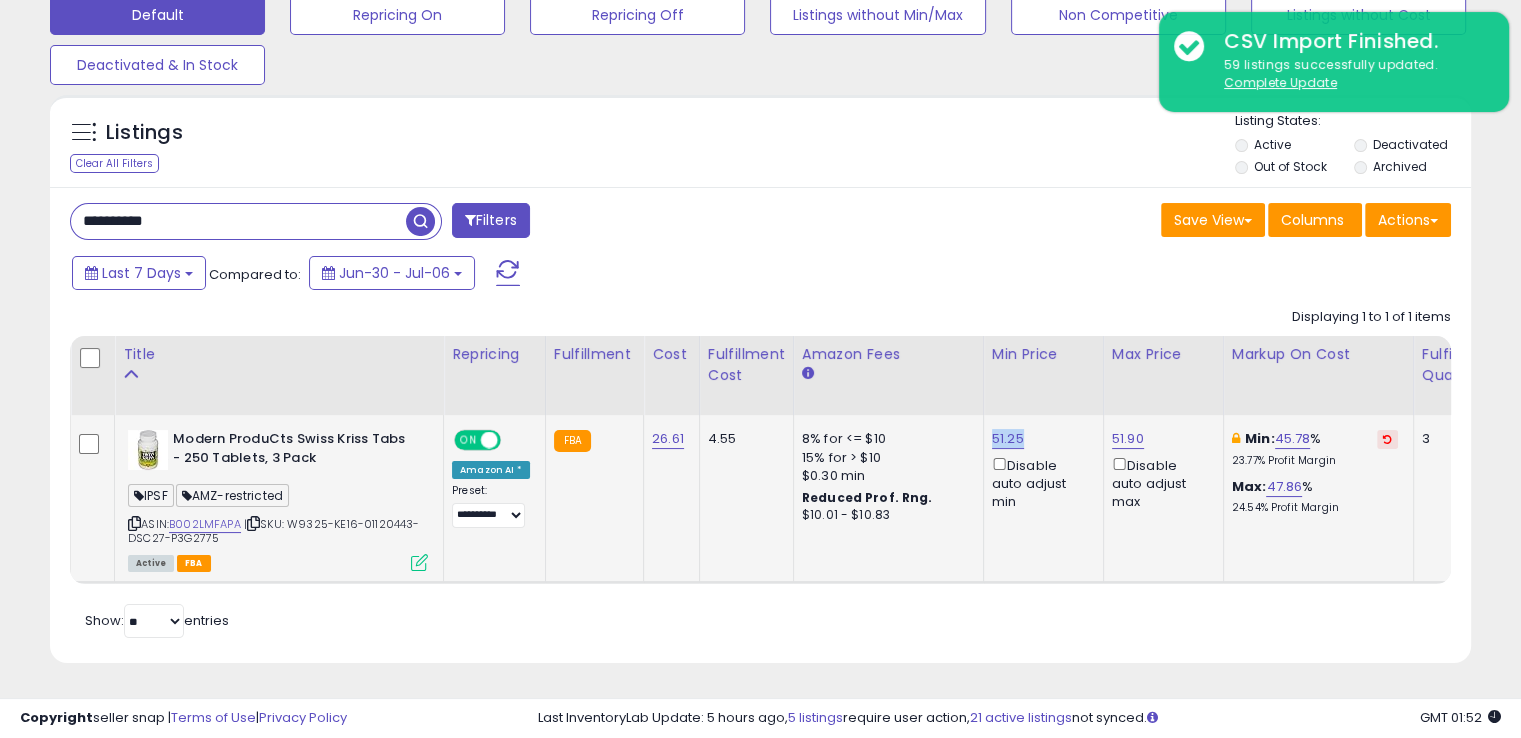 drag, startPoint x: 1035, startPoint y: 436, endPoint x: 975, endPoint y: 429, distance: 60.40695 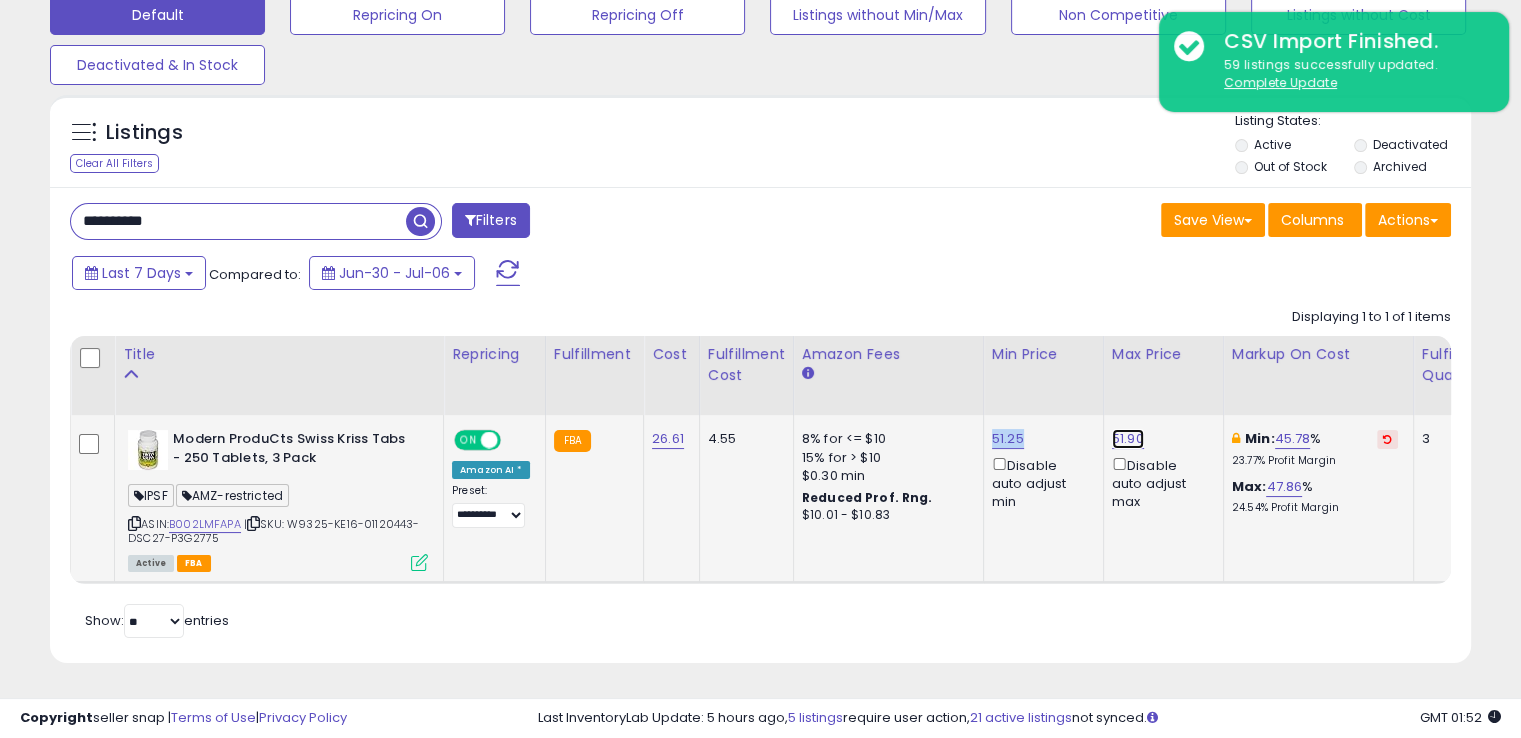 click on "51.90" at bounding box center (1128, 439) 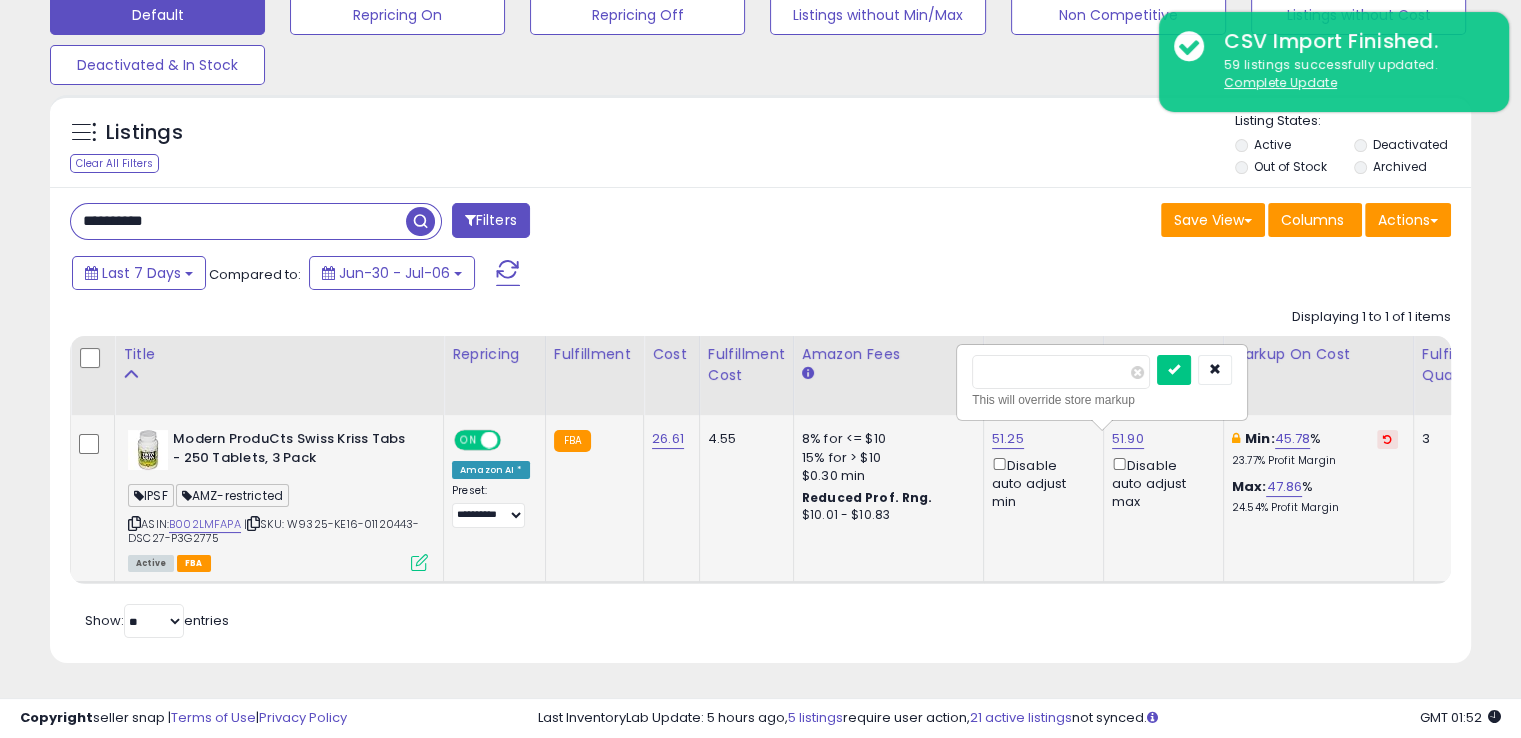 type on "*****" 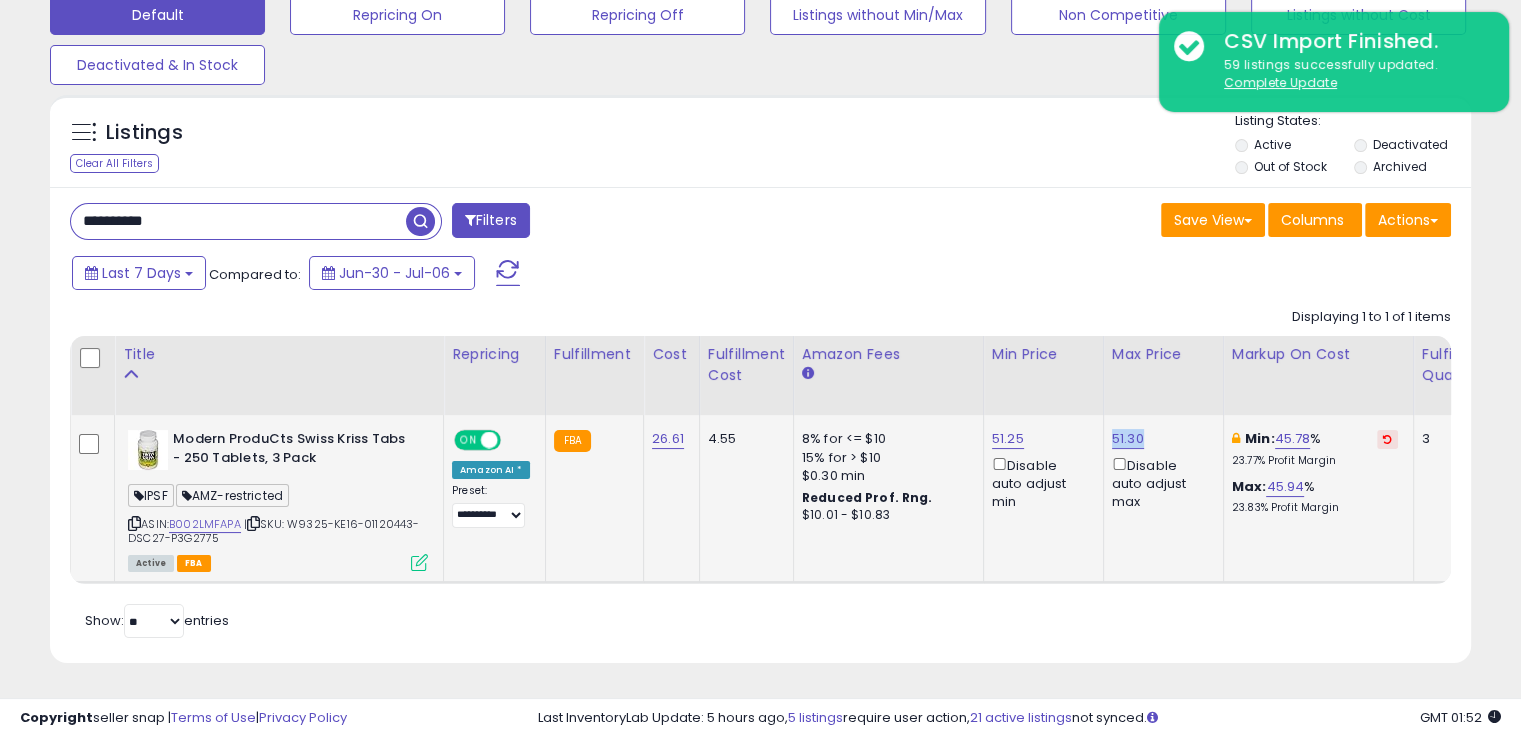 drag, startPoint x: 1140, startPoint y: 436, endPoint x: 1101, endPoint y: 432, distance: 39.20459 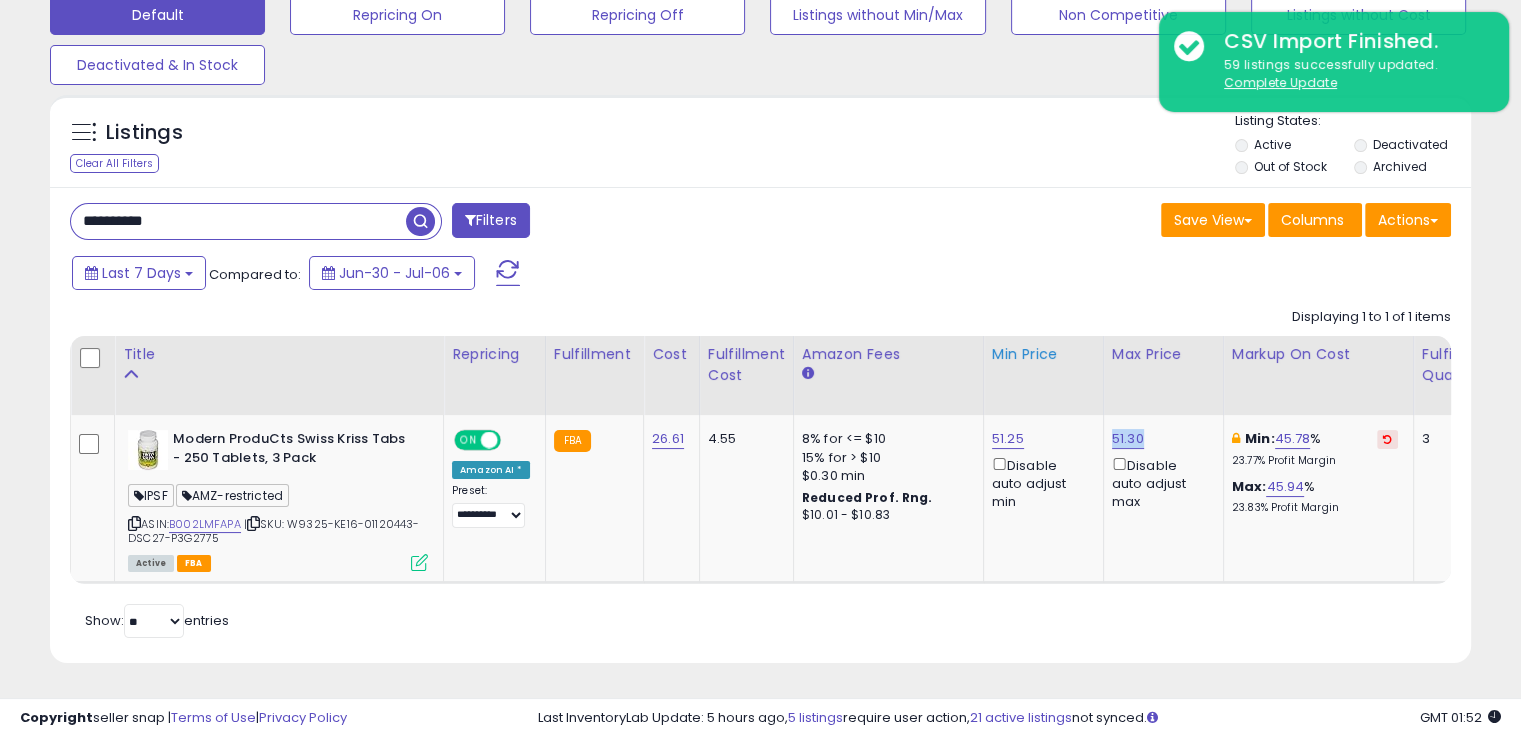 copy on "51.30" 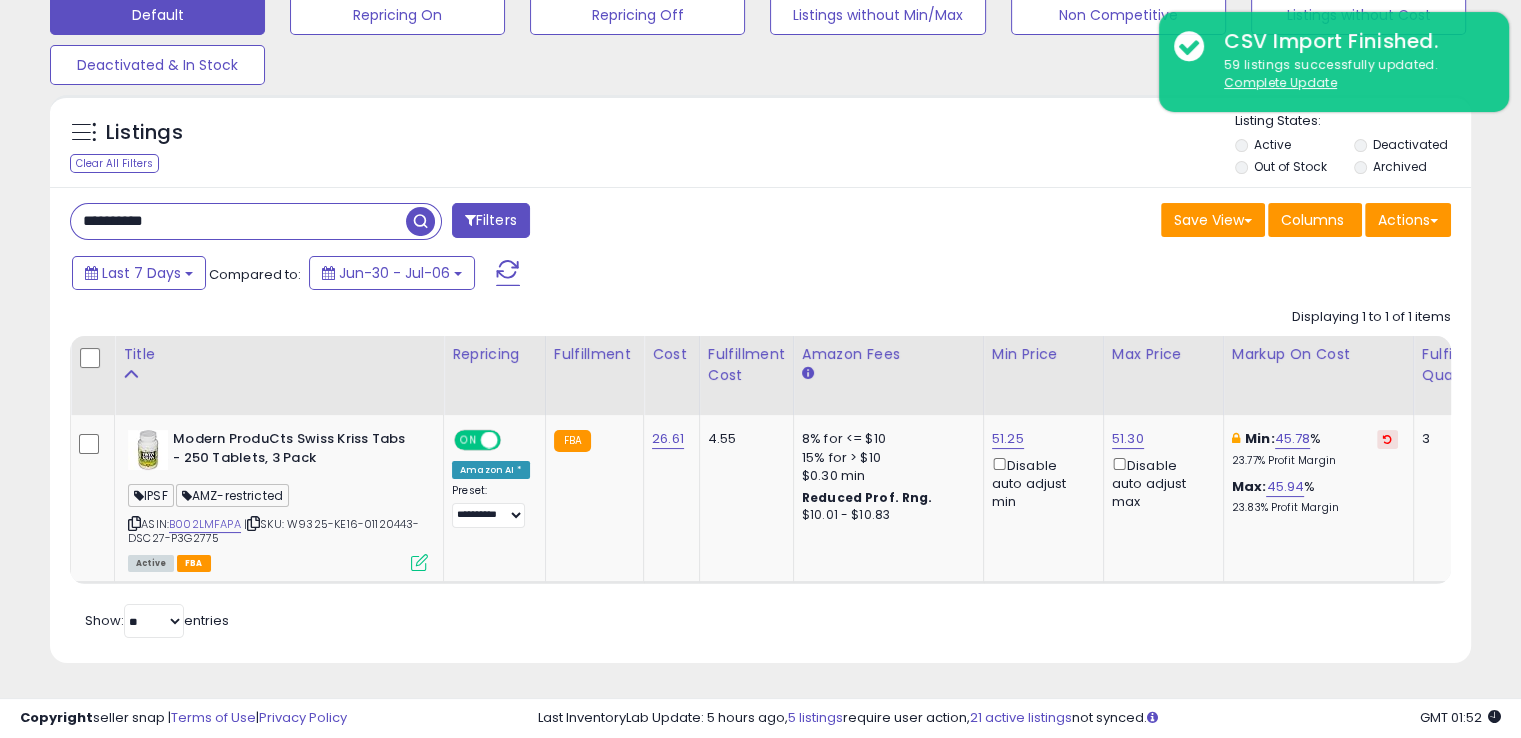 click on "**********" at bounding box center (238, 221) 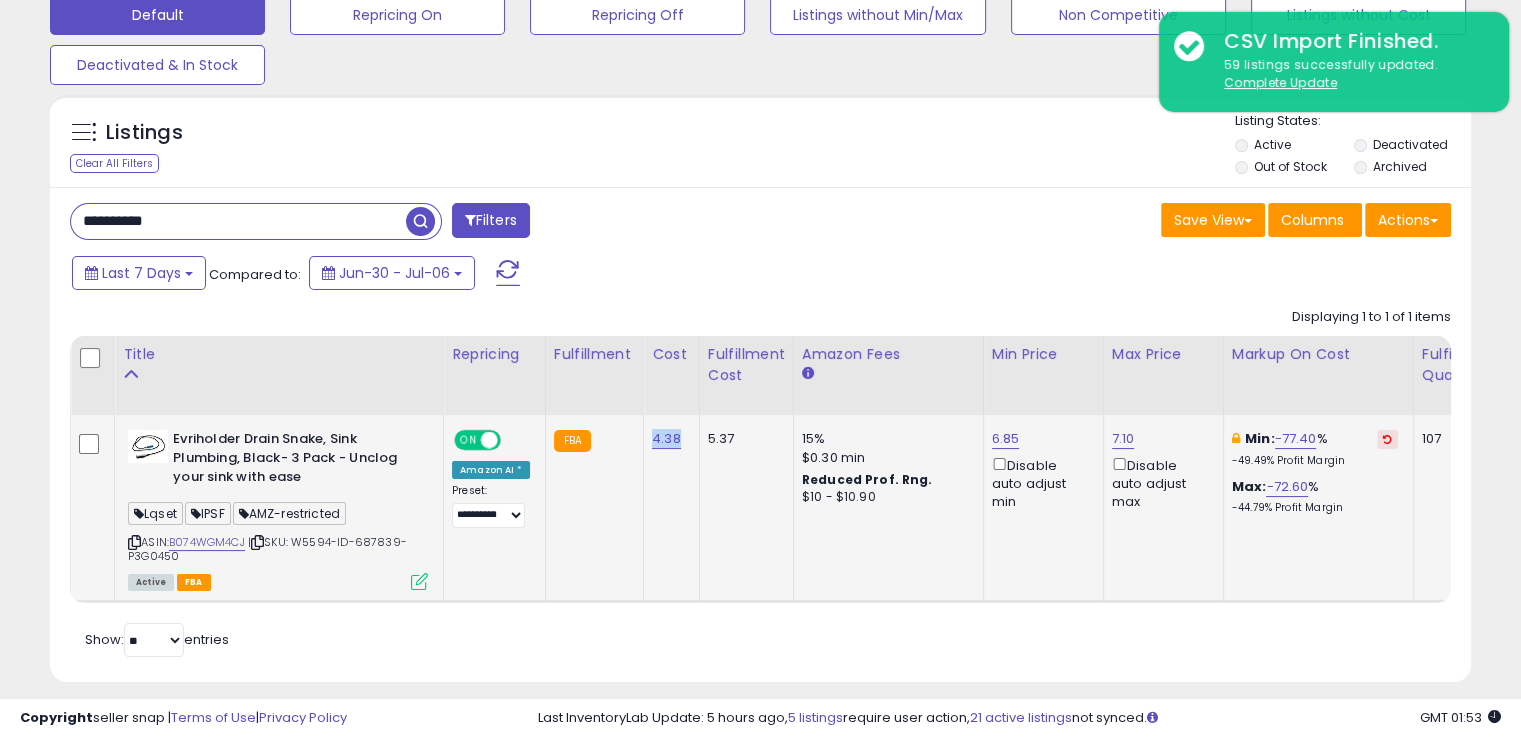 drag, startPoint x: 686, startPoint y: 445, endPoint x: 645, endPoint y: 437, distance: 41.773197 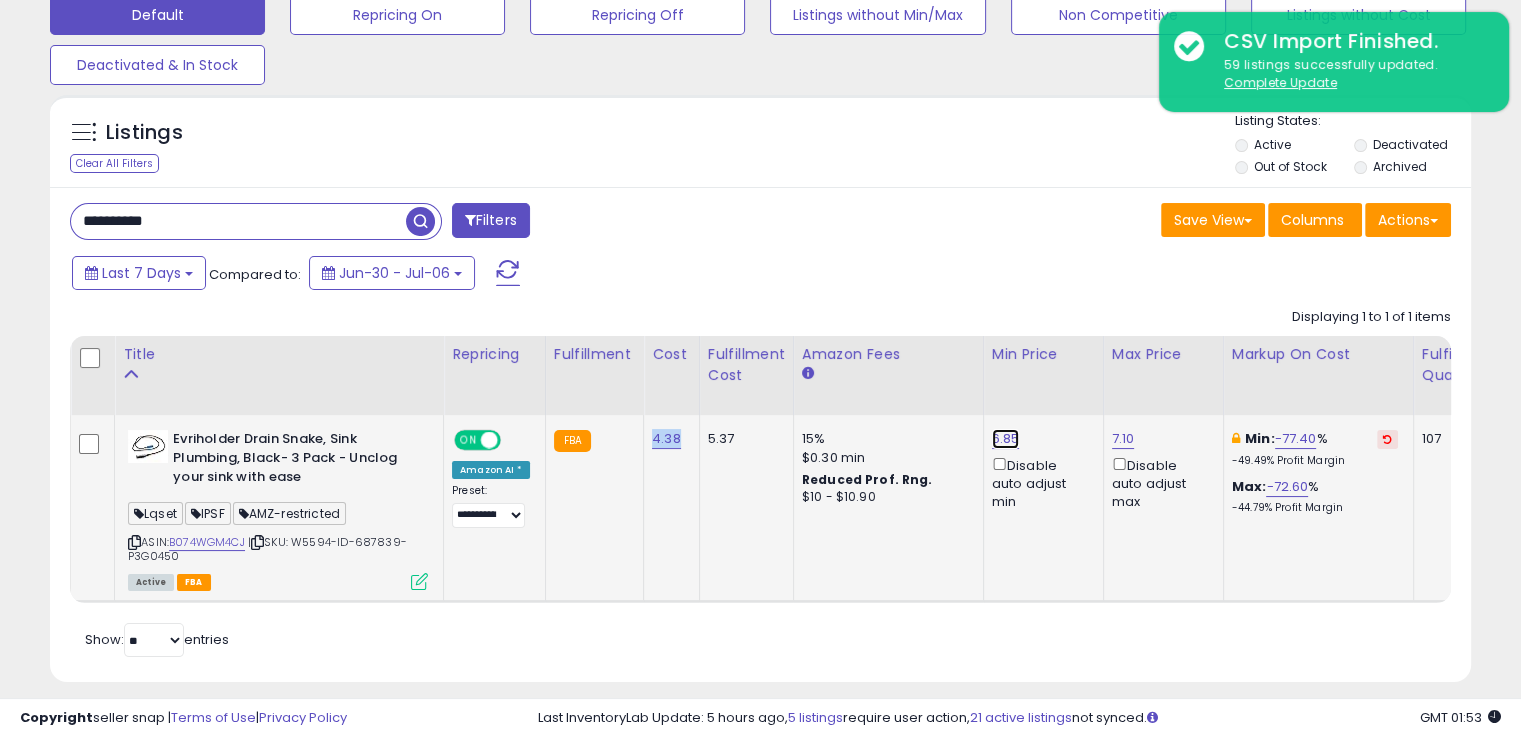 click on "6.85" at bounding box center (1006, 439) 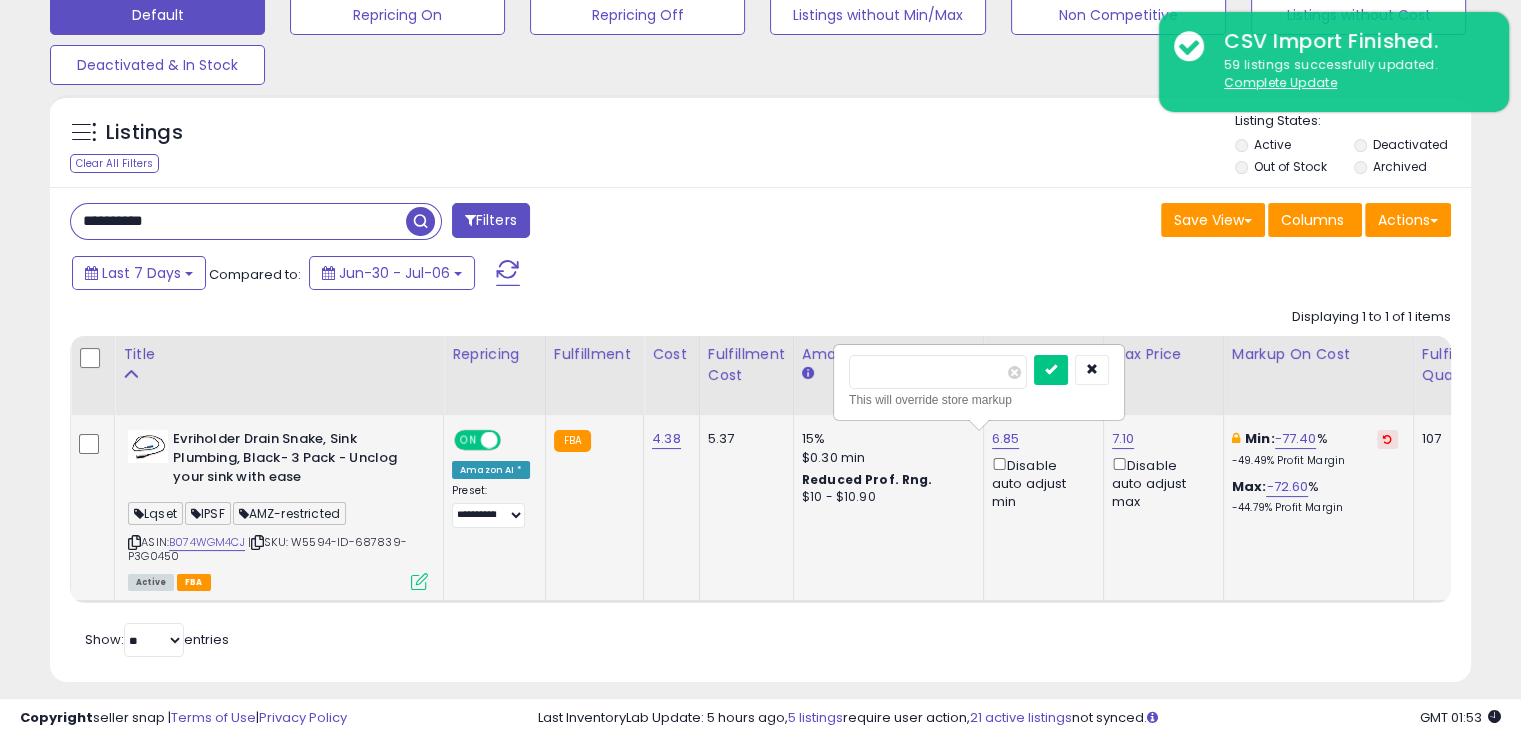 type on "****" 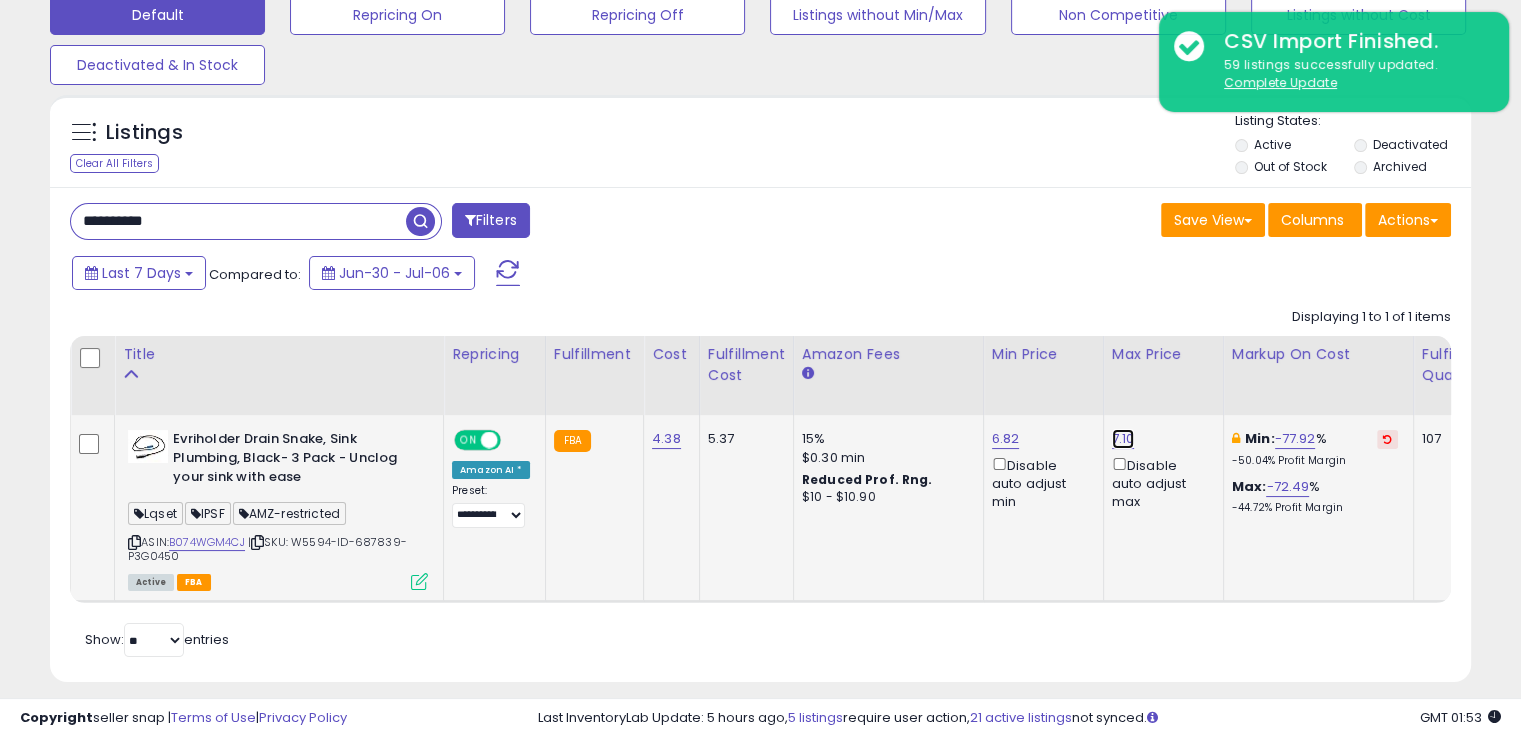 click on "7.10" at bounding box center (1123, 439) 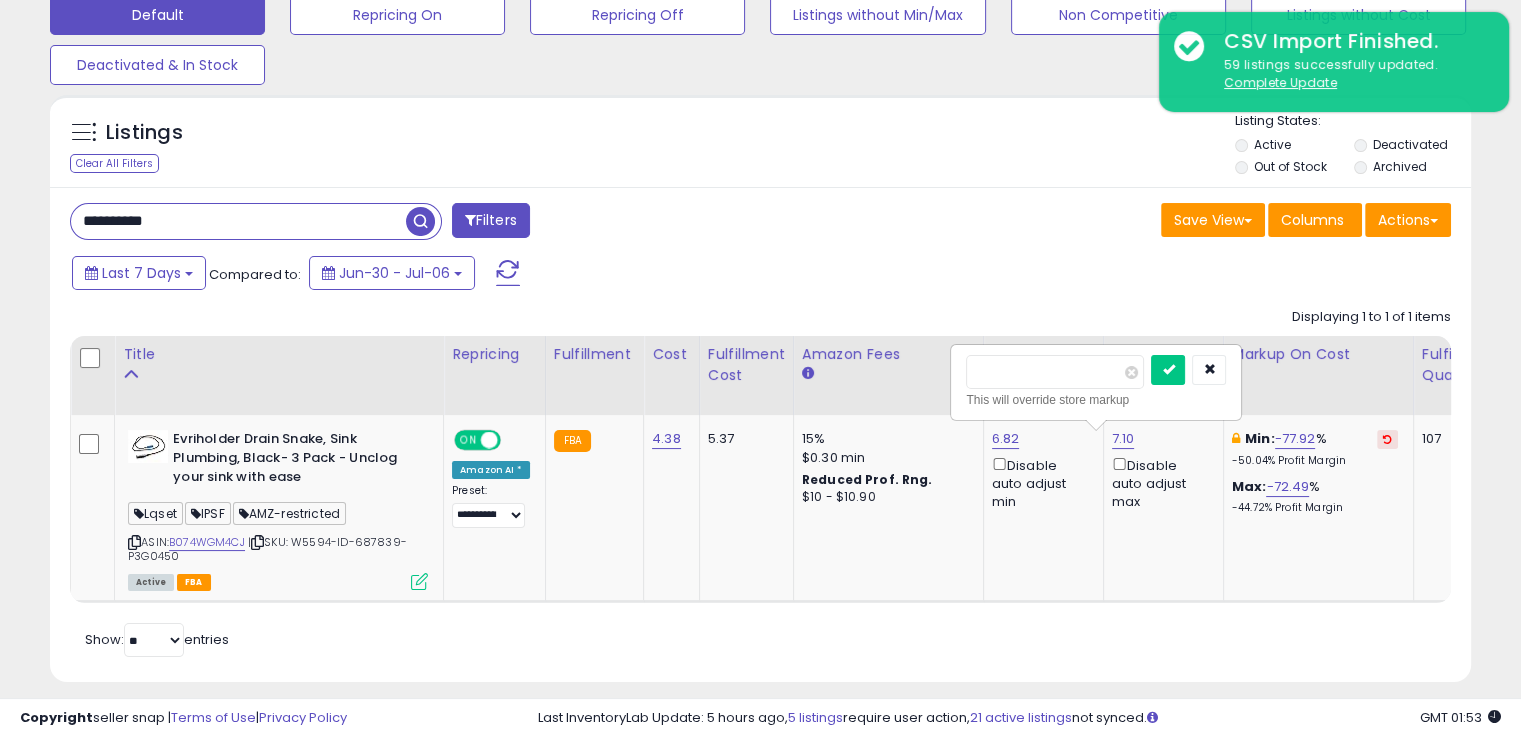 drag, startPoint x: 1036, startPoint y: 371, endPoint x: 895, endPoint y: 374, distance: 141.0319 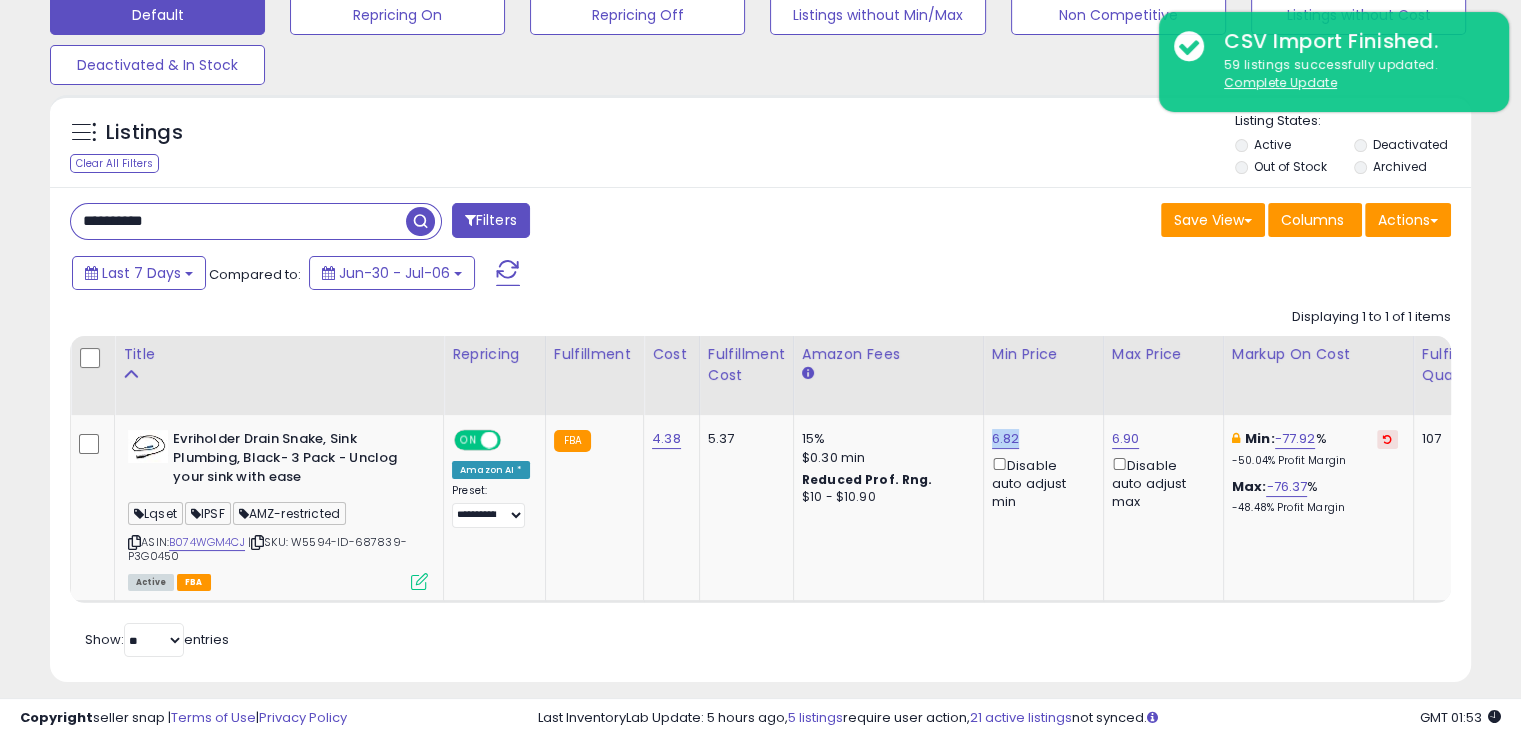 drag, startPoint x: 1016, startPoint y: 437, endPoint x: 983, endPoint y: 434, distance: 33.13608 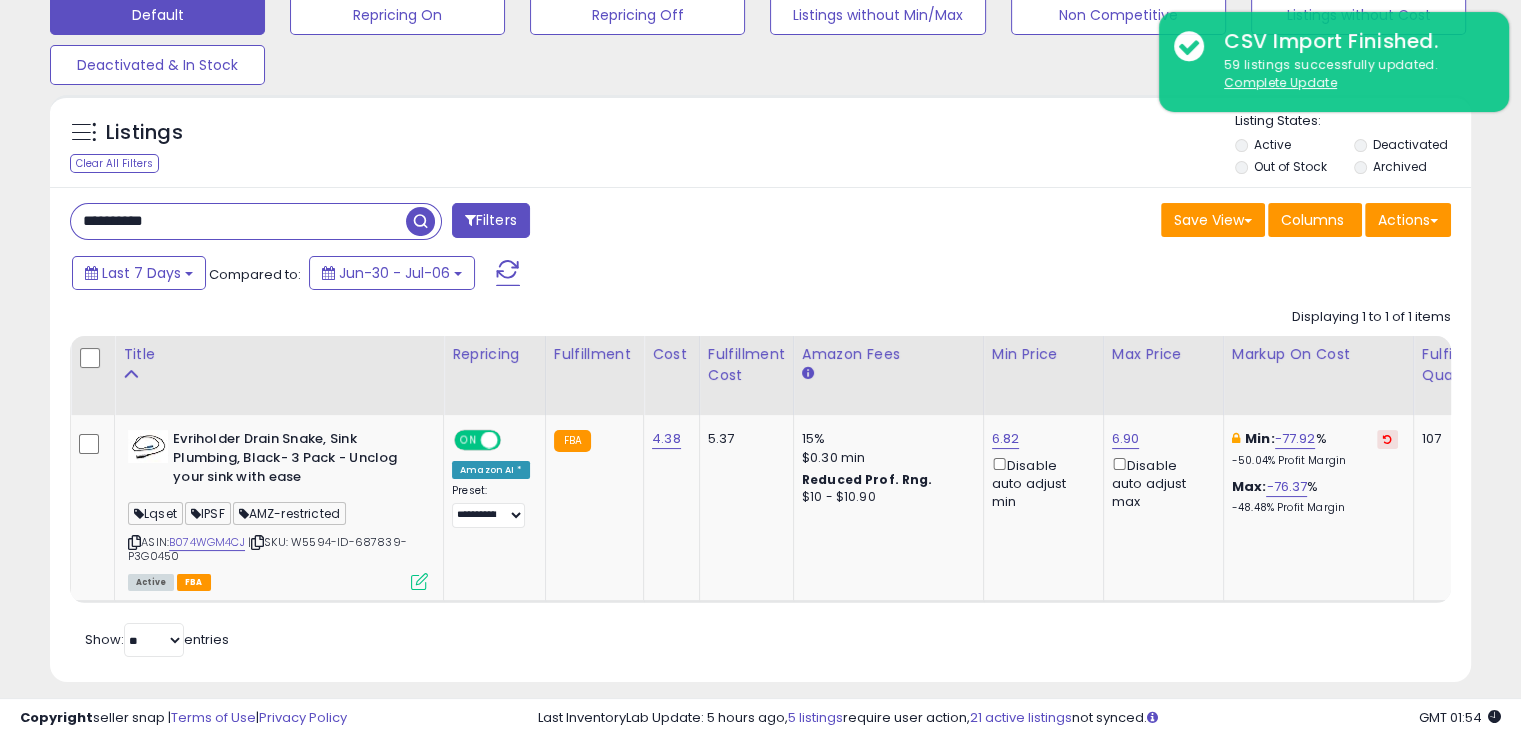 click on "**********" at bounding box center [238, 221] 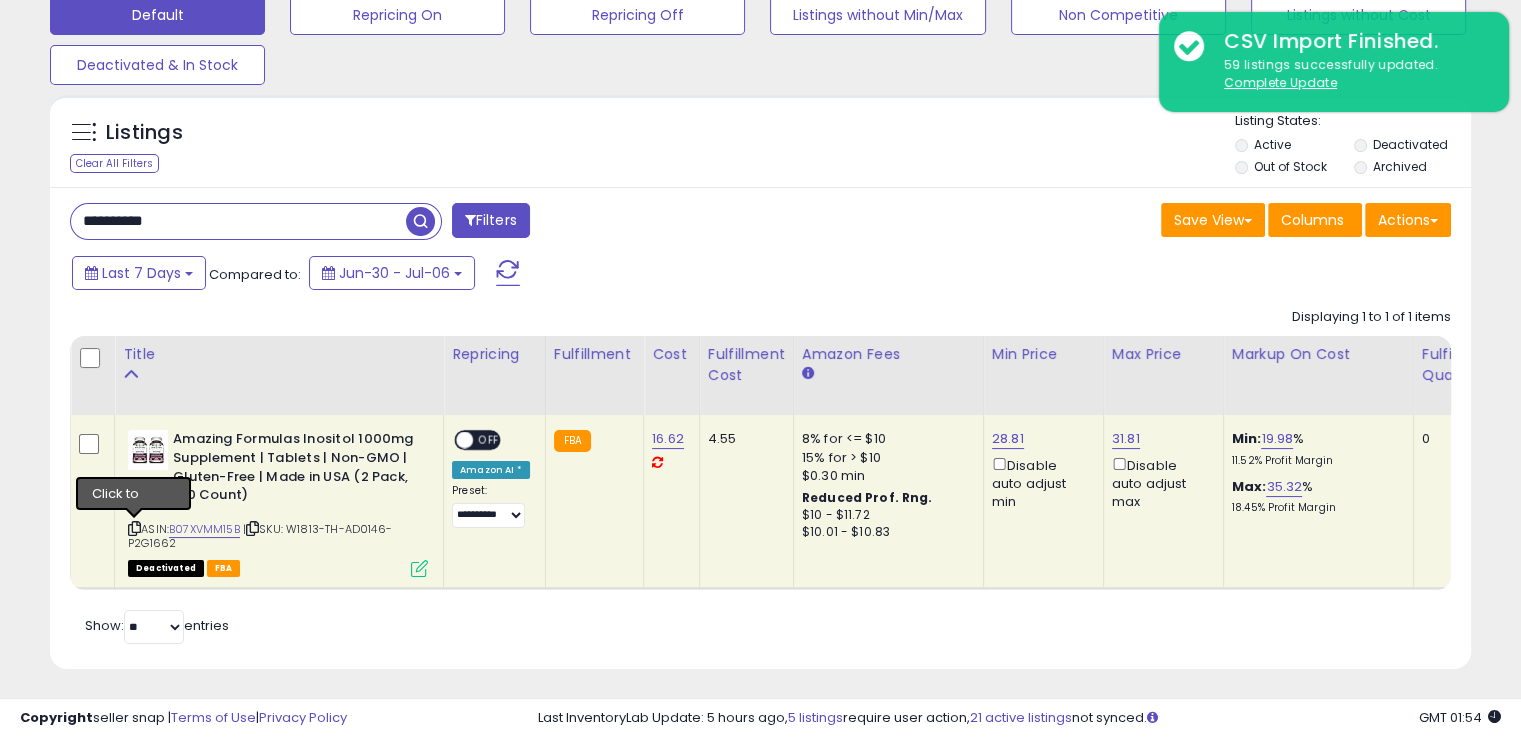 click at bounding box center [134, 528] 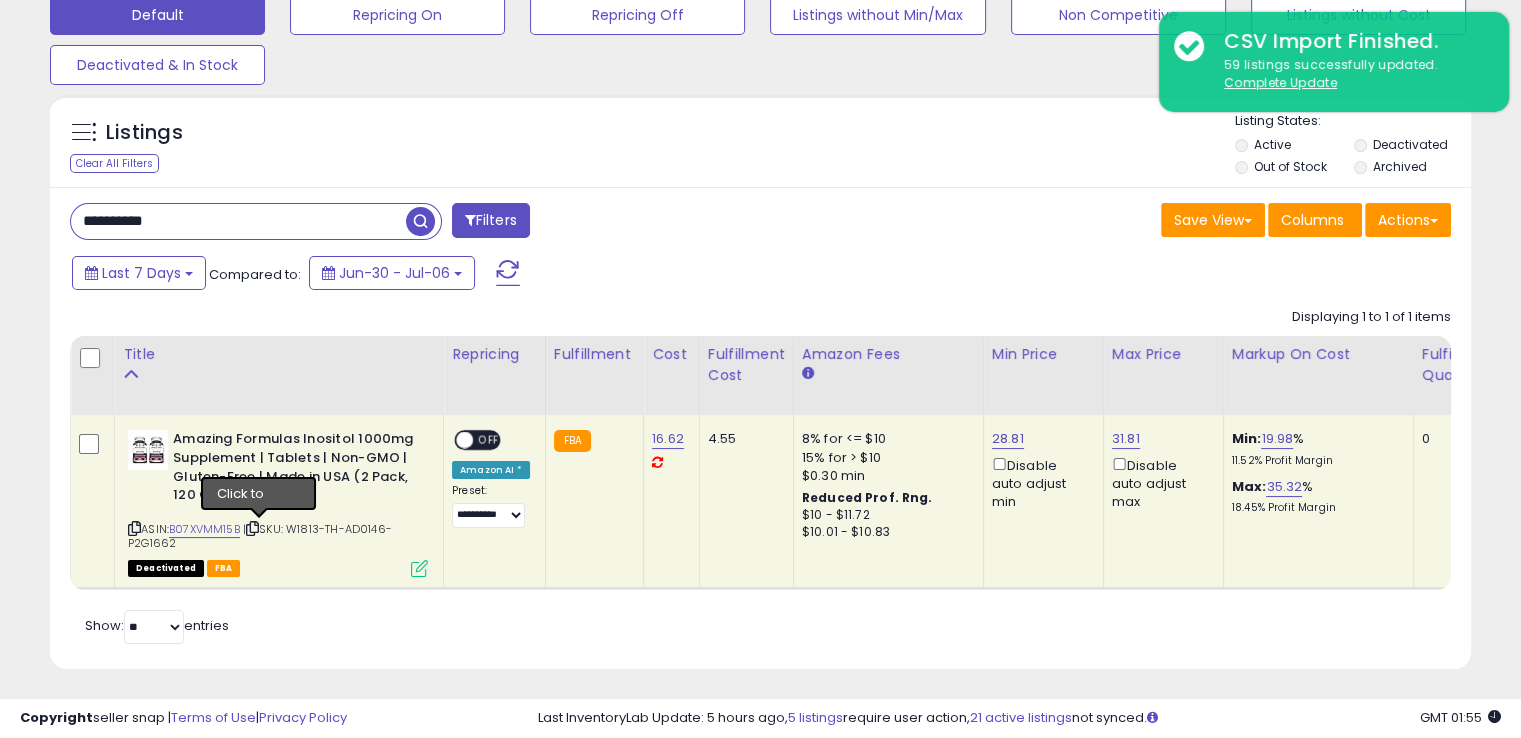 click at bounding box center [252, 528] 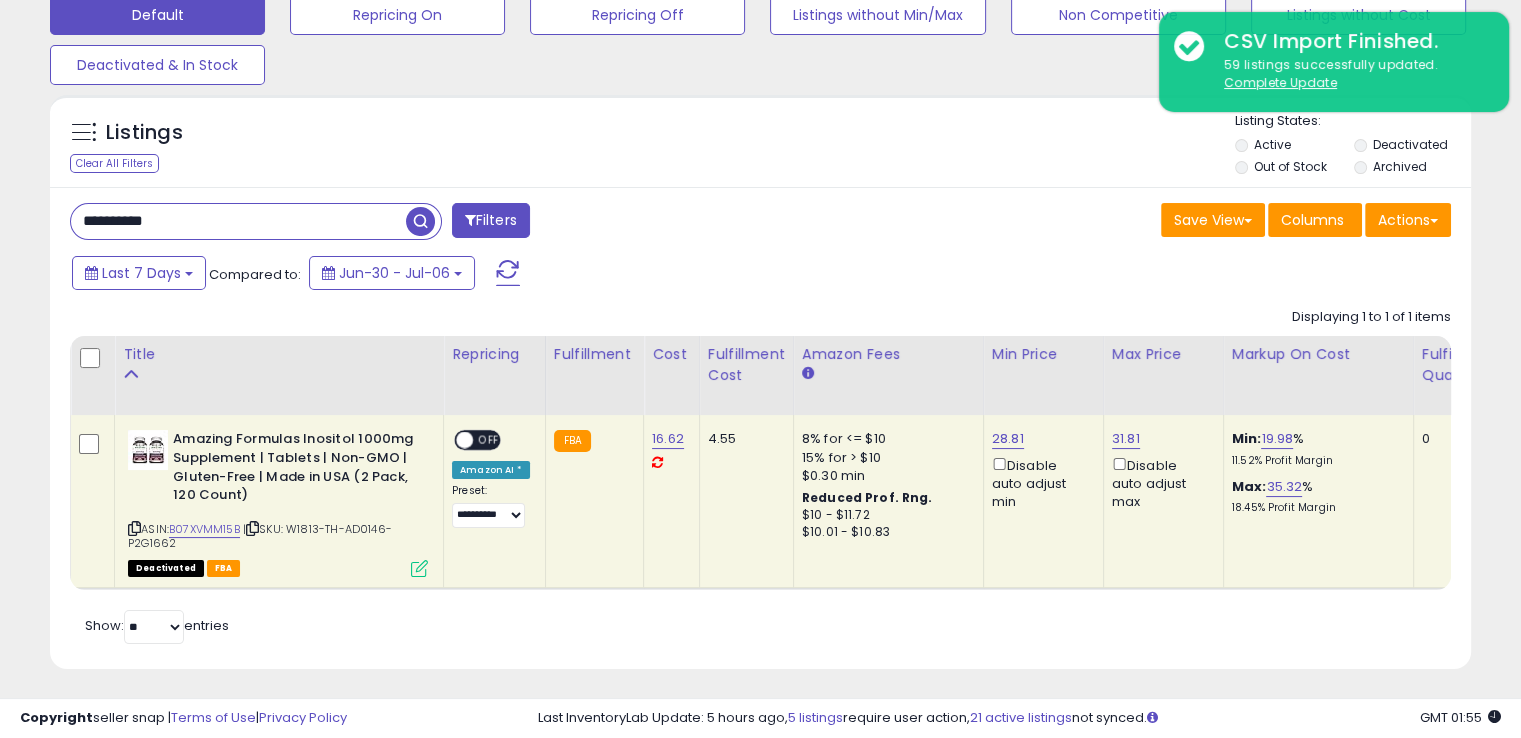 click on "Deactivated FBA" at bounding box center (278, 567) 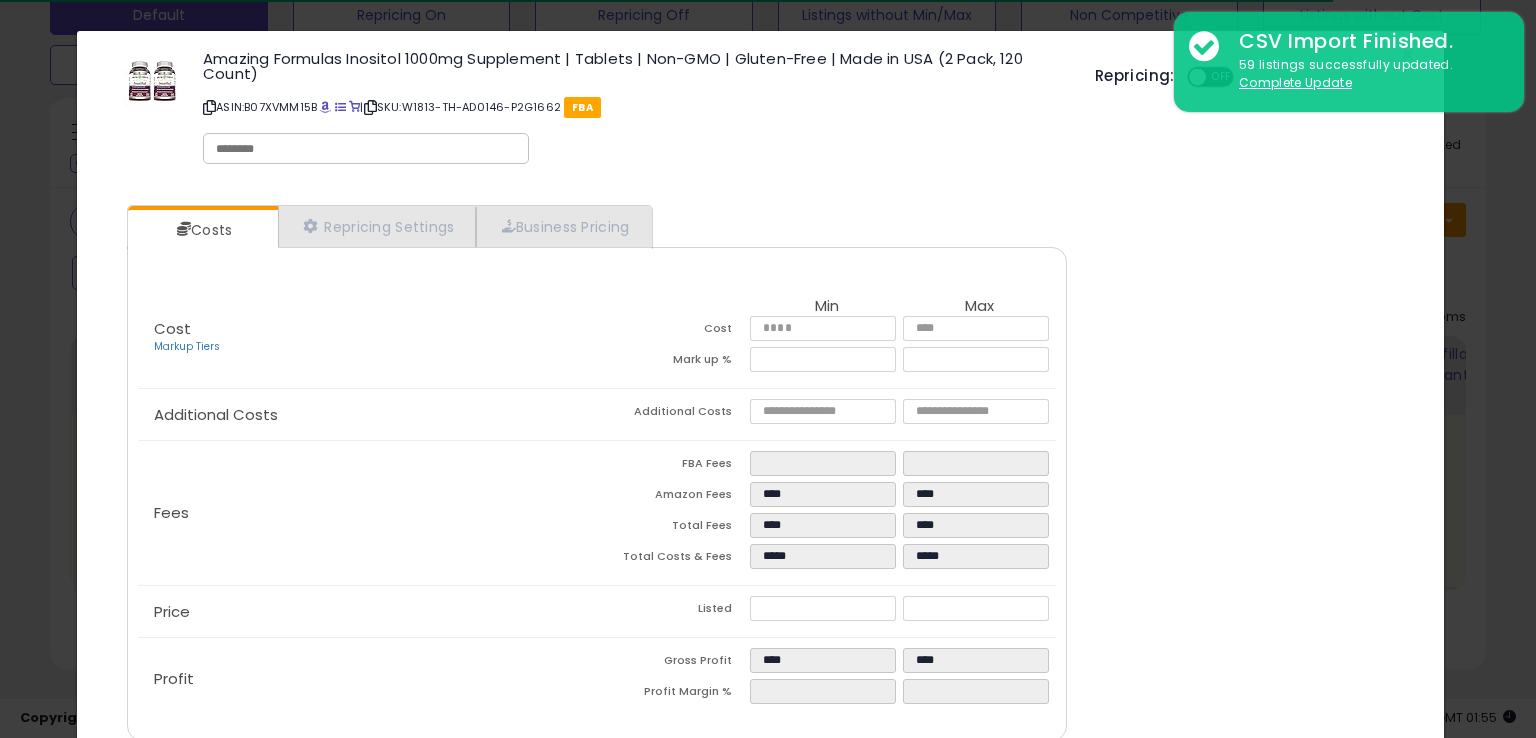 click at bounding box center (366, 149) 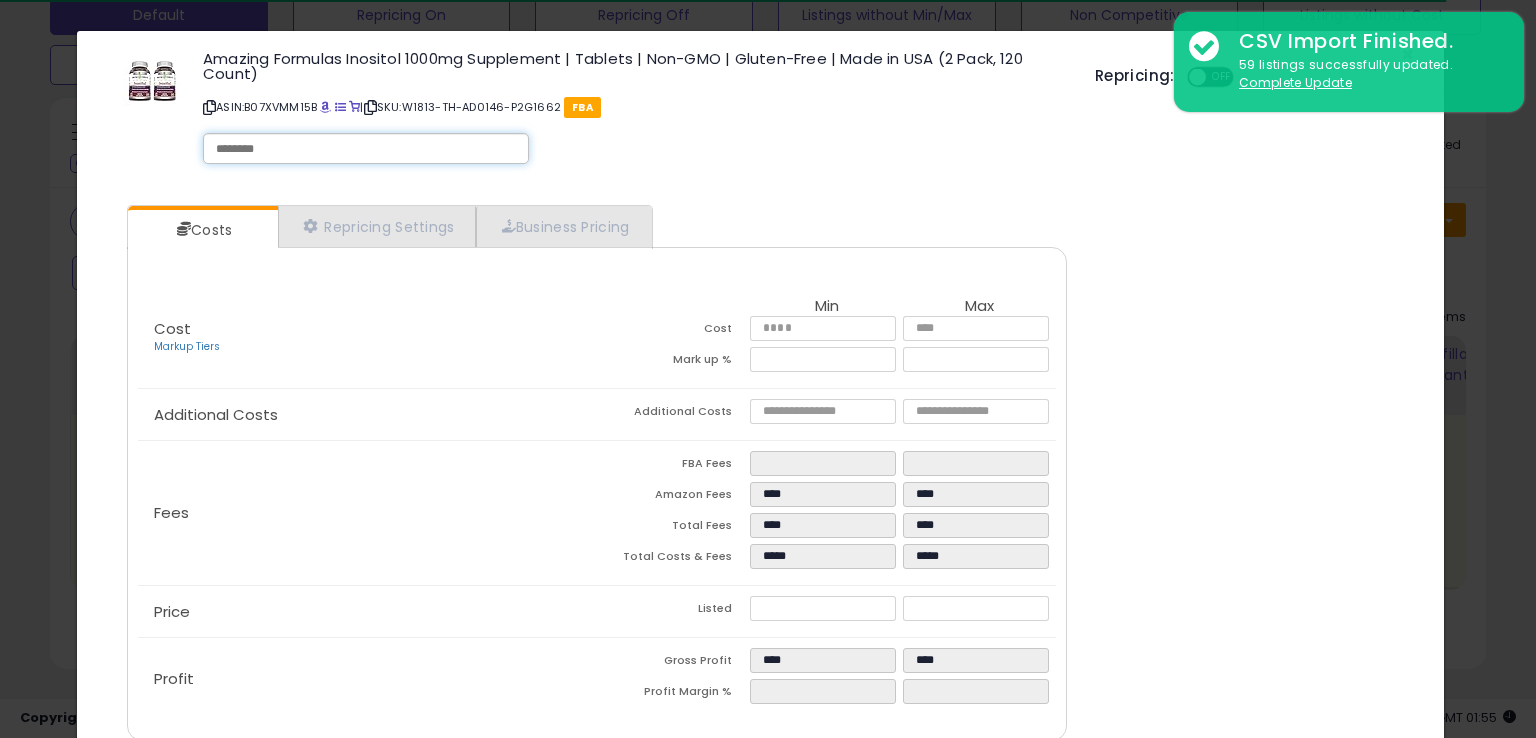 paste on "**********" 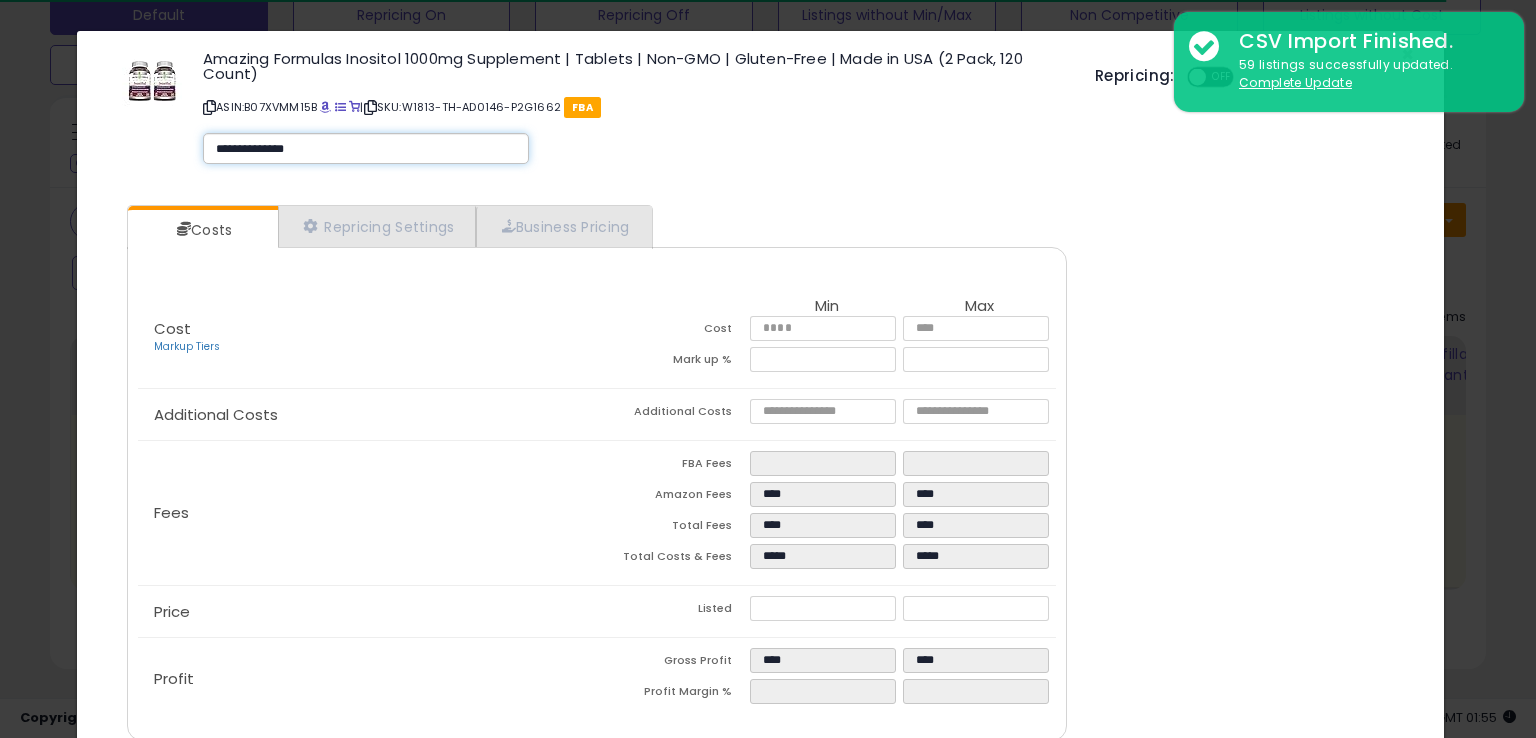 type on "**********" 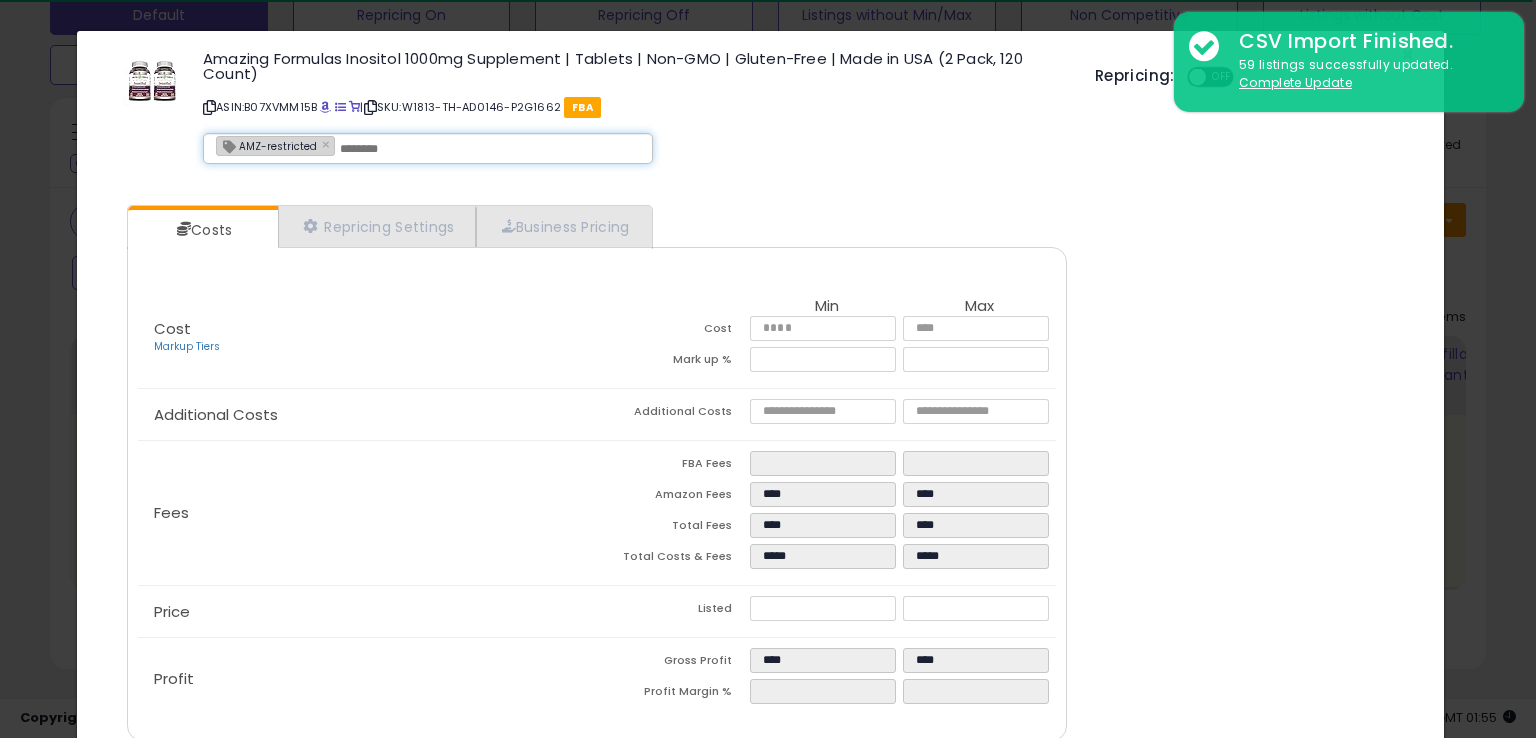 scroll, scrollTop: 86, scrollLeft: 0, axis: vertical 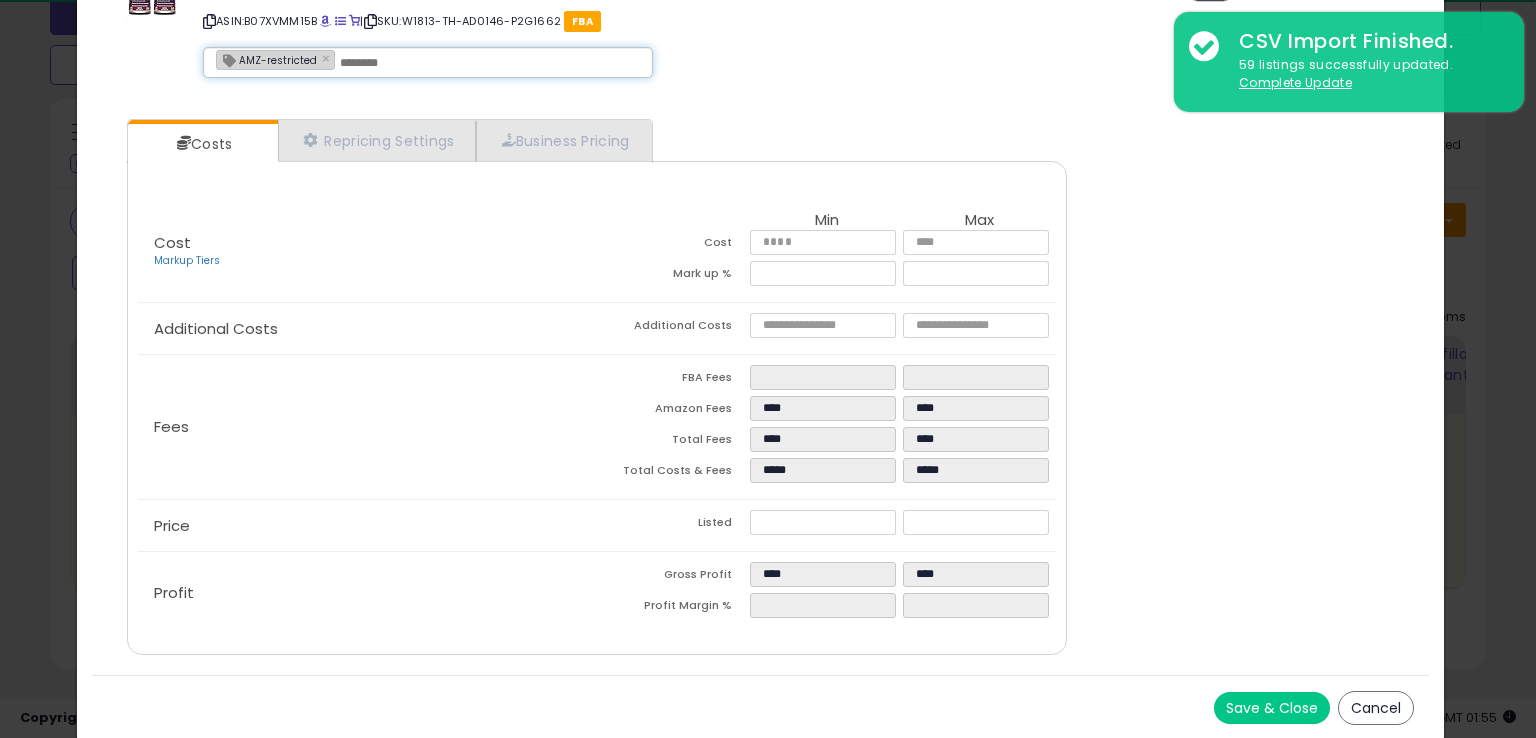 click on "Save & Close" at bounding box center [1272, 708] 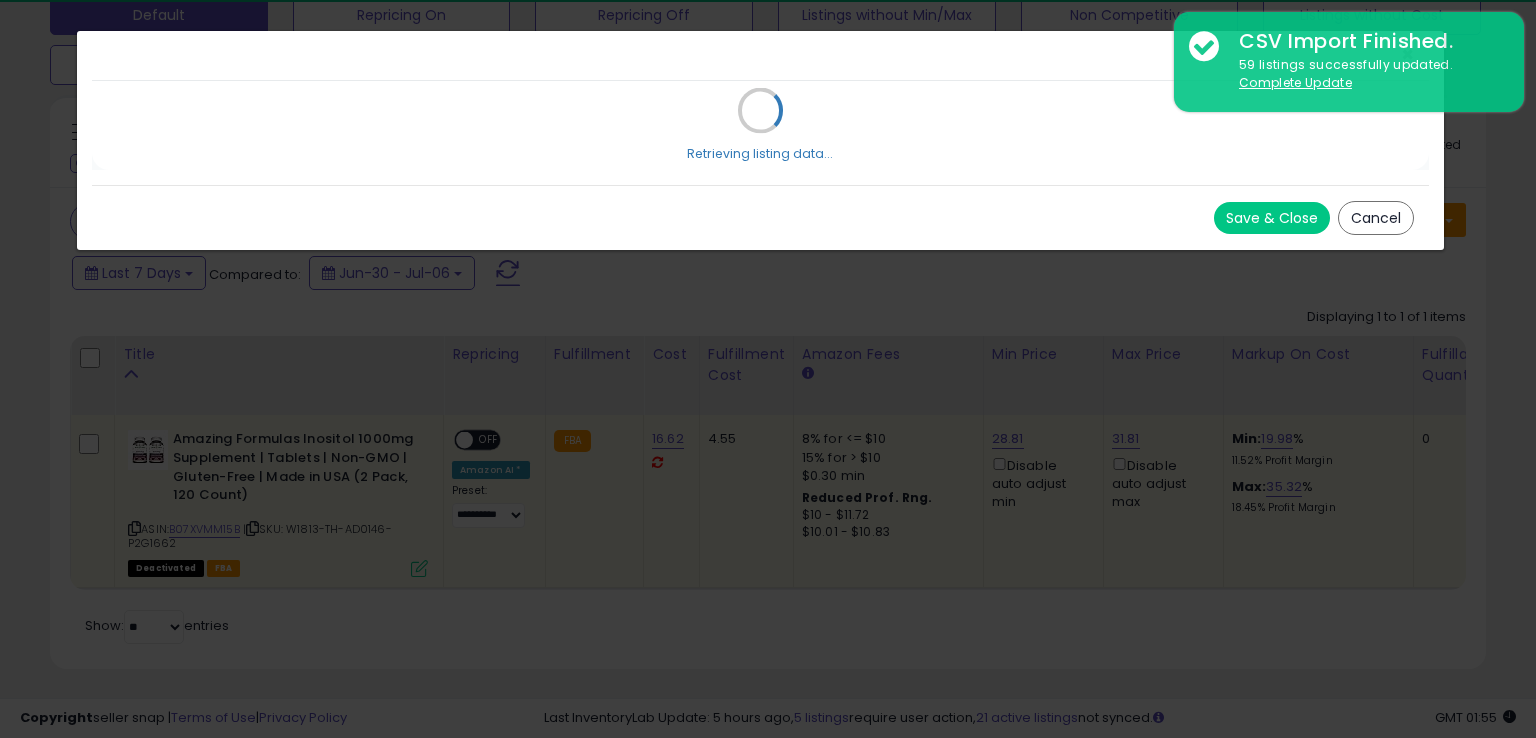 scroll, scrollTop: 0, scrollLeft: 0, axis: both 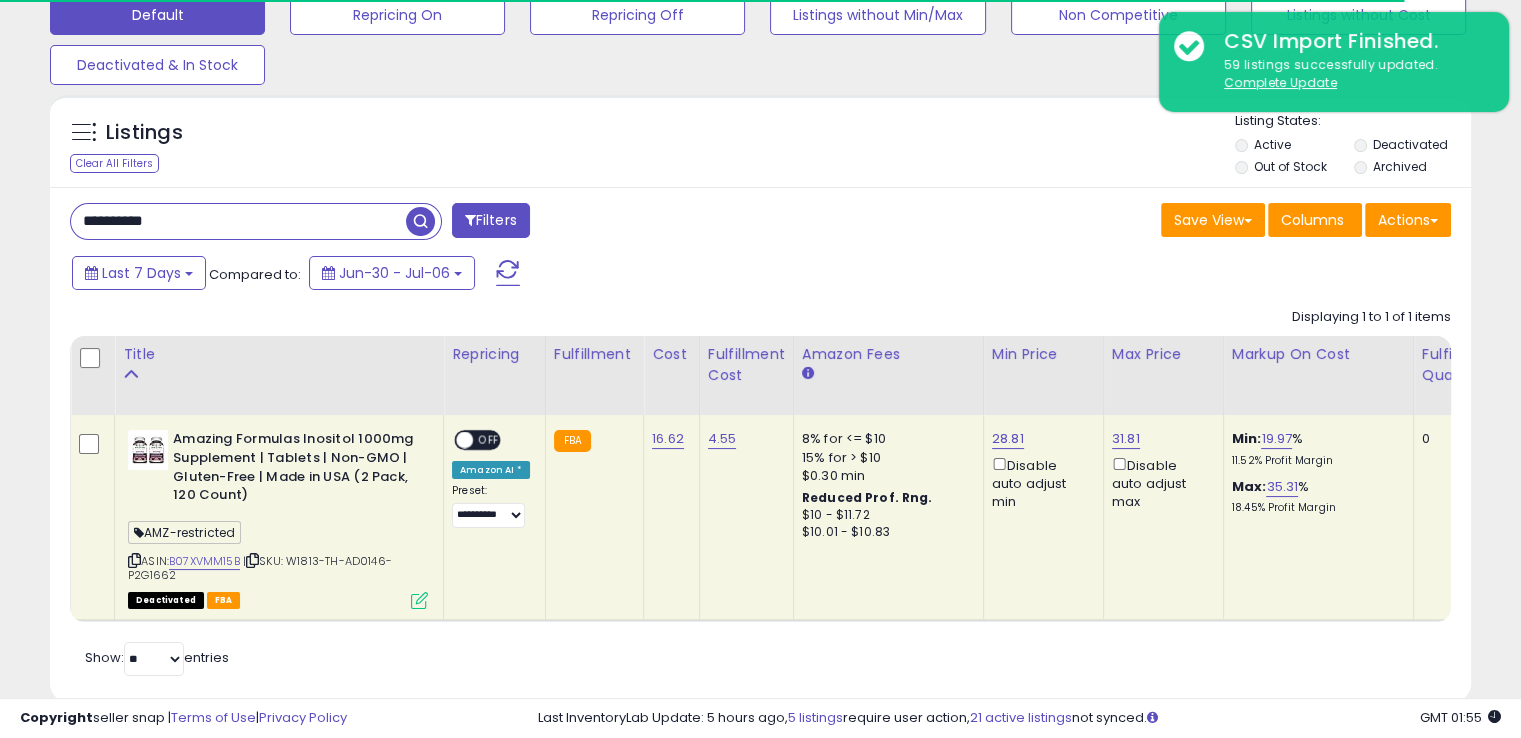 click on "OFF" at bounding box center [489, 440] 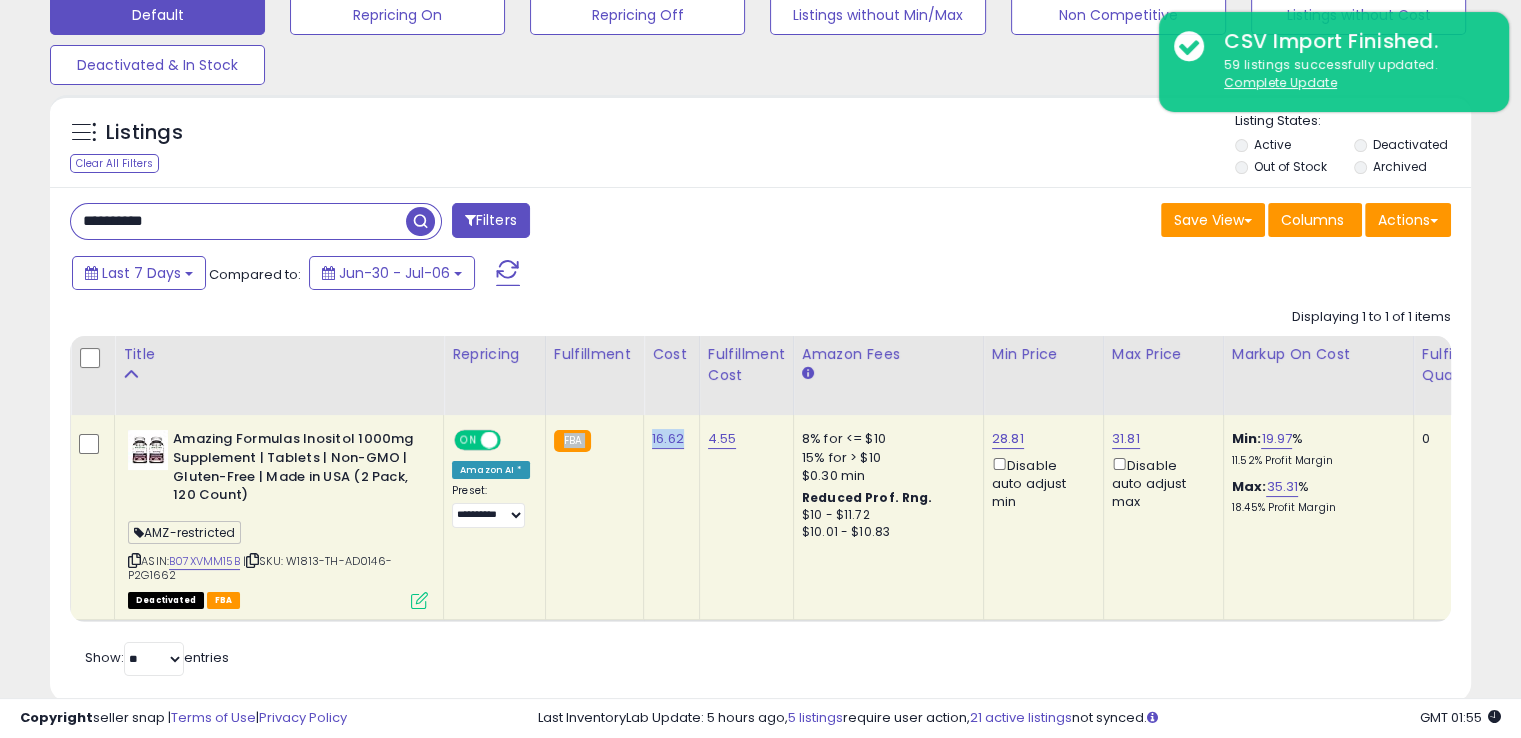 drag, startPoint x: 677, startPoint y: 437, endPoint x: 630, endPoint y: 430, distance: 47.518417 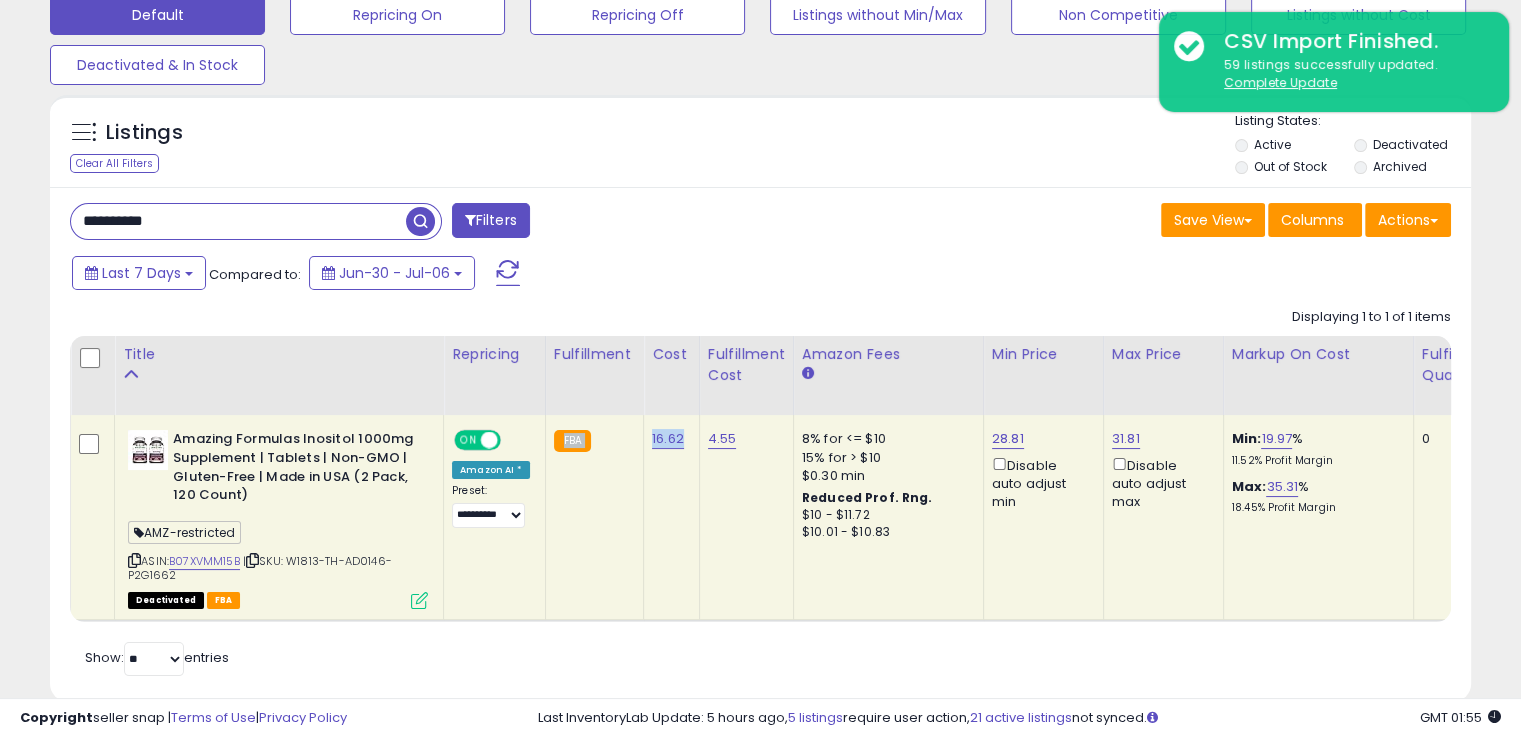 drag, startPoint x: 659, startPoint y: 478, endPoint x: 679, endPoint y: 454, distance: 31.241 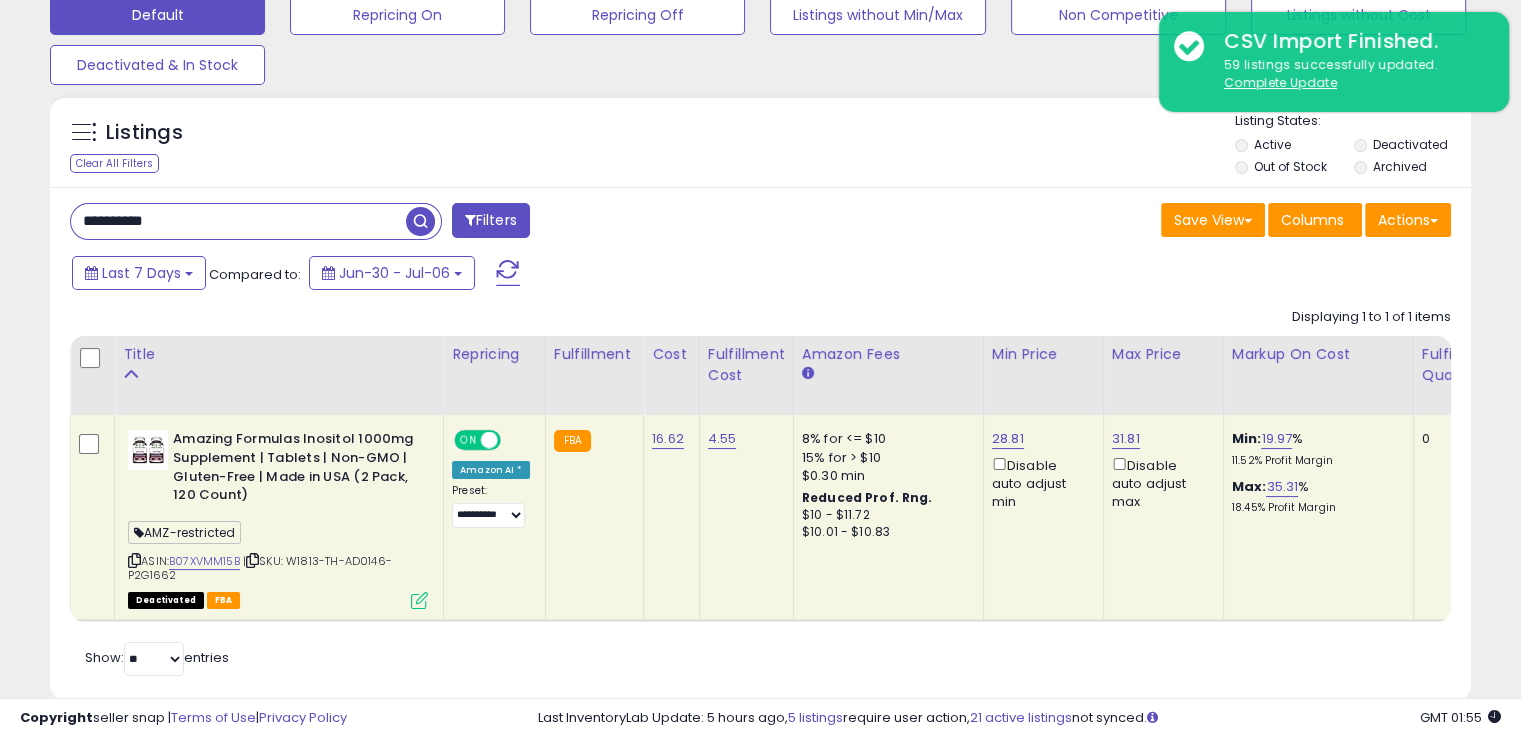 click on "Last 7 Days
Compared to:
Jun-30 - Jul-06" at bounding box center (585, 275) 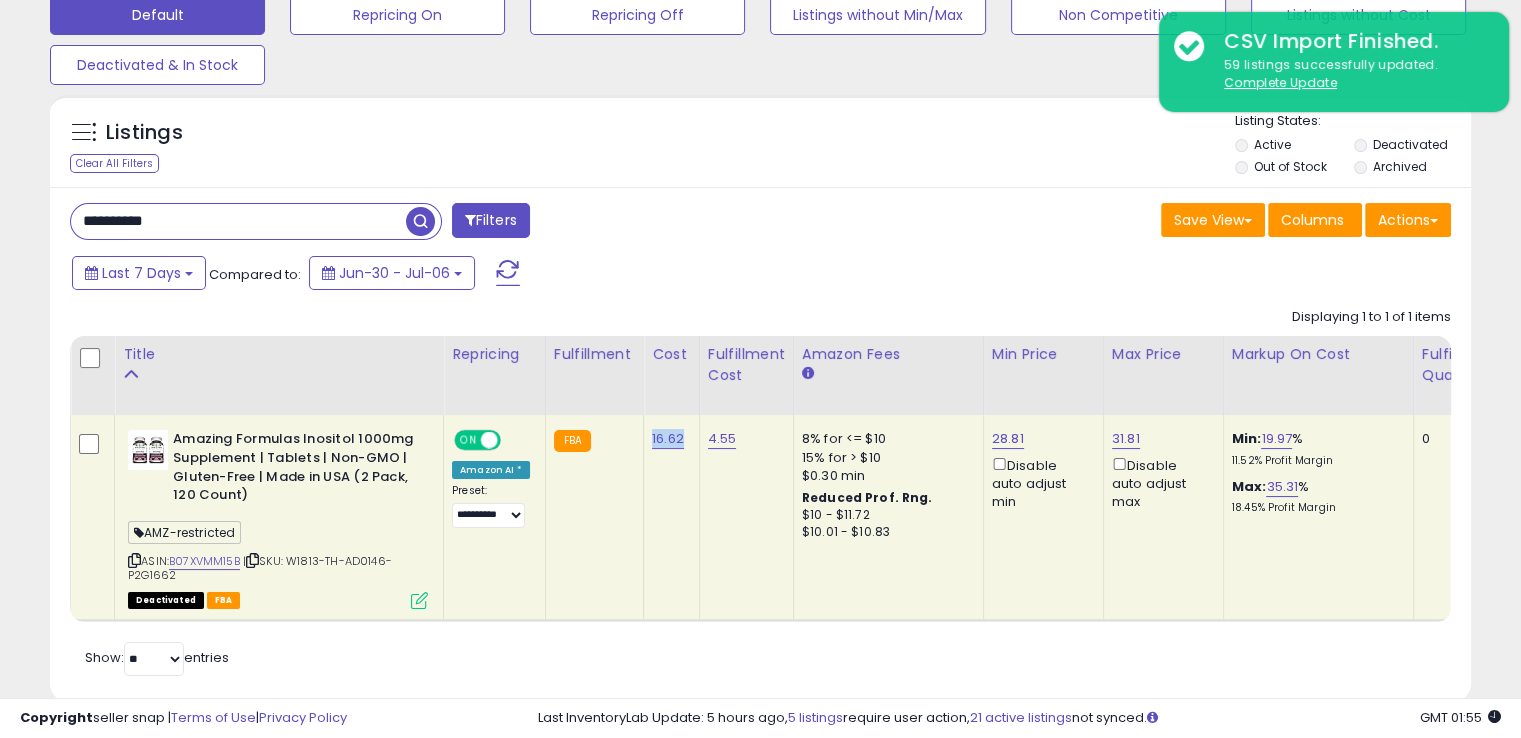 drag, startPoint x: 684, startPoint y: 433, endPoint x: 641, endPoint y: 427, distance: 43.416588 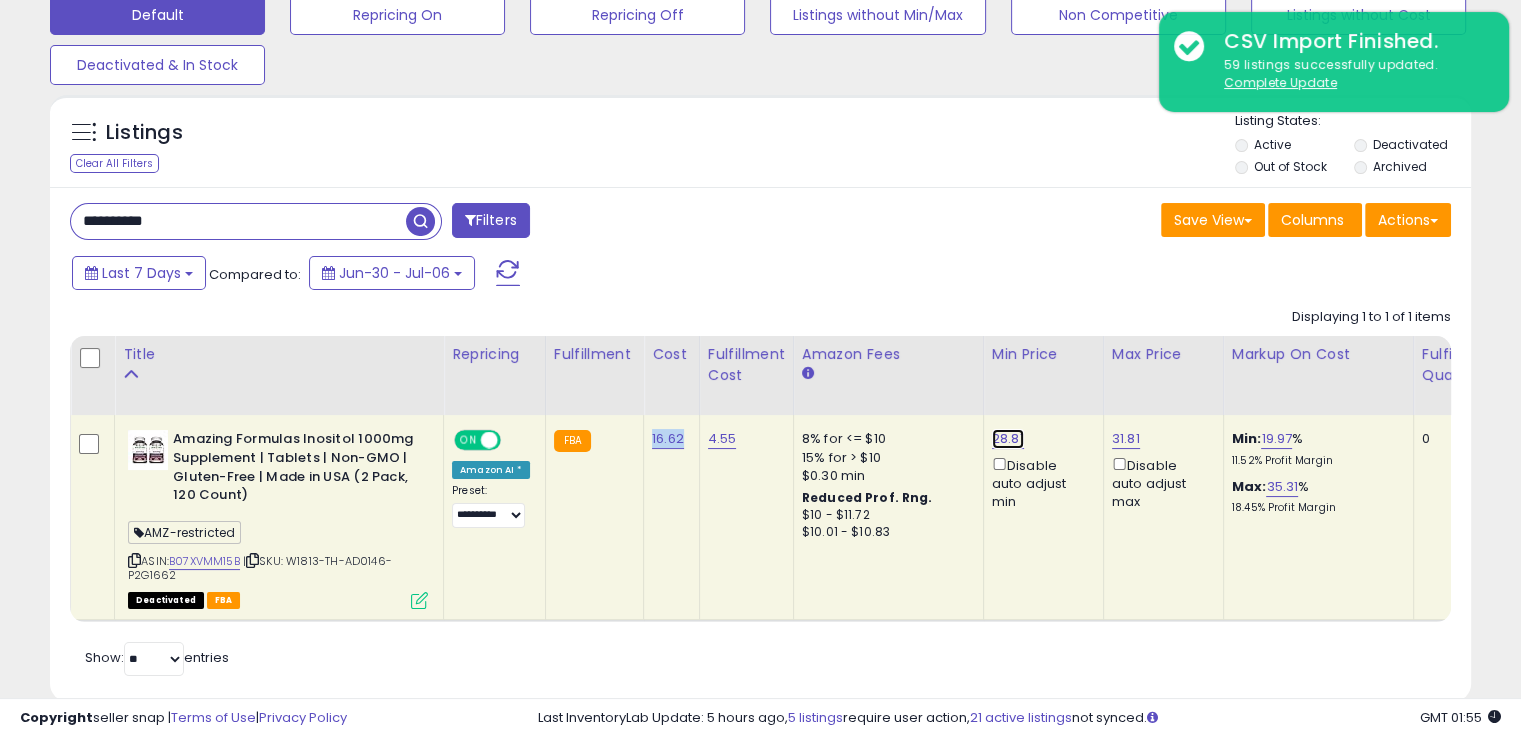 click on "28.81" at bounding box center (1008, 439) 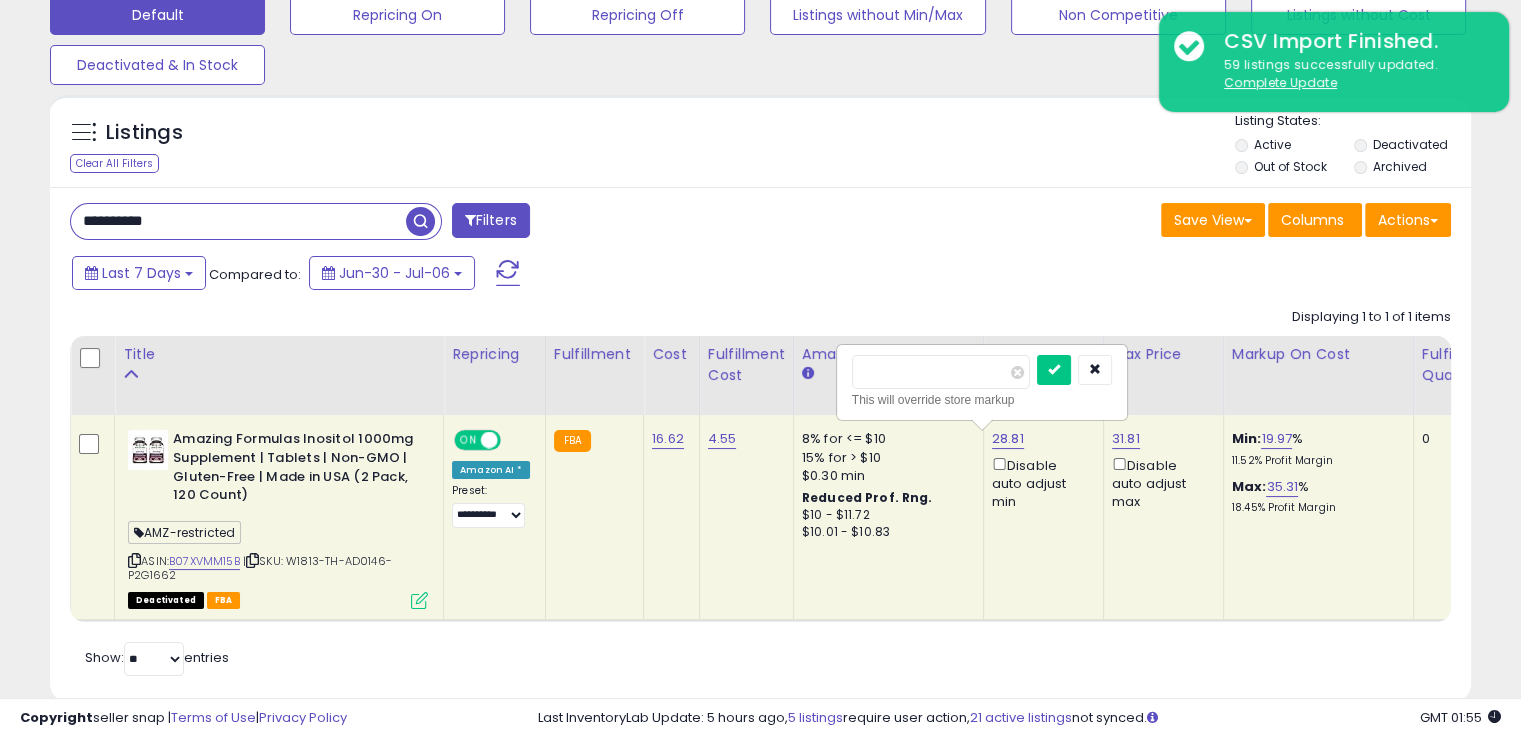 drag, startPoint x: 915, startPoint y: 372, endPoint x: 874, endPoint y: 368, distance: 41.19466 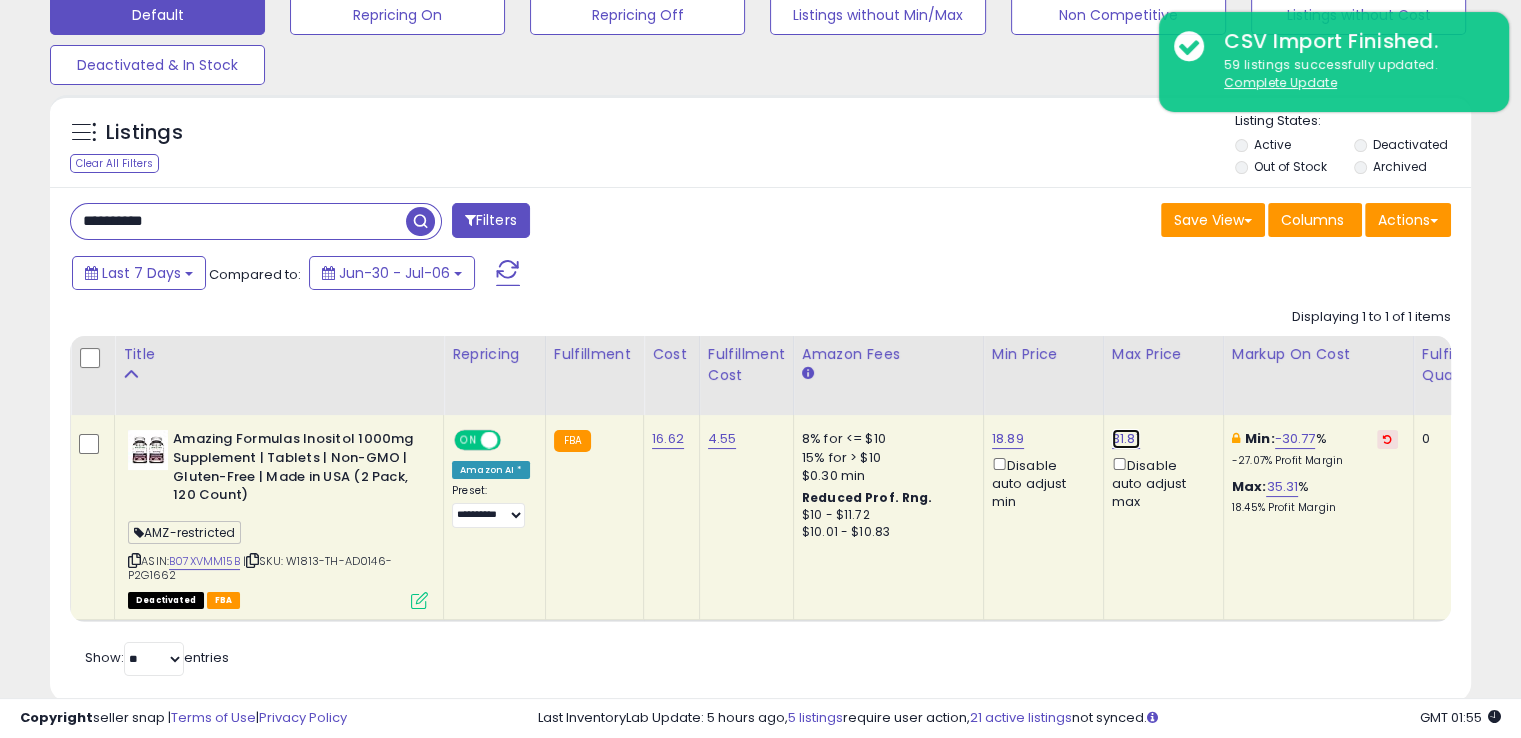 click on "31.81" at bounding box center [1126, 439] 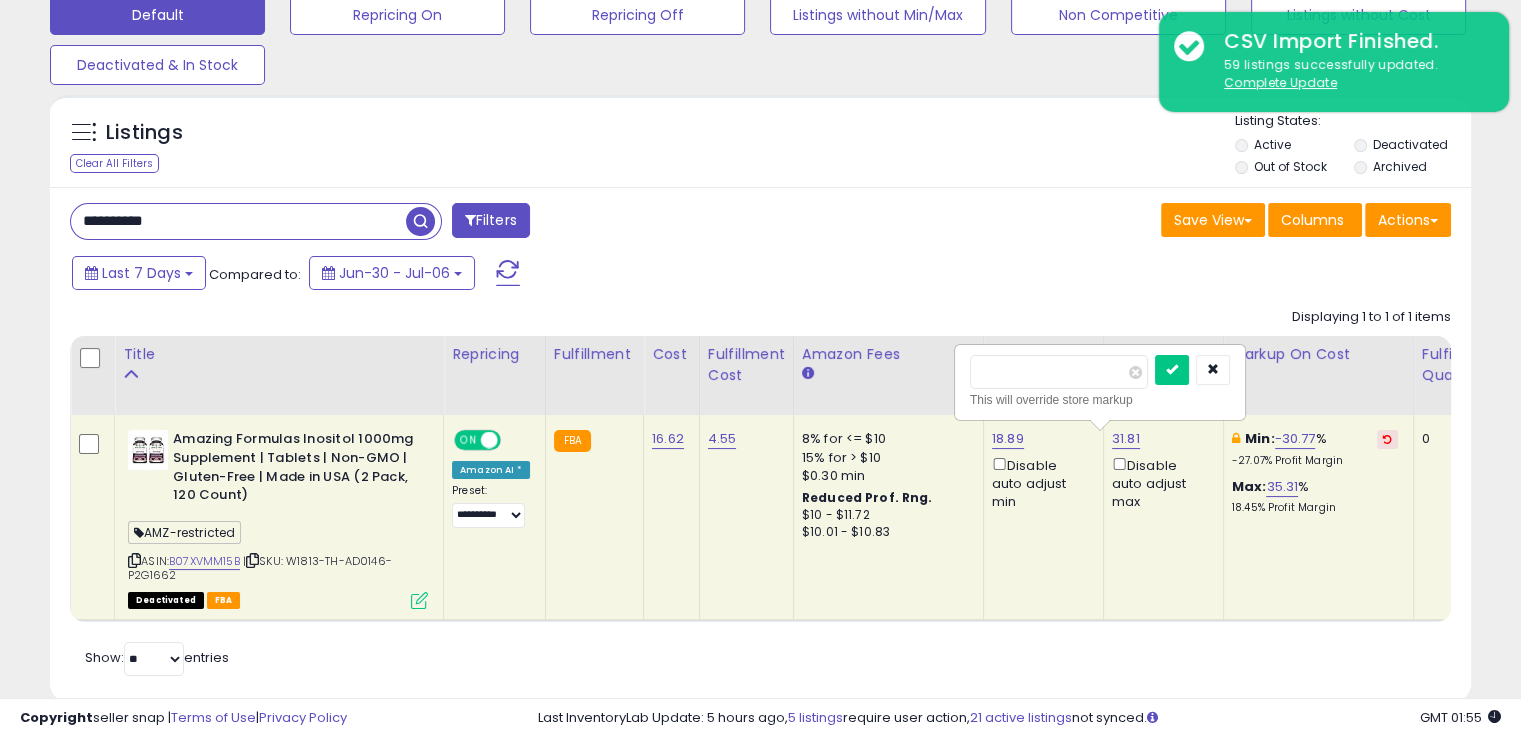 drag, startPoint x: 1008, startPoint y: 373, endPoint x: 895, endPoint y: 357, distance: 114.12712 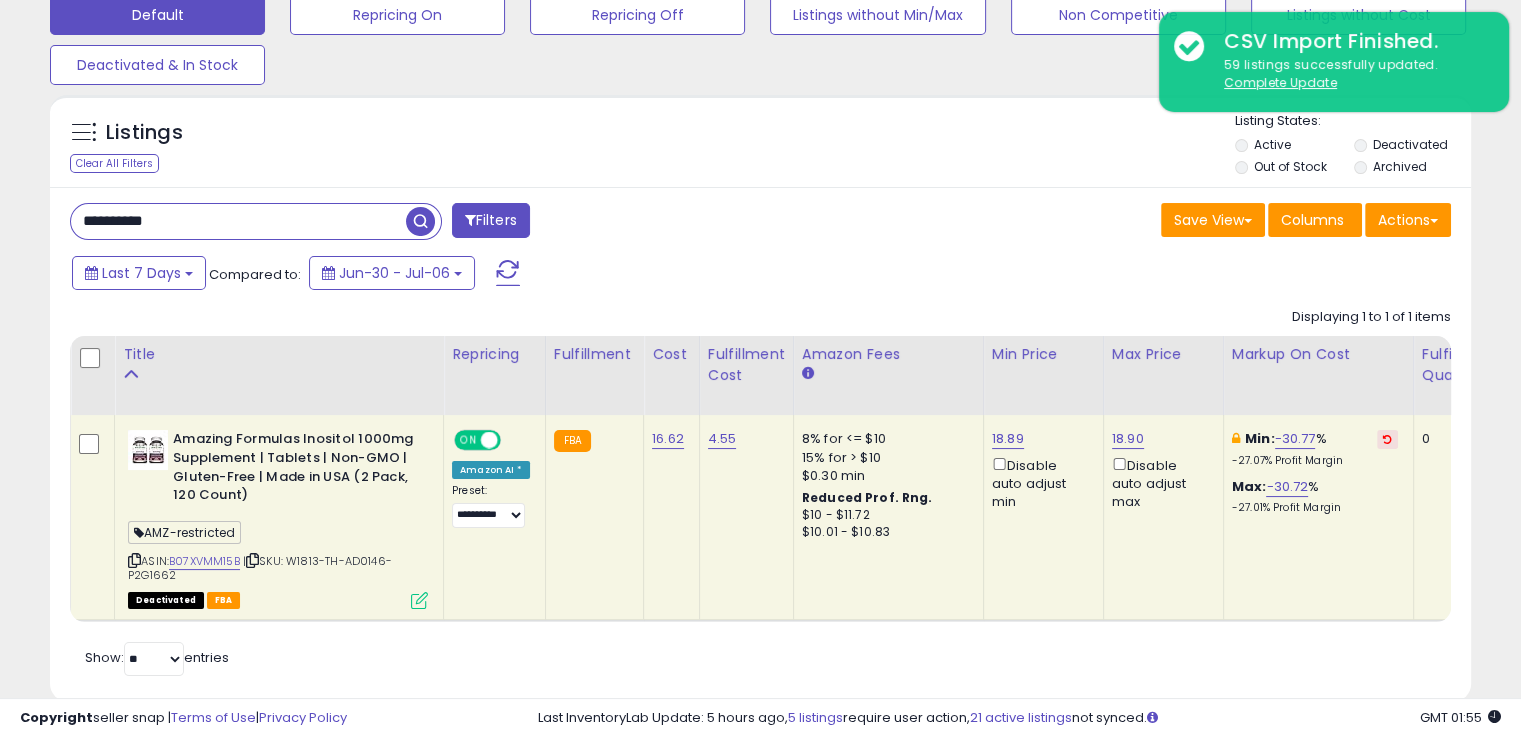 click on "ON" at bounding box center (468, 440) 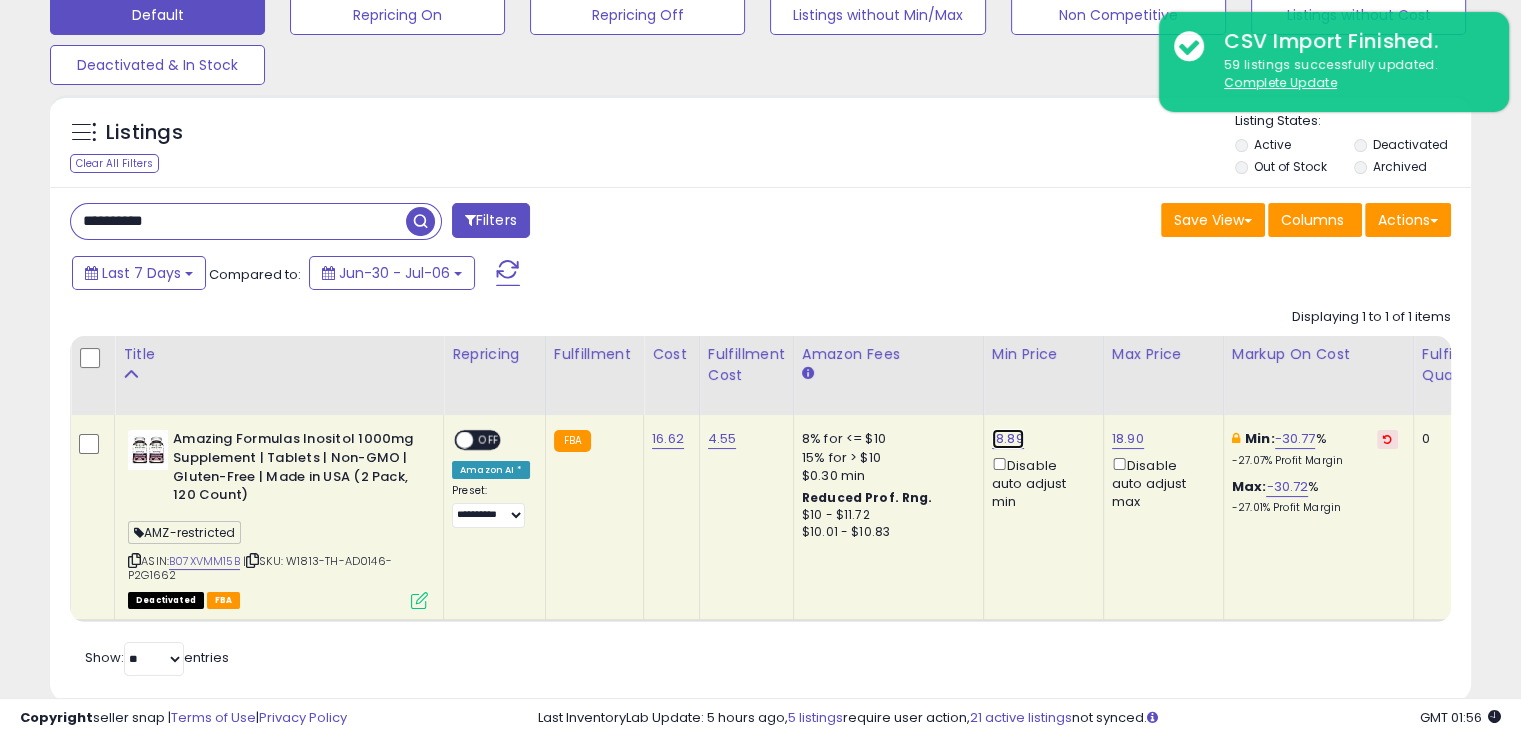 click on "18.89" at bounding box center [1008, 439] 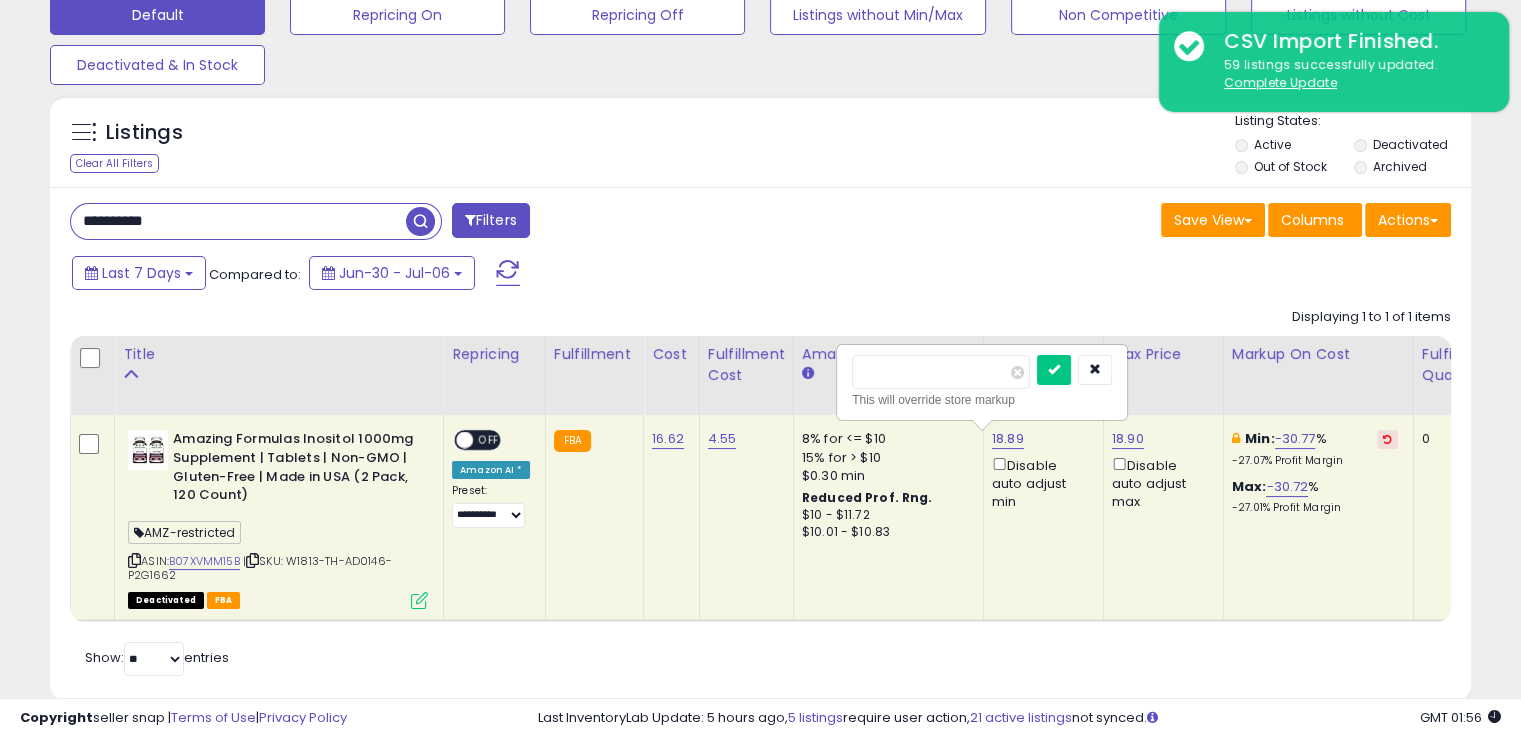 drag, startPoint x: 982, startPoint y: 357, endPoint x: 816, endPoint y: 384, distance: 168.18144 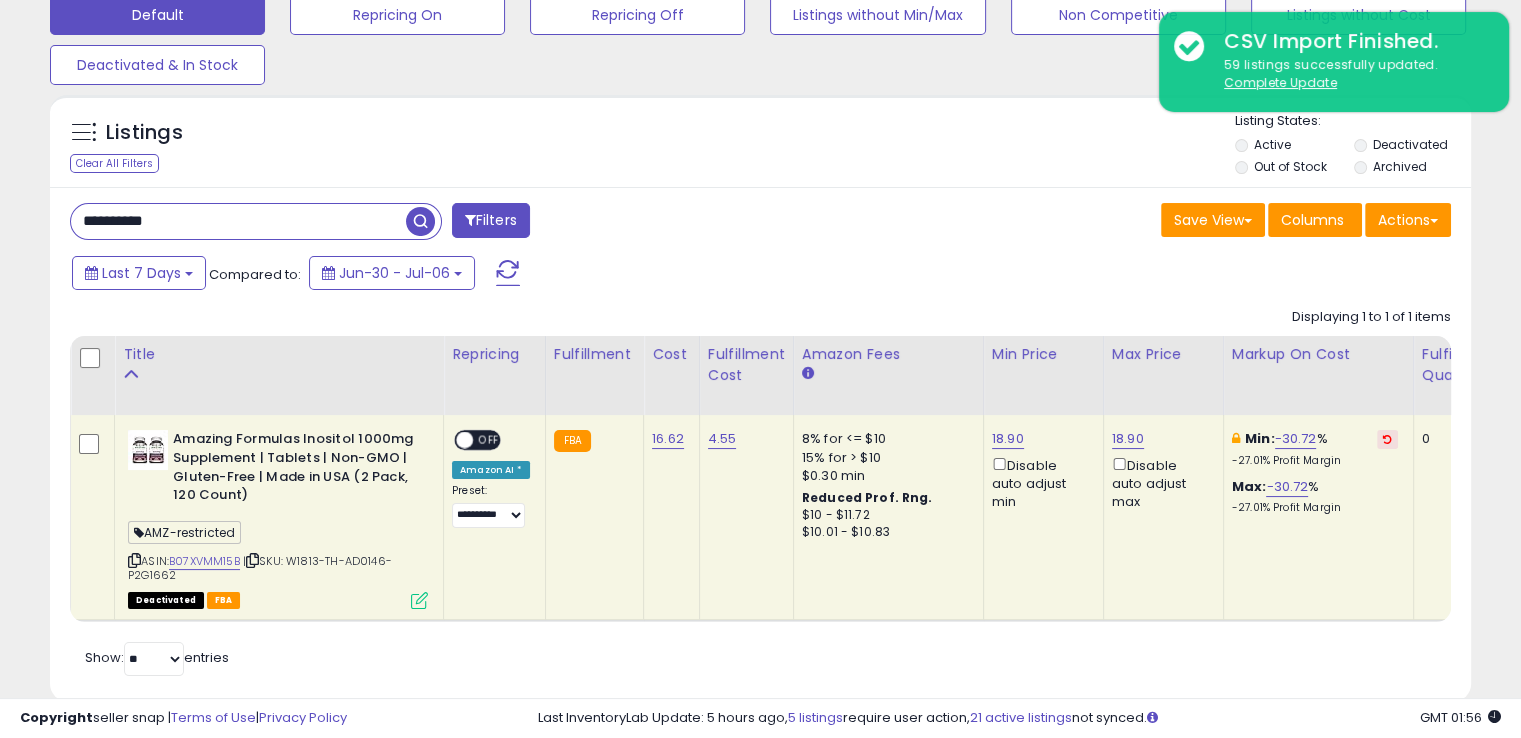 click on "**********" at bounding box center (238, 221) 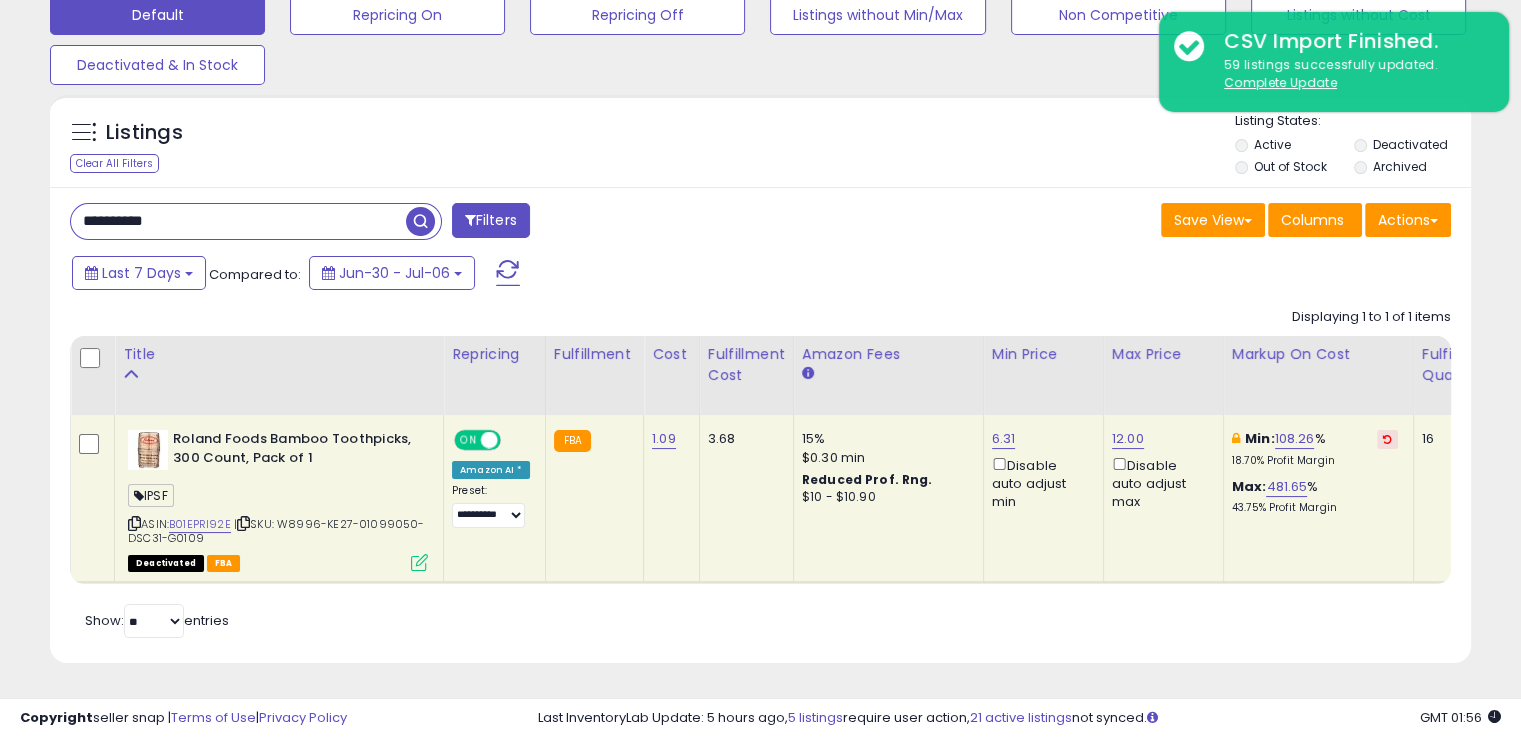 click at bounding box center (243, 523) 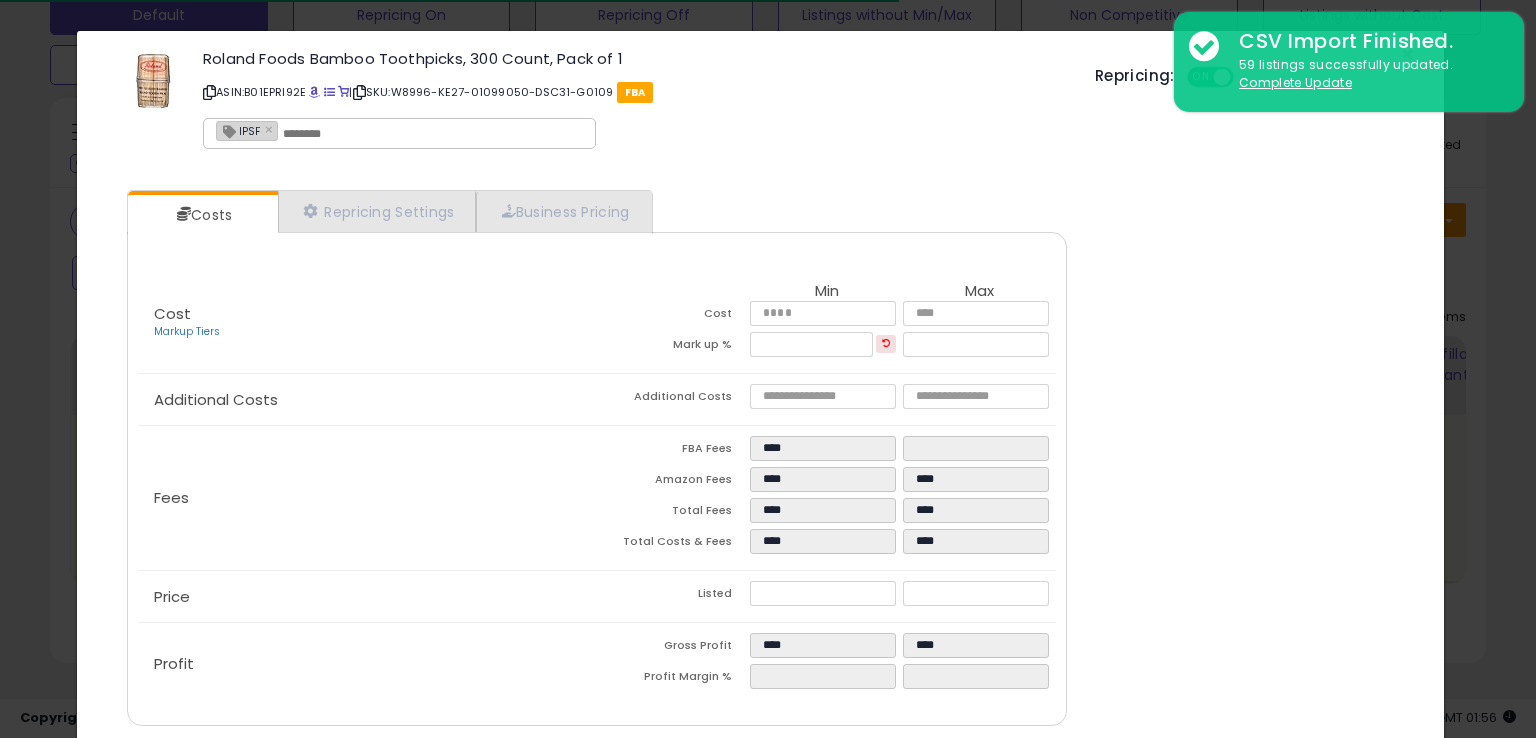 click on "IPSF ×" at bounding box center (399, 133) 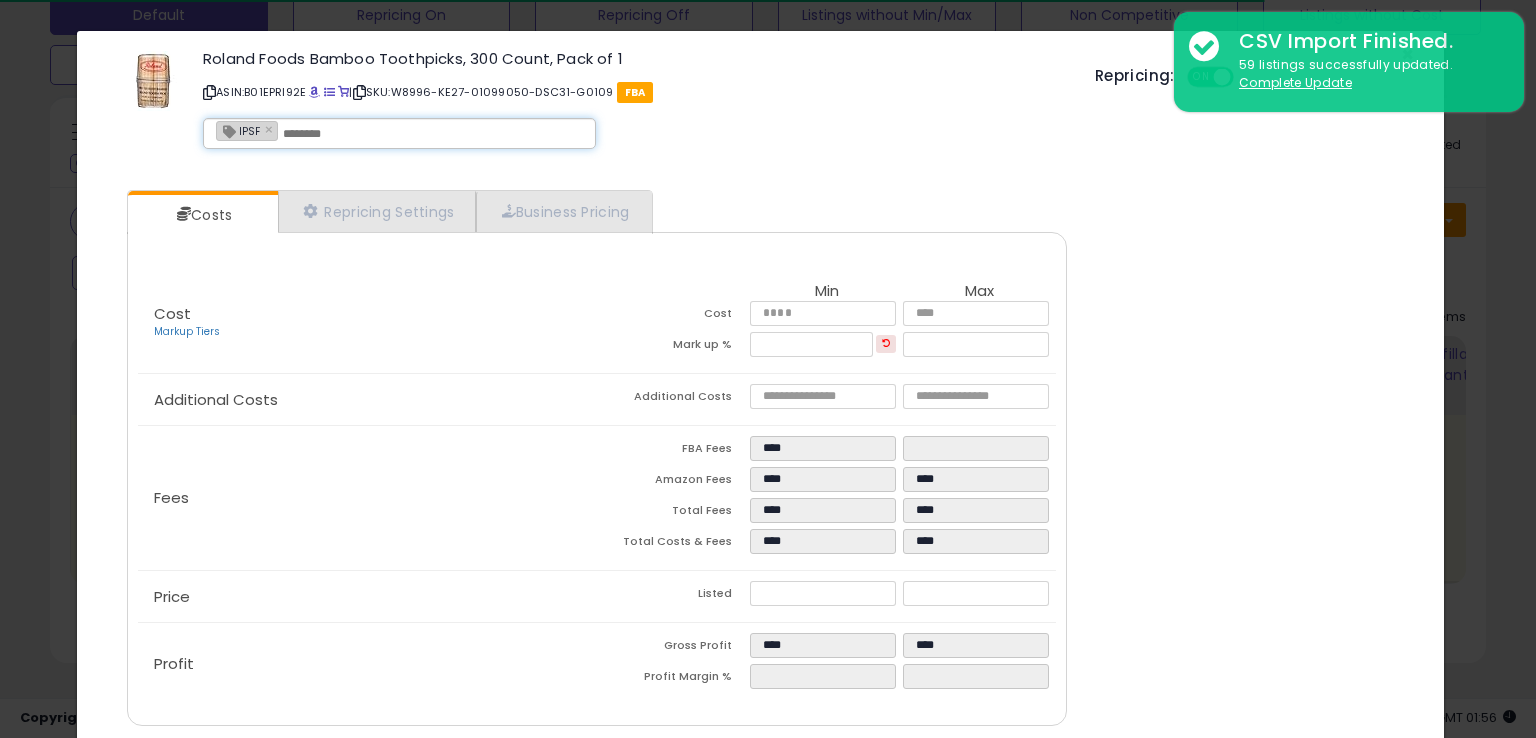 paste on "**********" 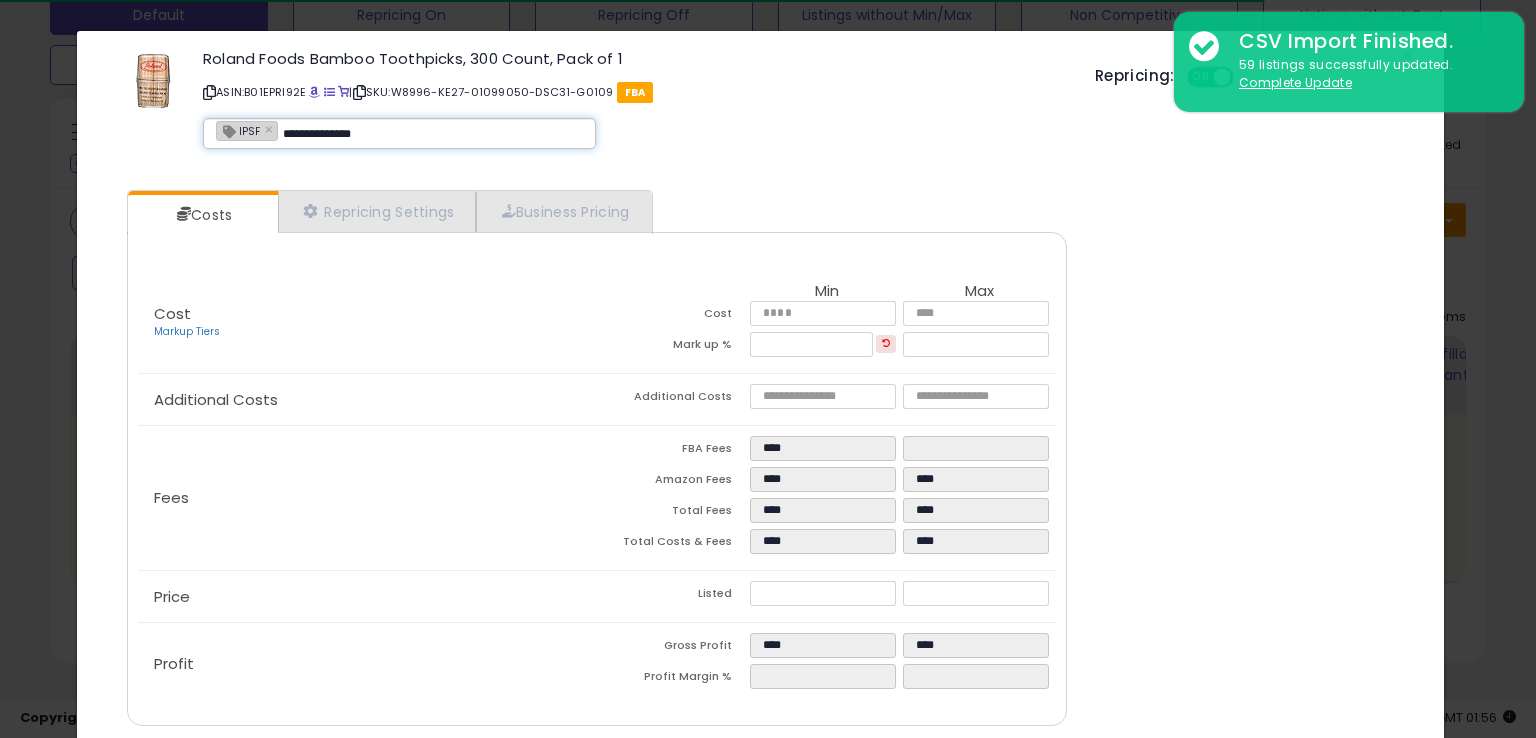 type on "**********" 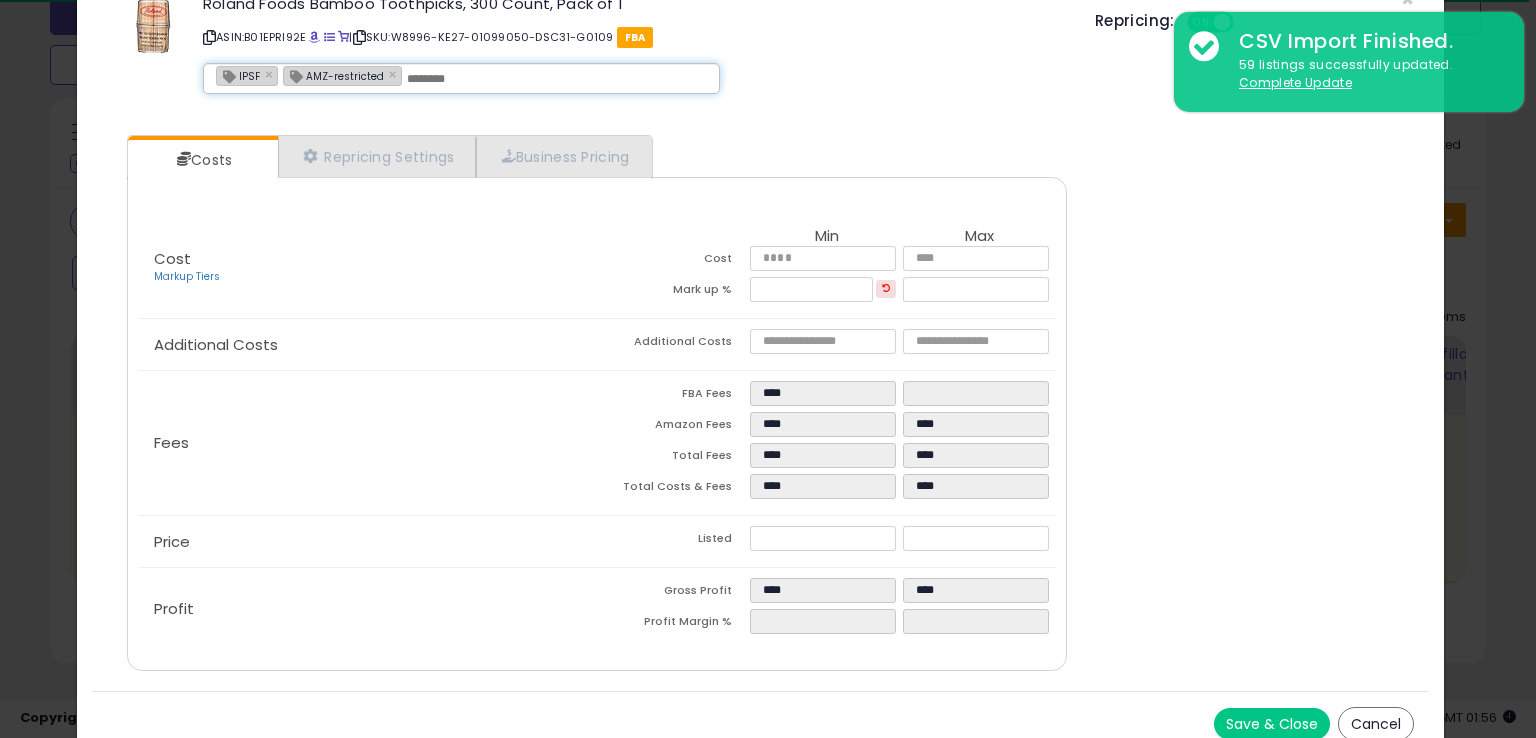 scroll, scrollTop: 71, scrollLeft: 0, axis: vertical 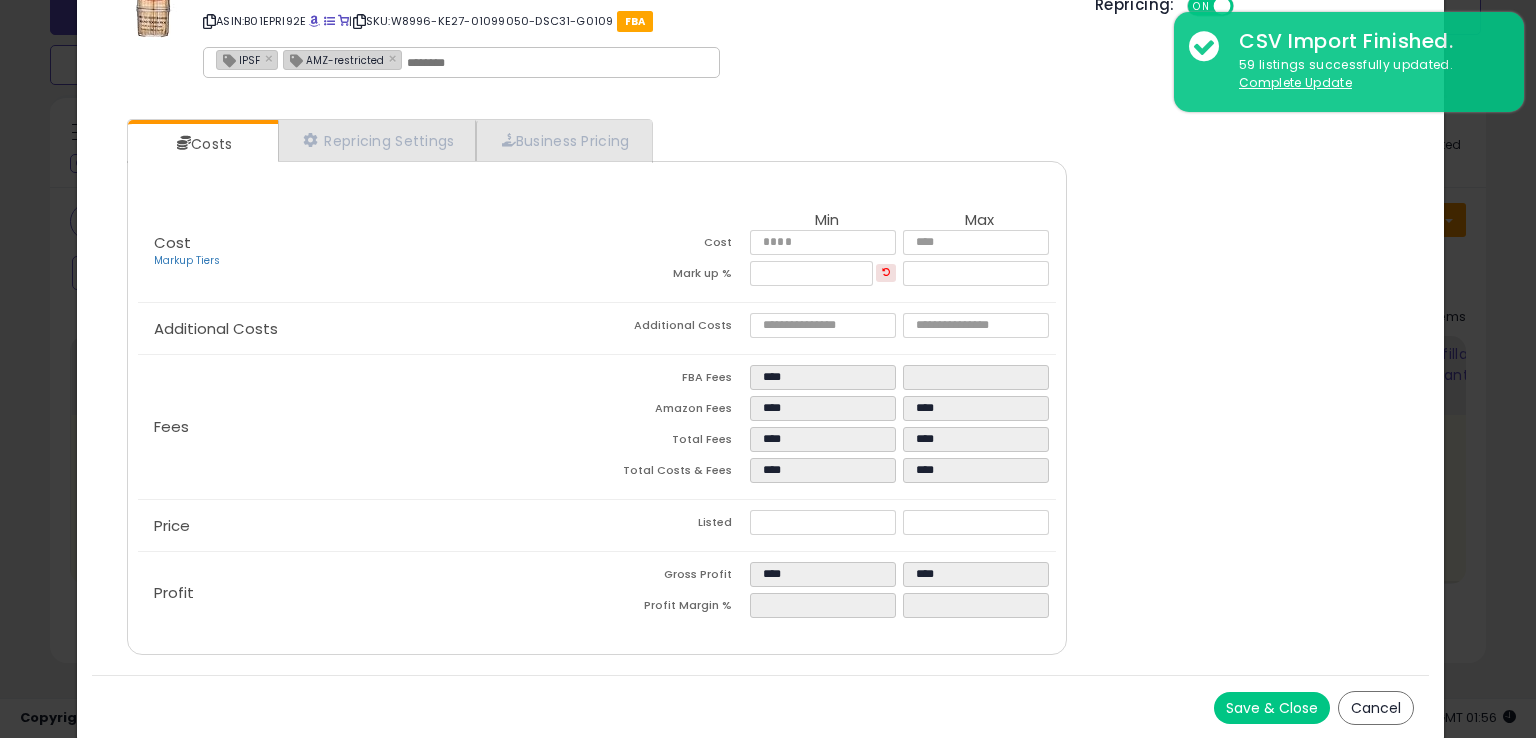 click on "Save & Close" at bounding box center (1272, 708) 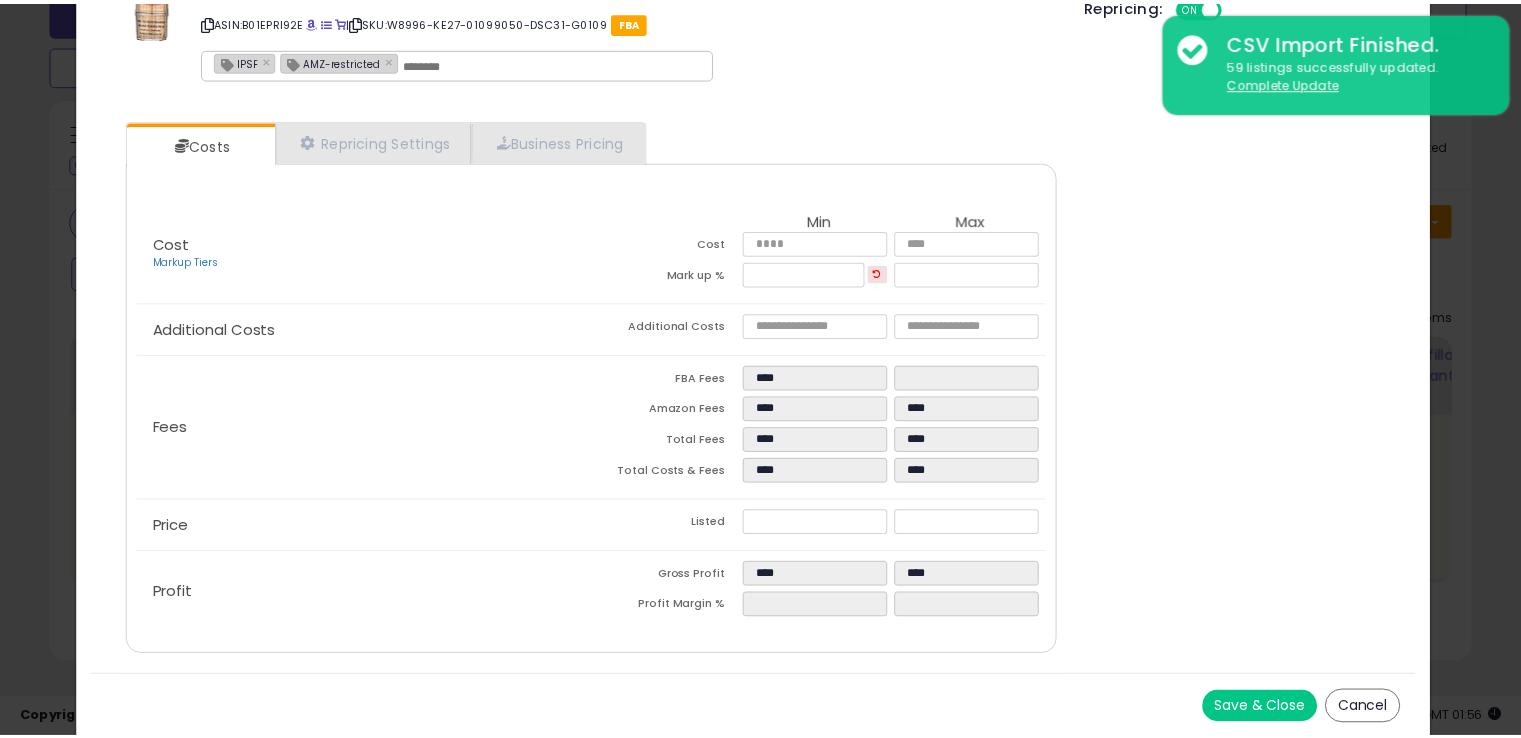 scroll, scrollTop: 0, scrollLeft: 0, axis: both 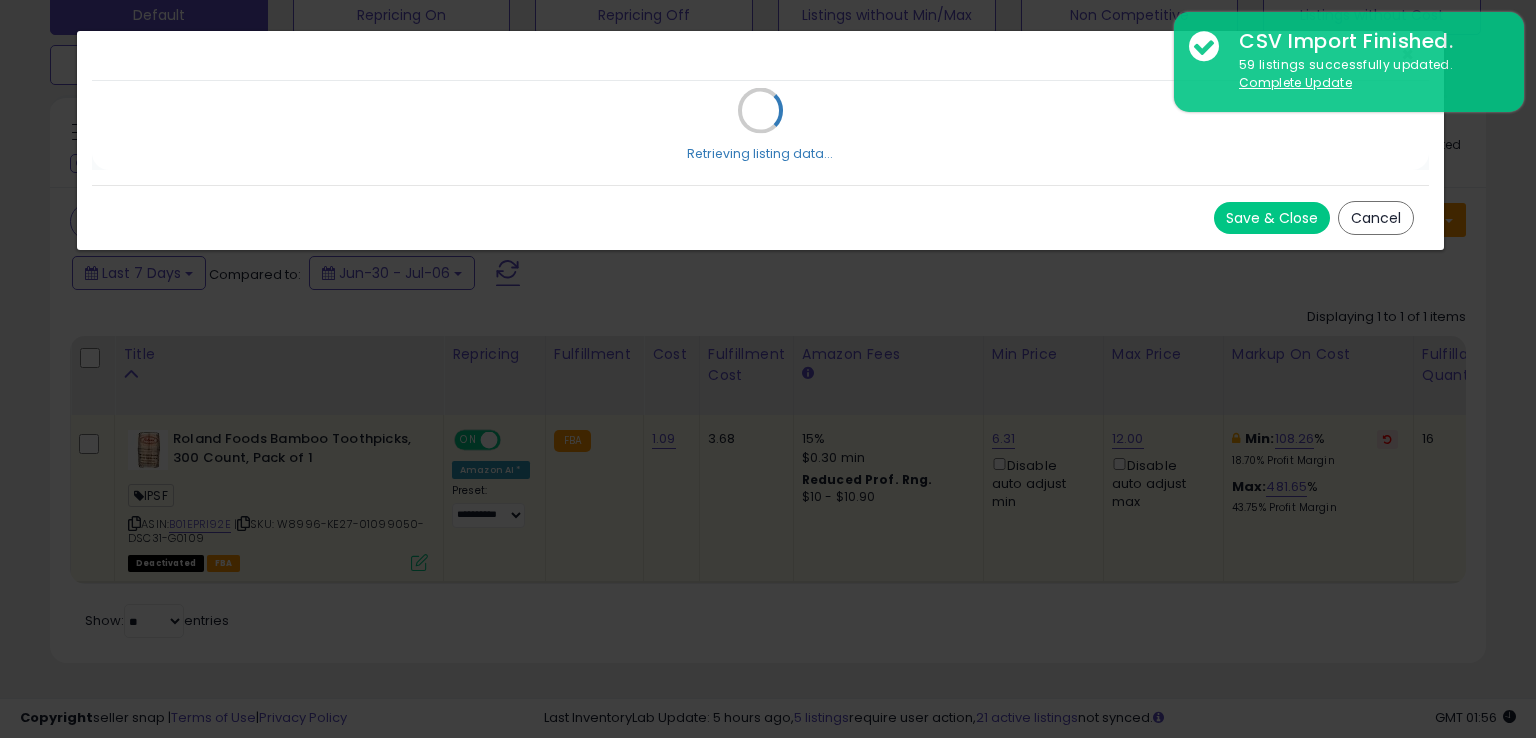 type 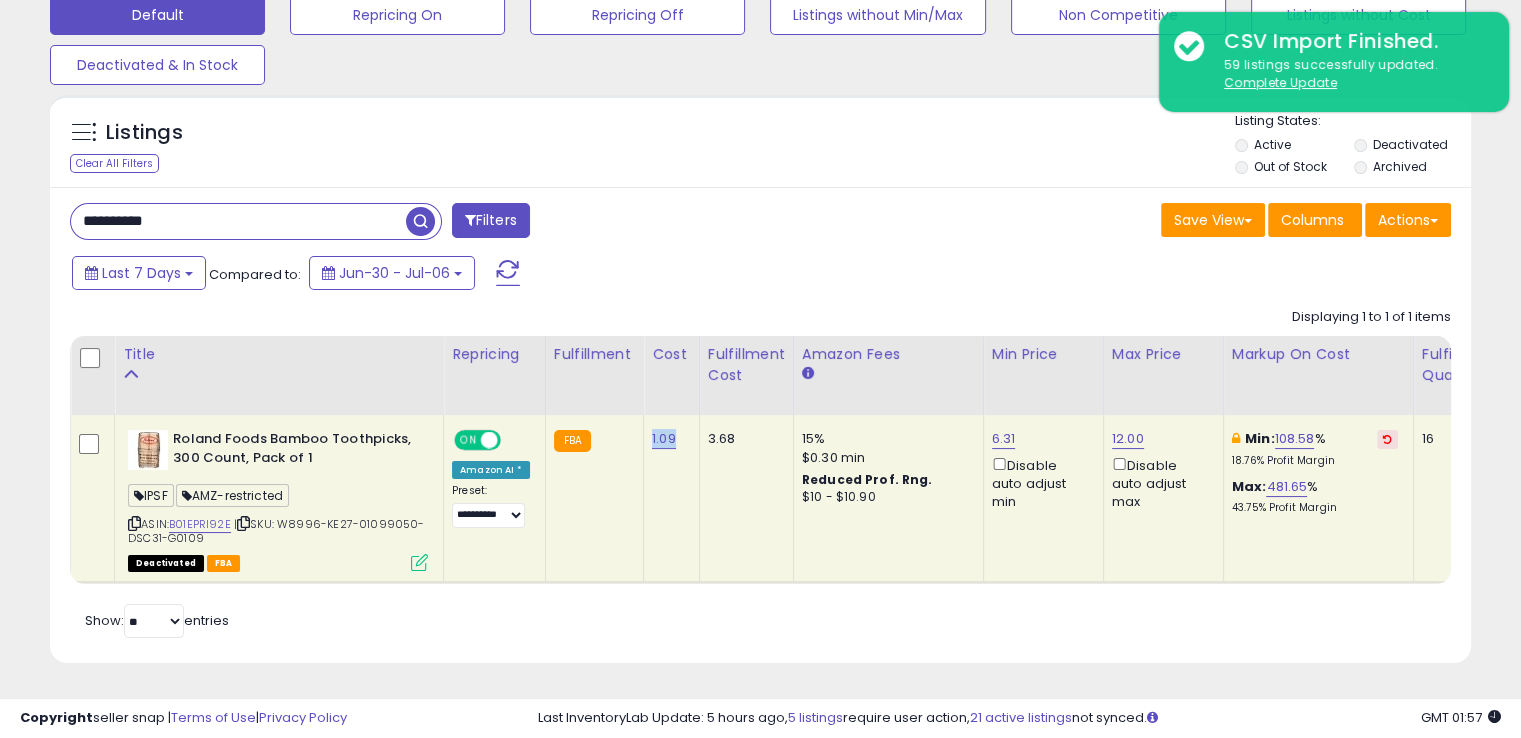 drag, startPoint x: 674, startPoint y: 431, endPoint x: 644, endPoint y: 430, distance: 30.016663 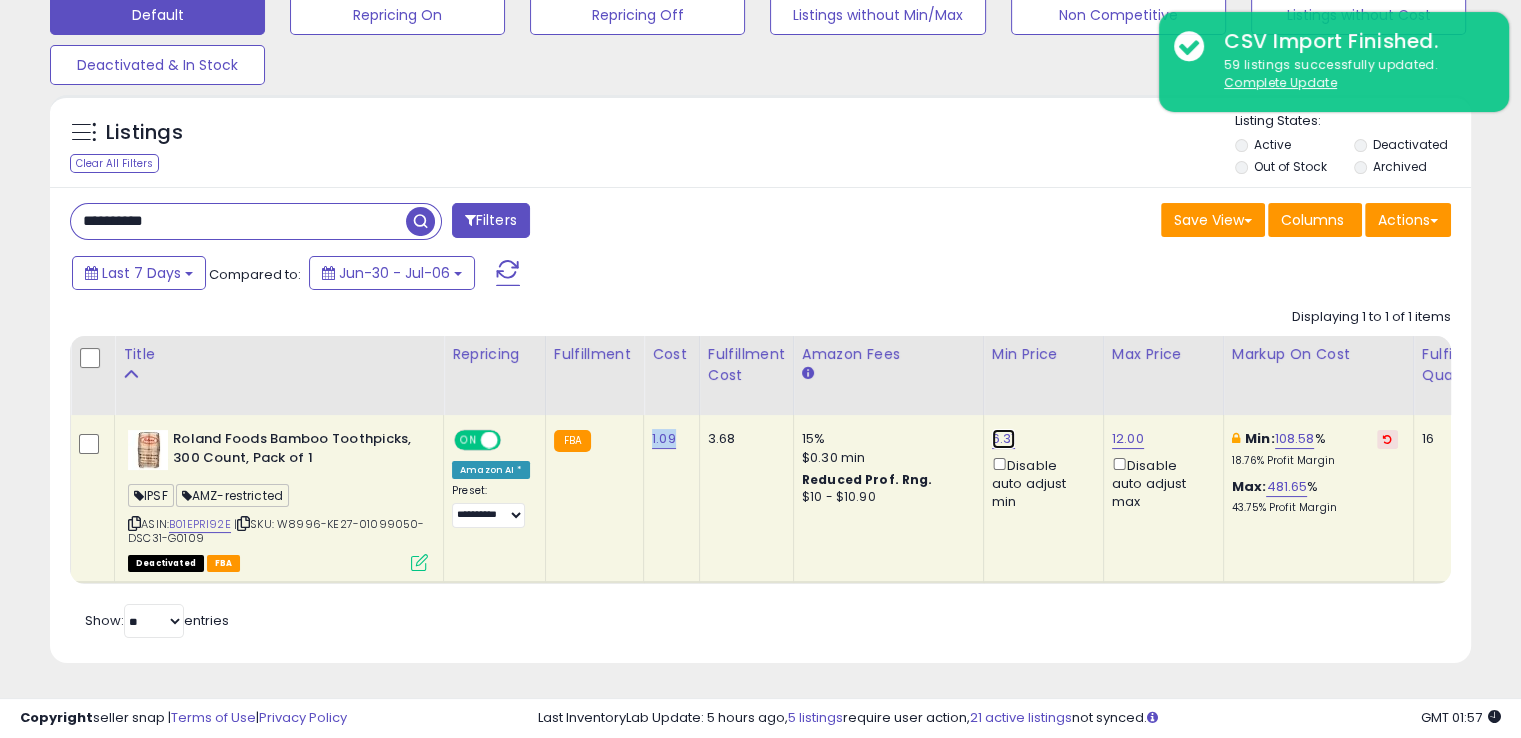 click on "6.31" at bounding box center [1004, 439] 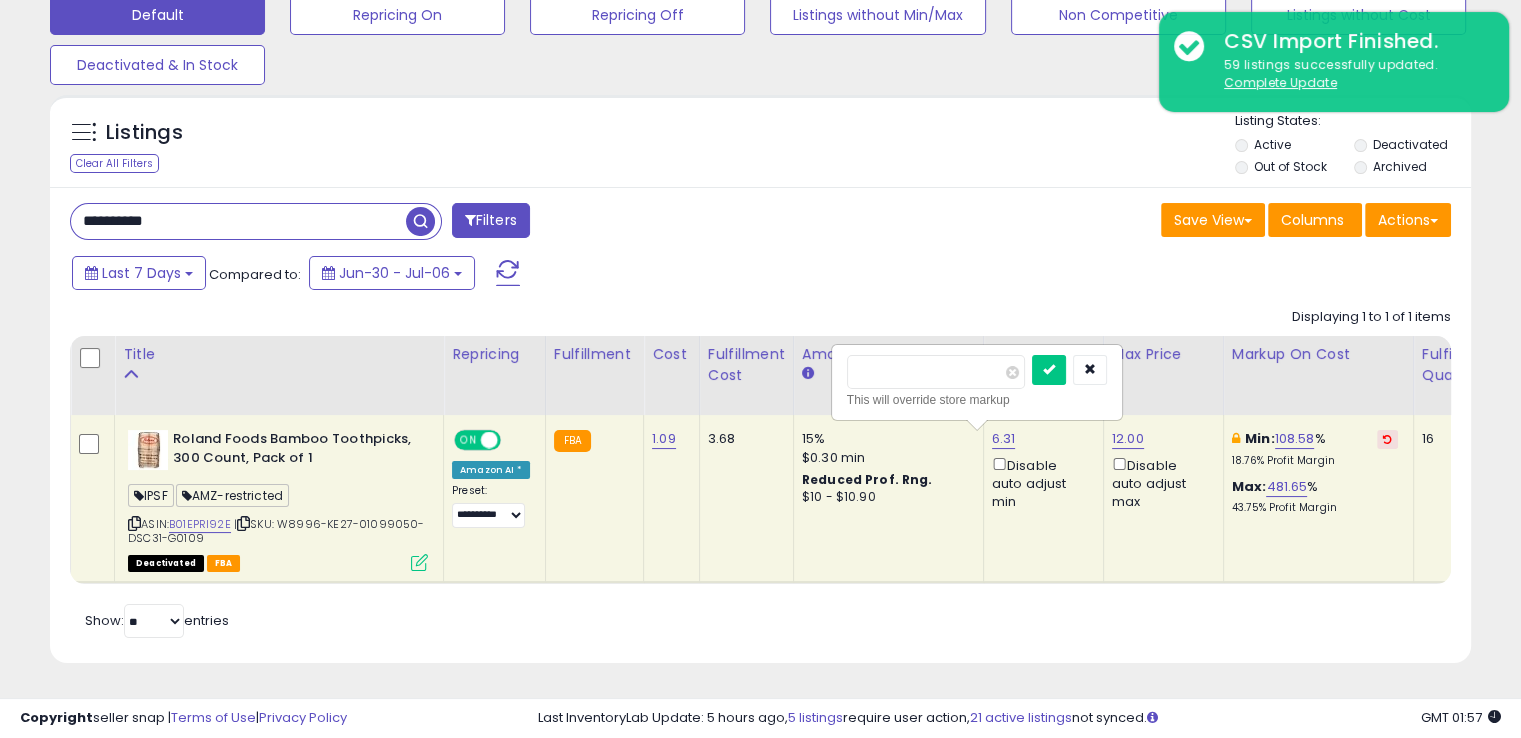 type on "*" 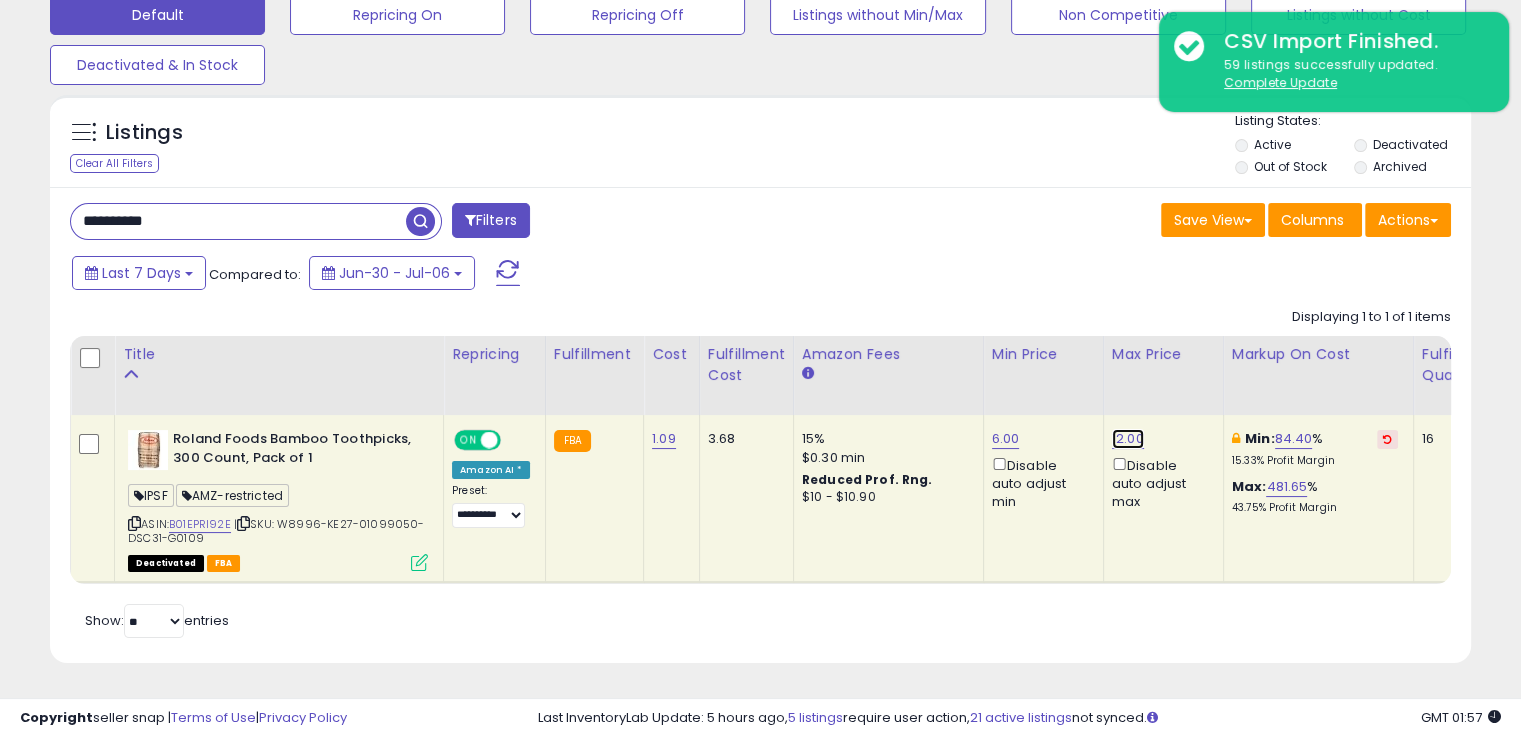 click on "12.00" at bounding box center (1128, 439) 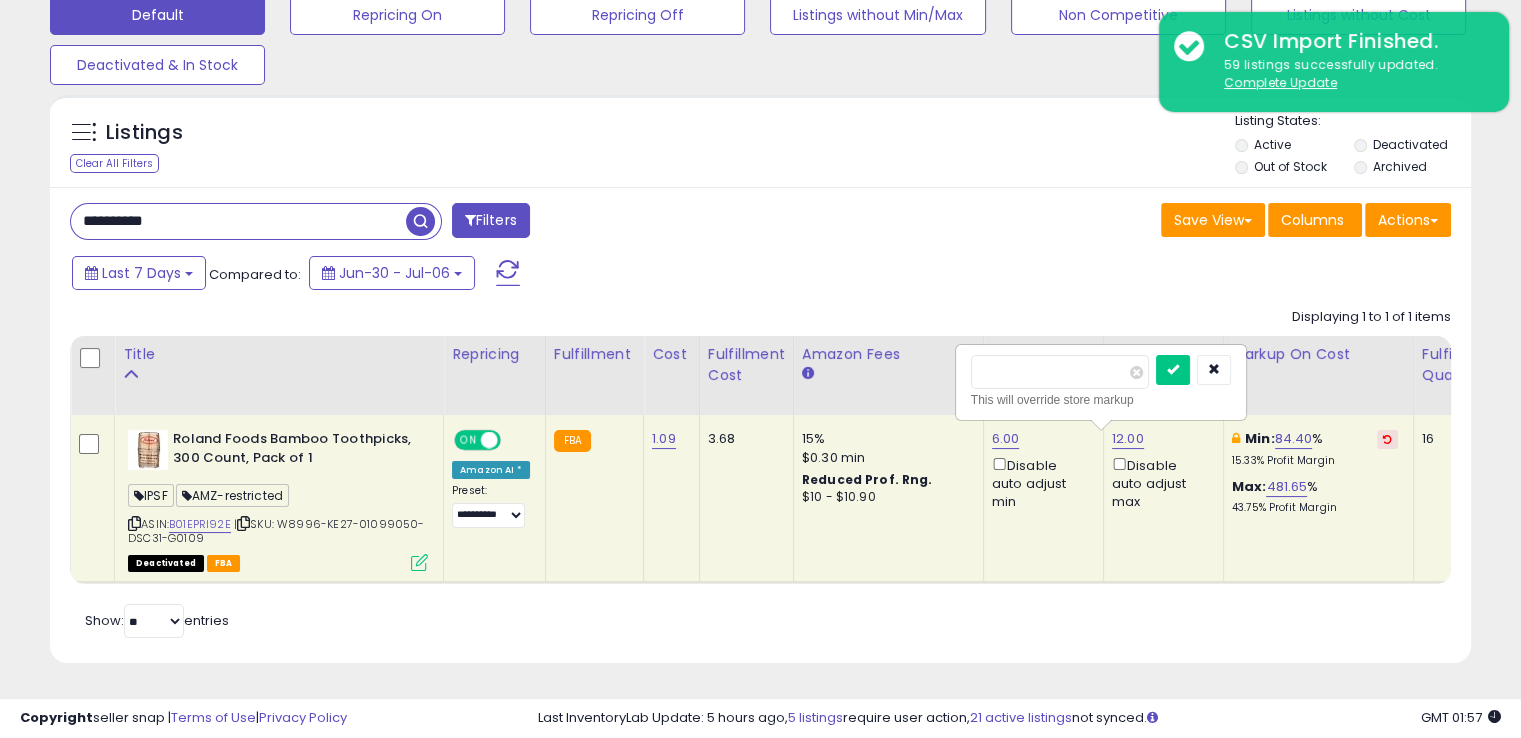drag, startPoint x: 1093, startPoint y: 363, endPoint x: 832, endPoint y: 381, distance: 261.61996 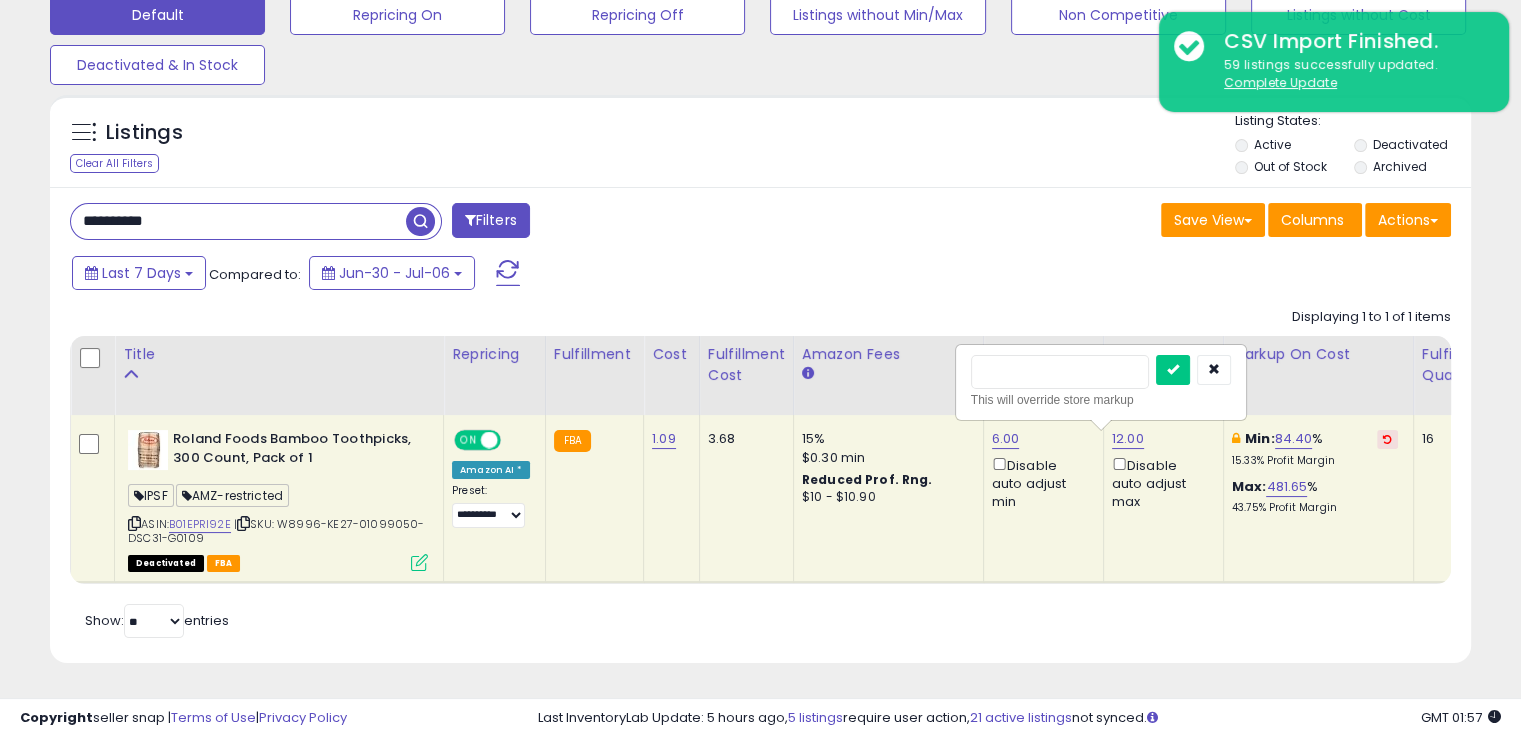type on "***" 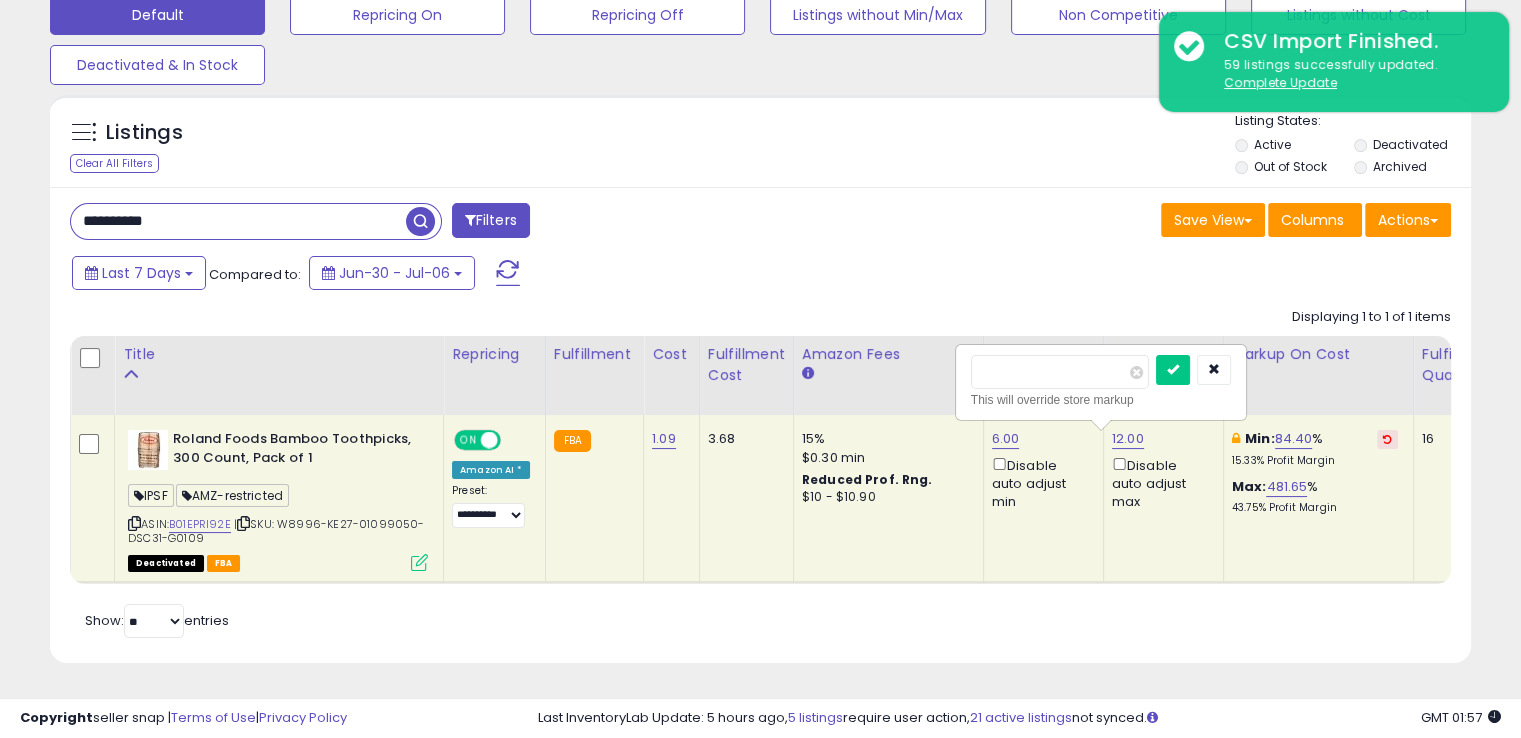 click at bounding box center (1173, 370) 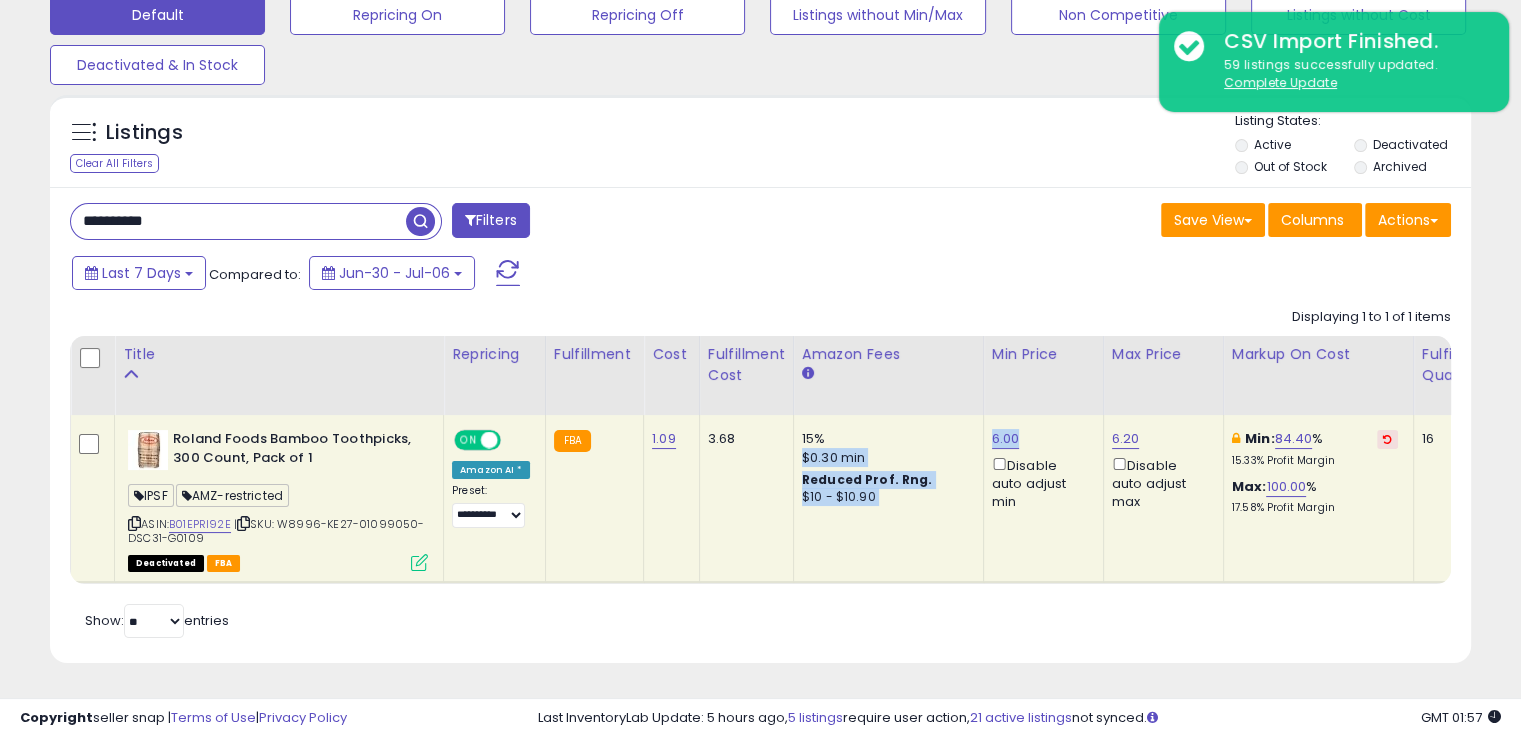 drag, startPoint x: 1017, startPoint y: 433, endPoint x: 963, endPoint y: 433, distance: 54 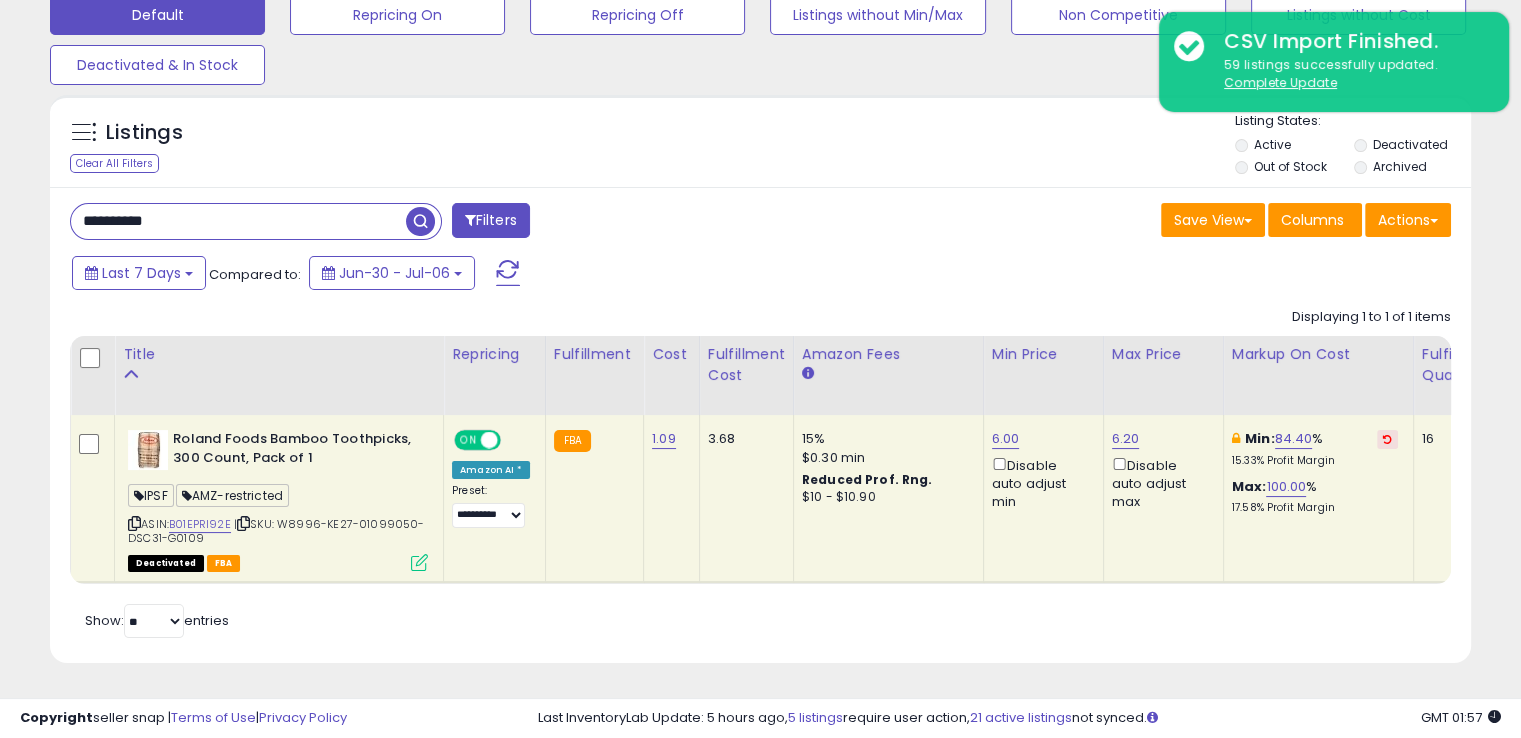 click on "Save View
Save As New View
Update Current View
Columns
Actions
Import  Export Visible Columns" at bounding box center (1114, 222) 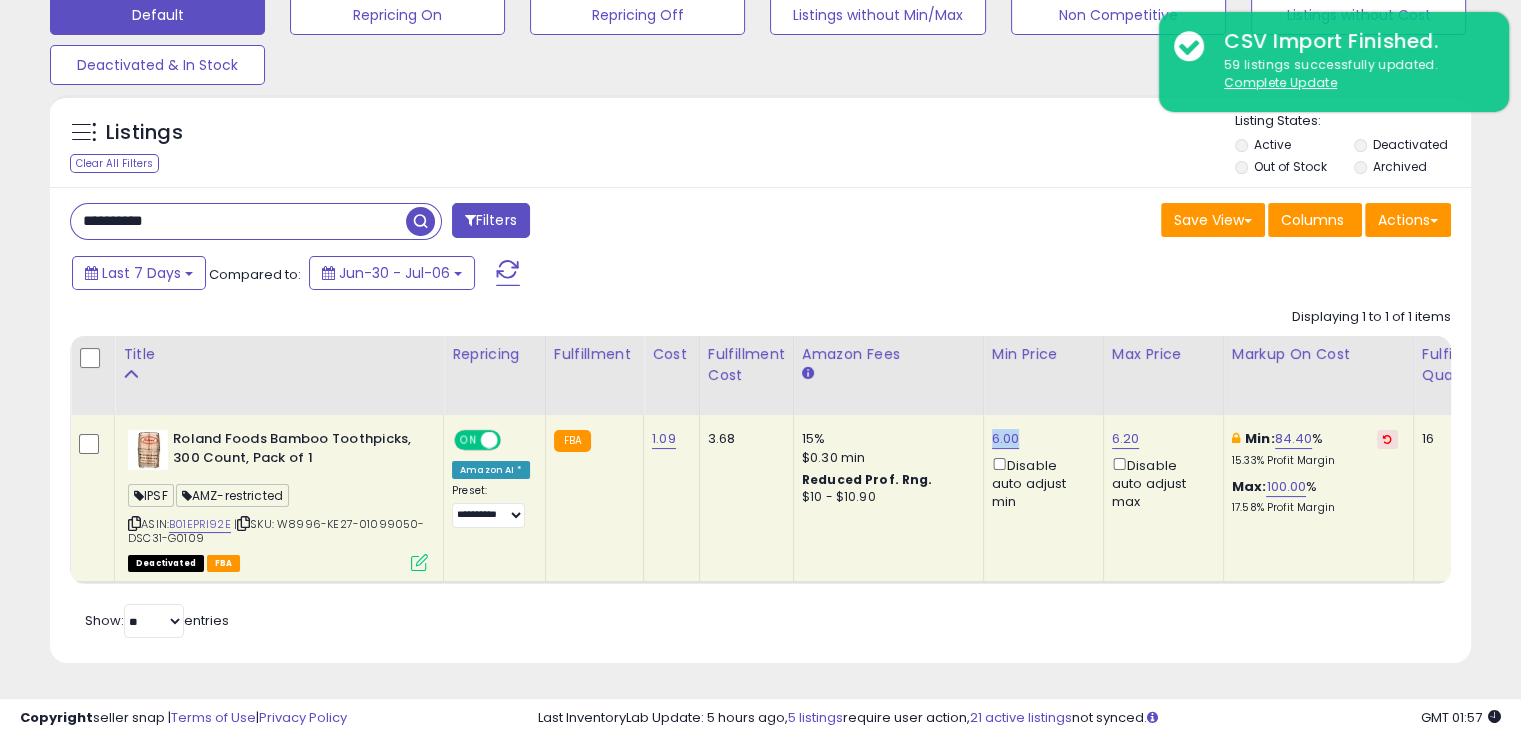 drag, startPoint x: 1017, startPoint y: 432, endPoint x: 979, endPoint y: 425, distance: 38.63936 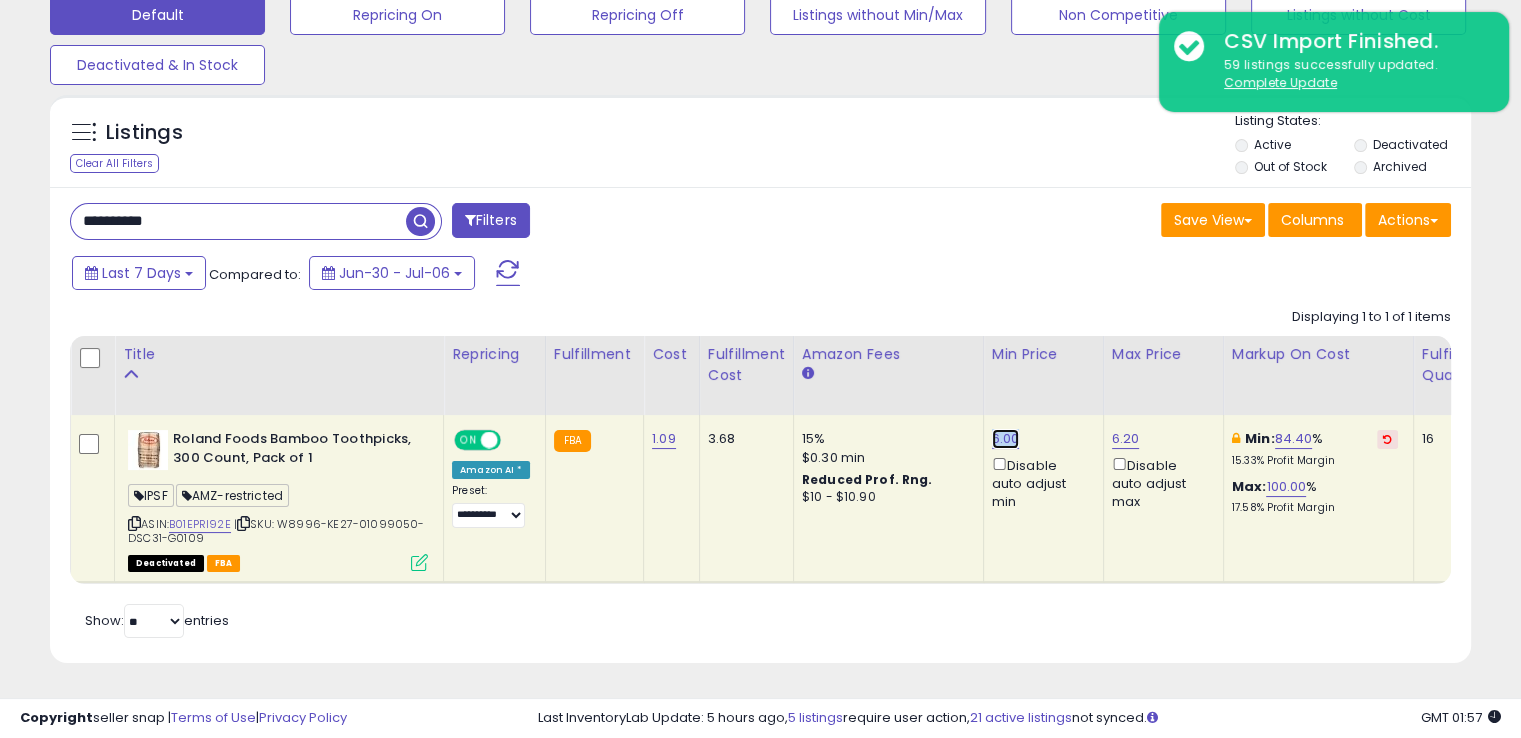 click on "6.00" at bounding box center [1006, 439] 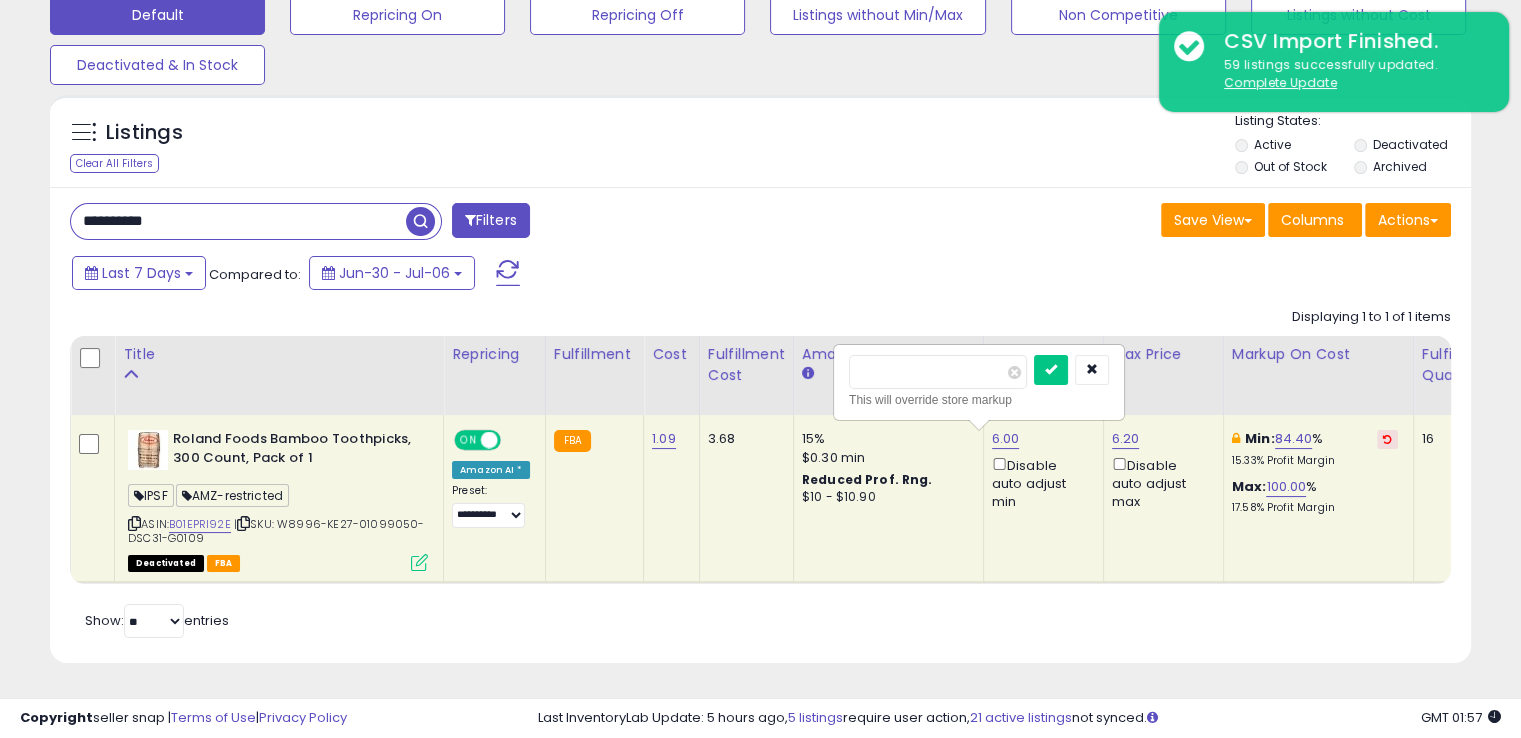 drag, startPoint x: 920, startPoint y: 375, endPoint x: 874, endPoint y: 369, distance: 46.389652 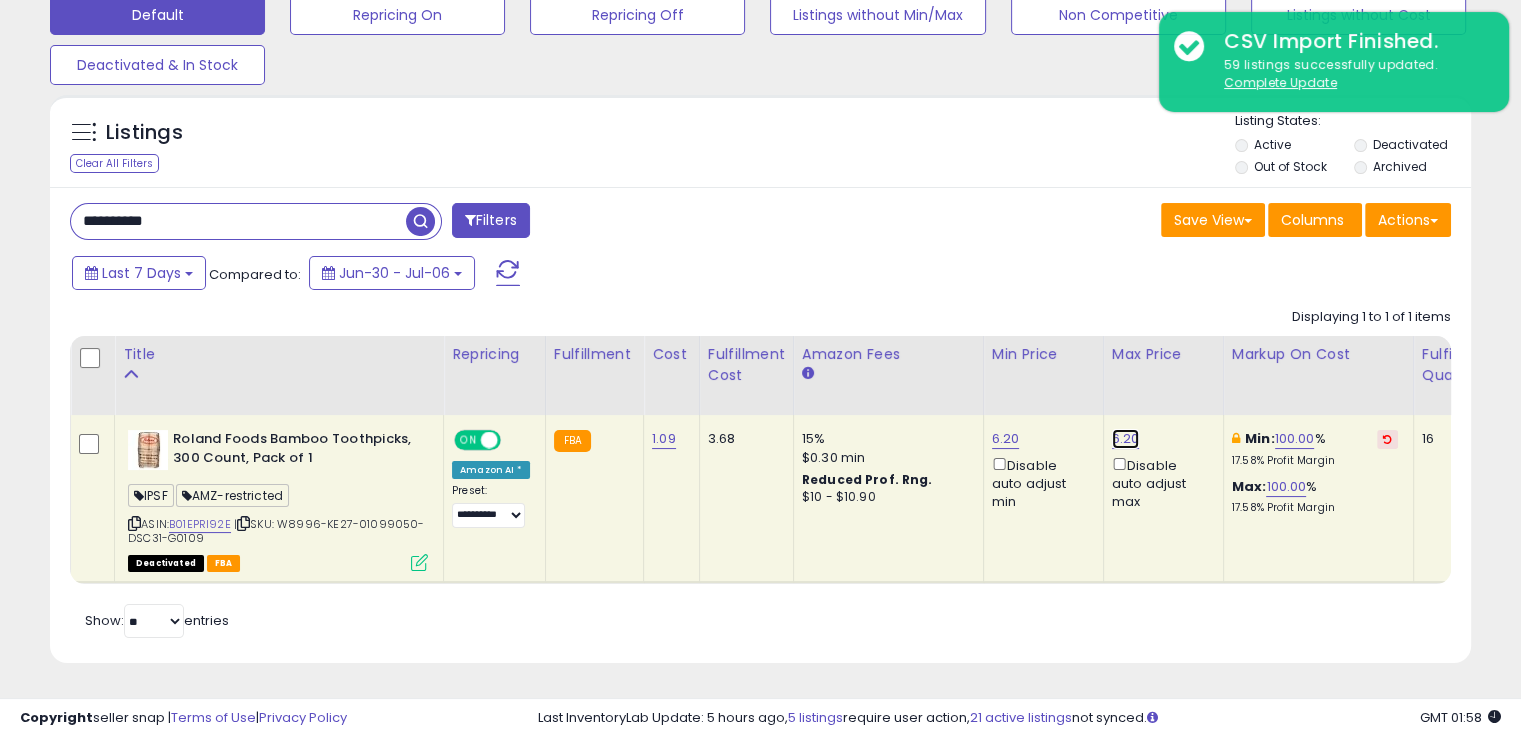click on "6.20" at bounding box center (1126, 439) 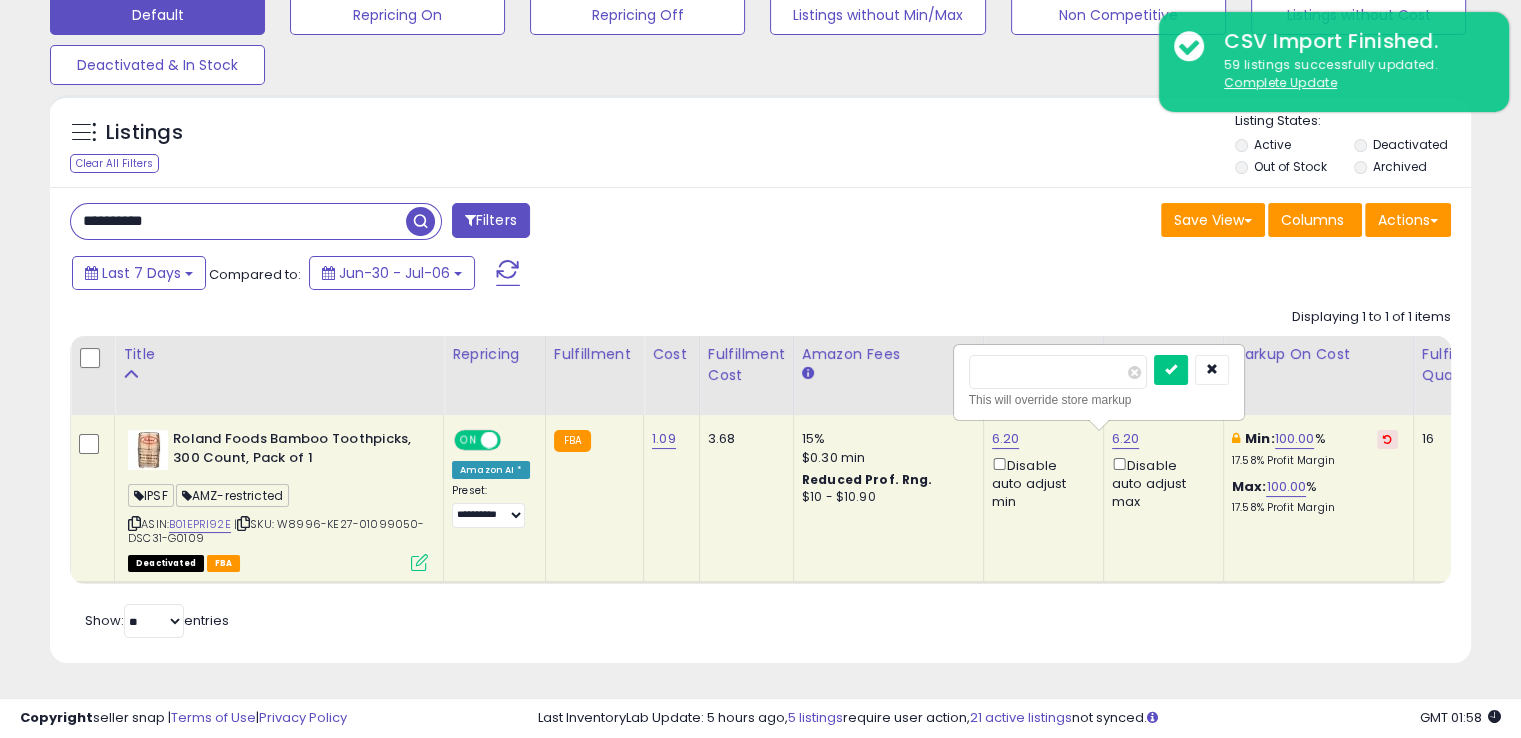 type on "***" 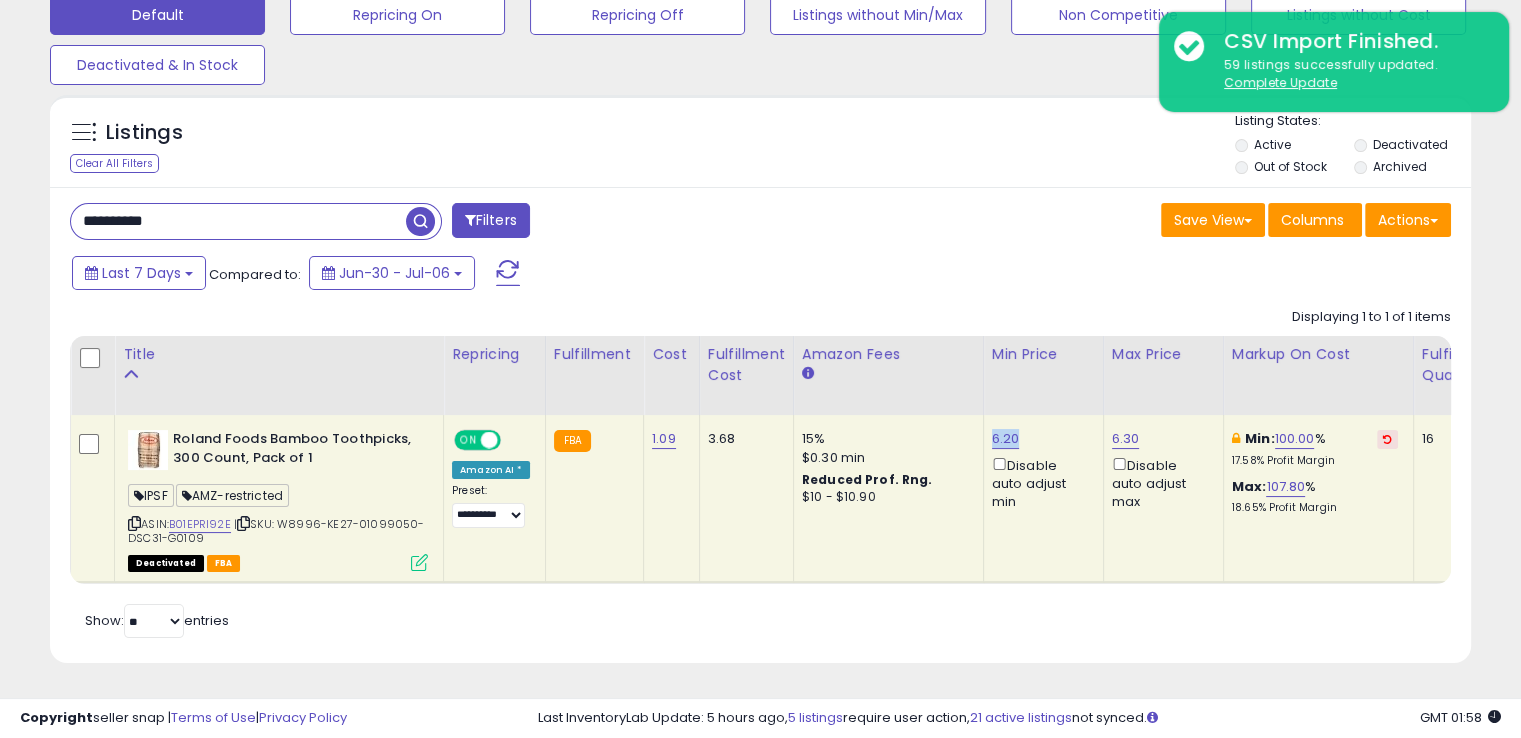 drag, startPoint x: 1022, startPoint y: 437, endPoint x: 982, endPoint y: 429, distance: 40.792156 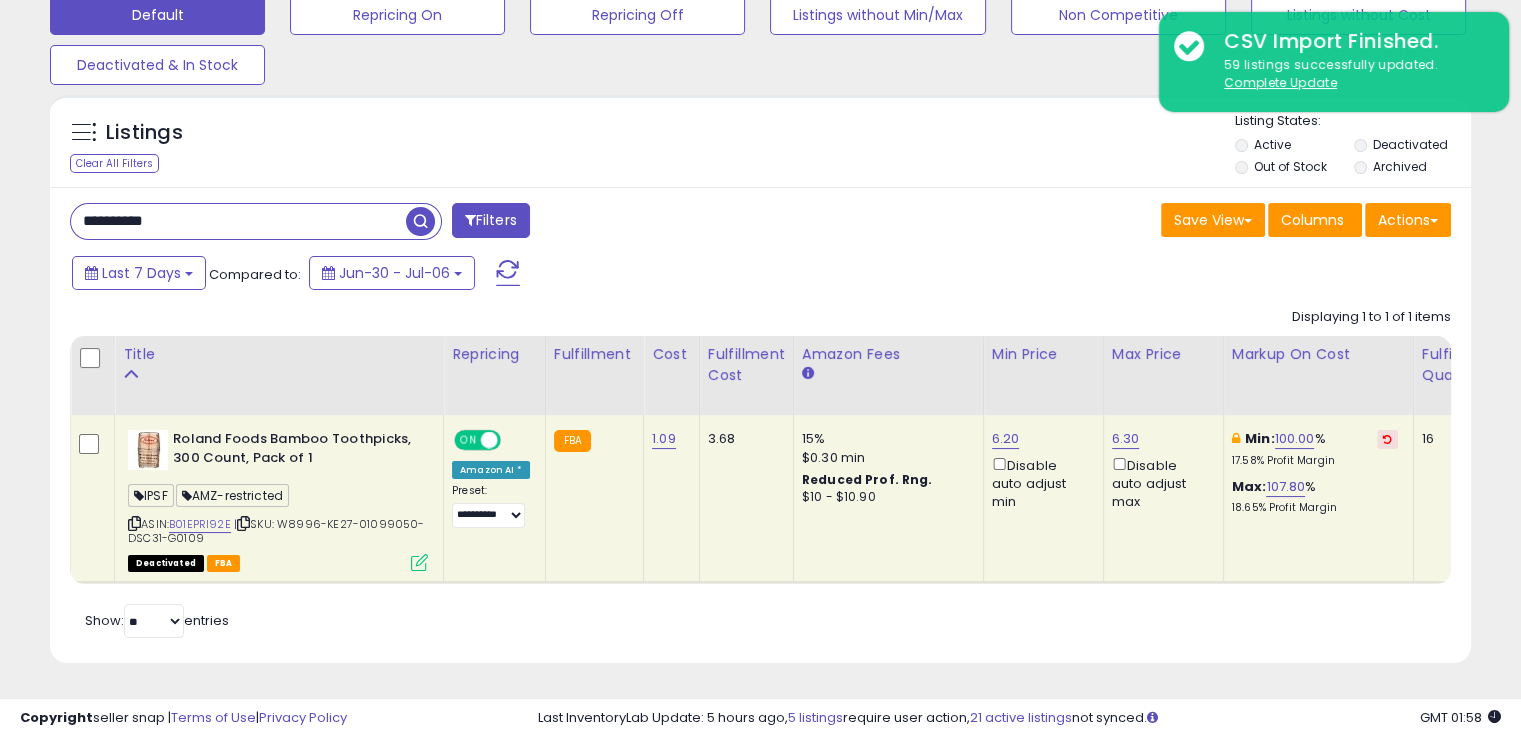 click on "**********" at bounding box center (238, 221) 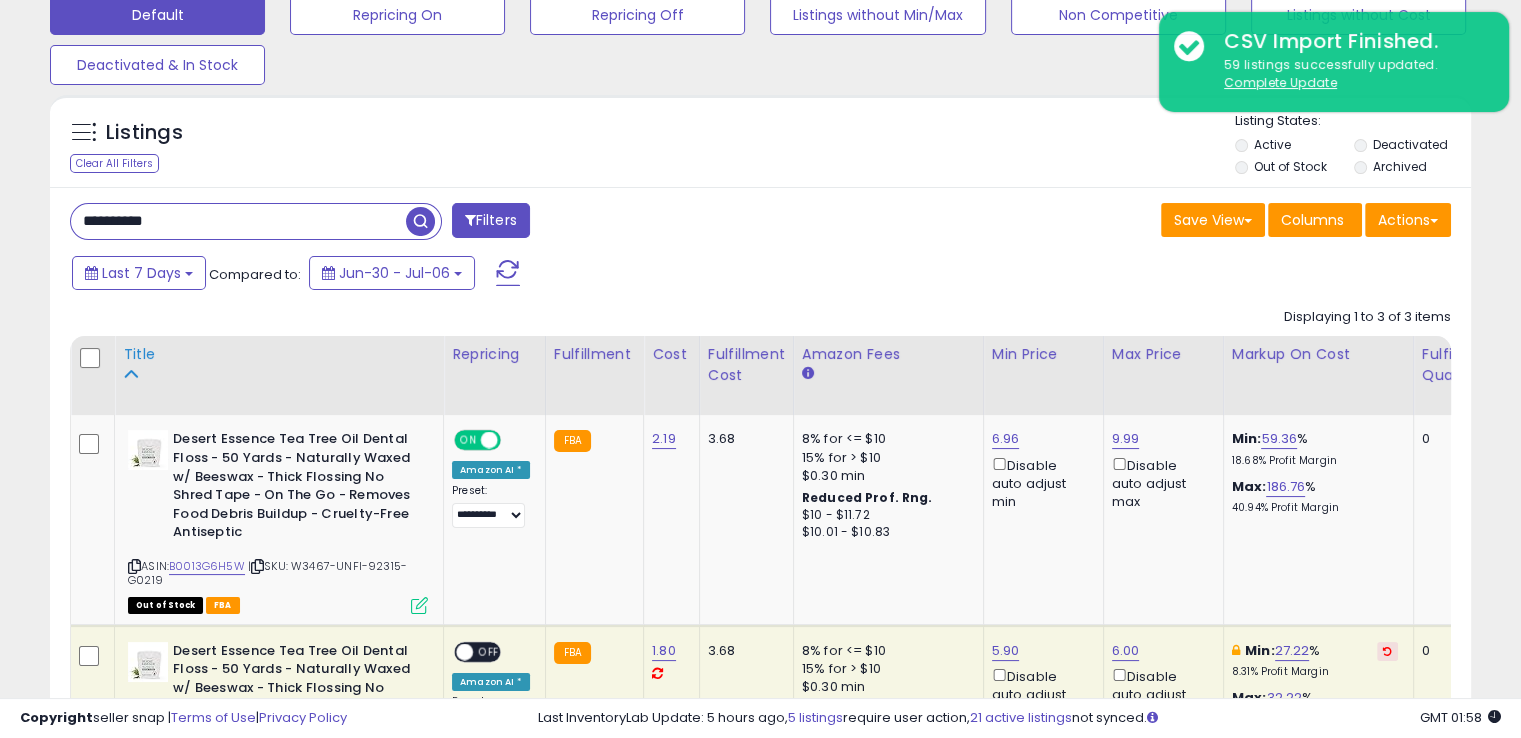 scroll, scrollTop: 300, scrollLeft: 0, axis: vertical 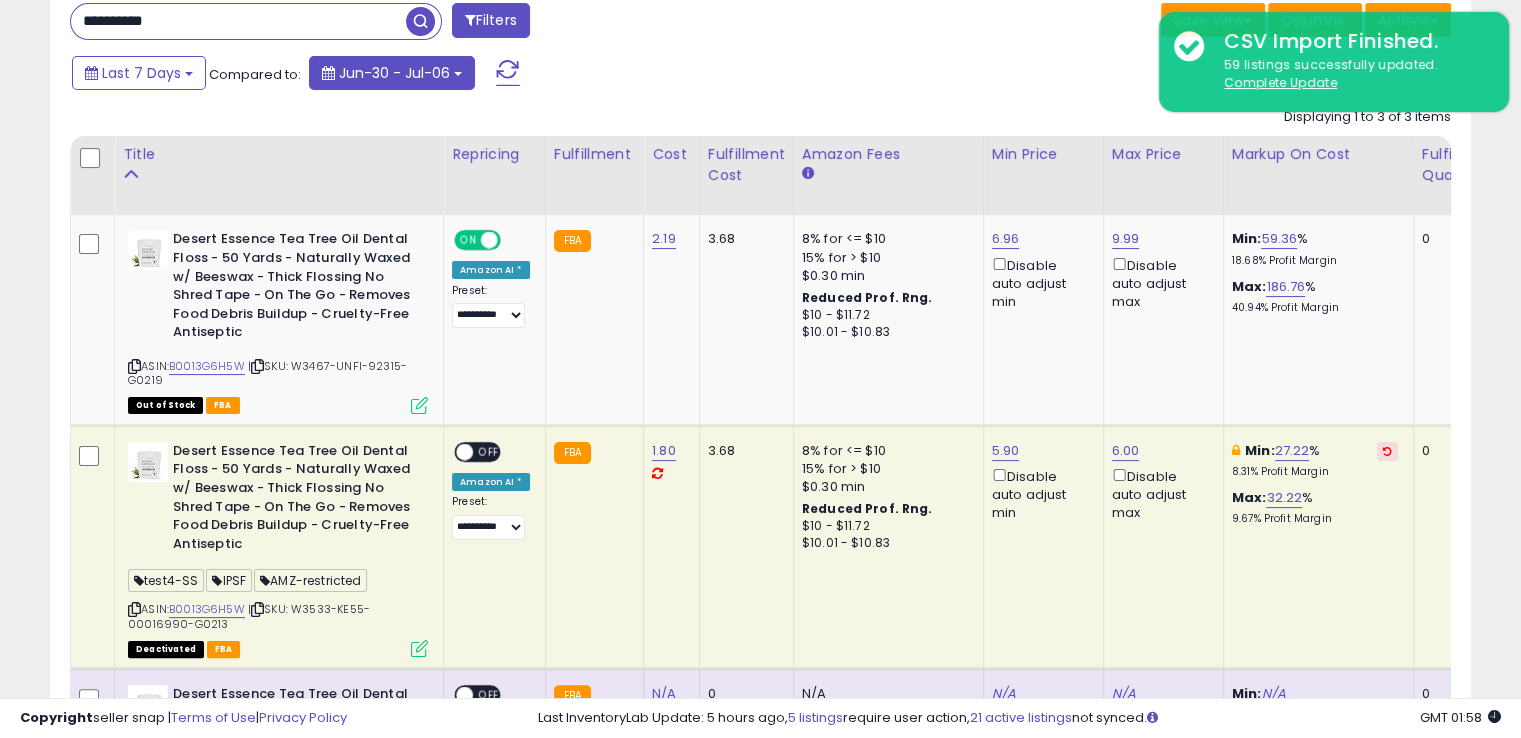 paste 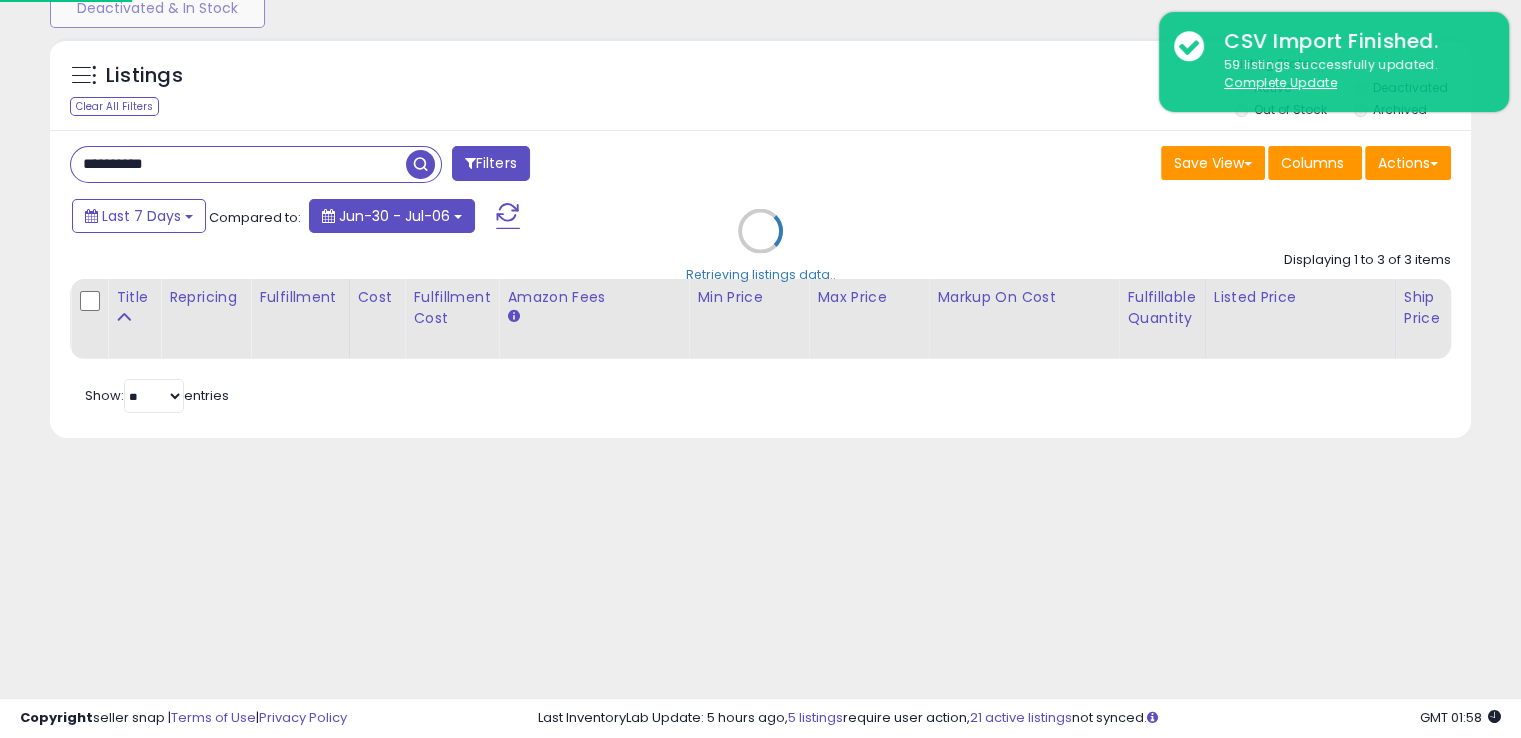 scroll, scrollTop: 157, scrollLeft: 0, axis: vertical 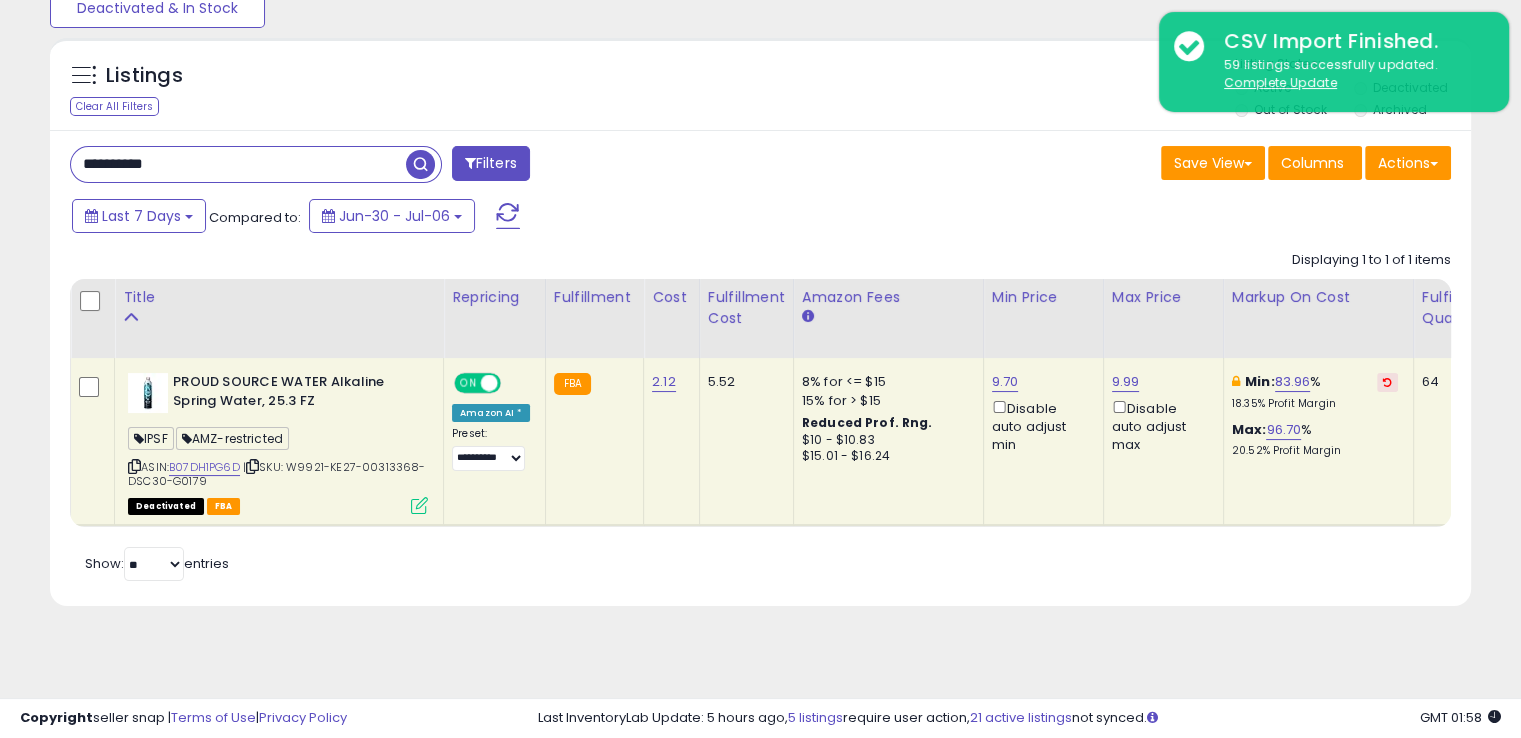 paste 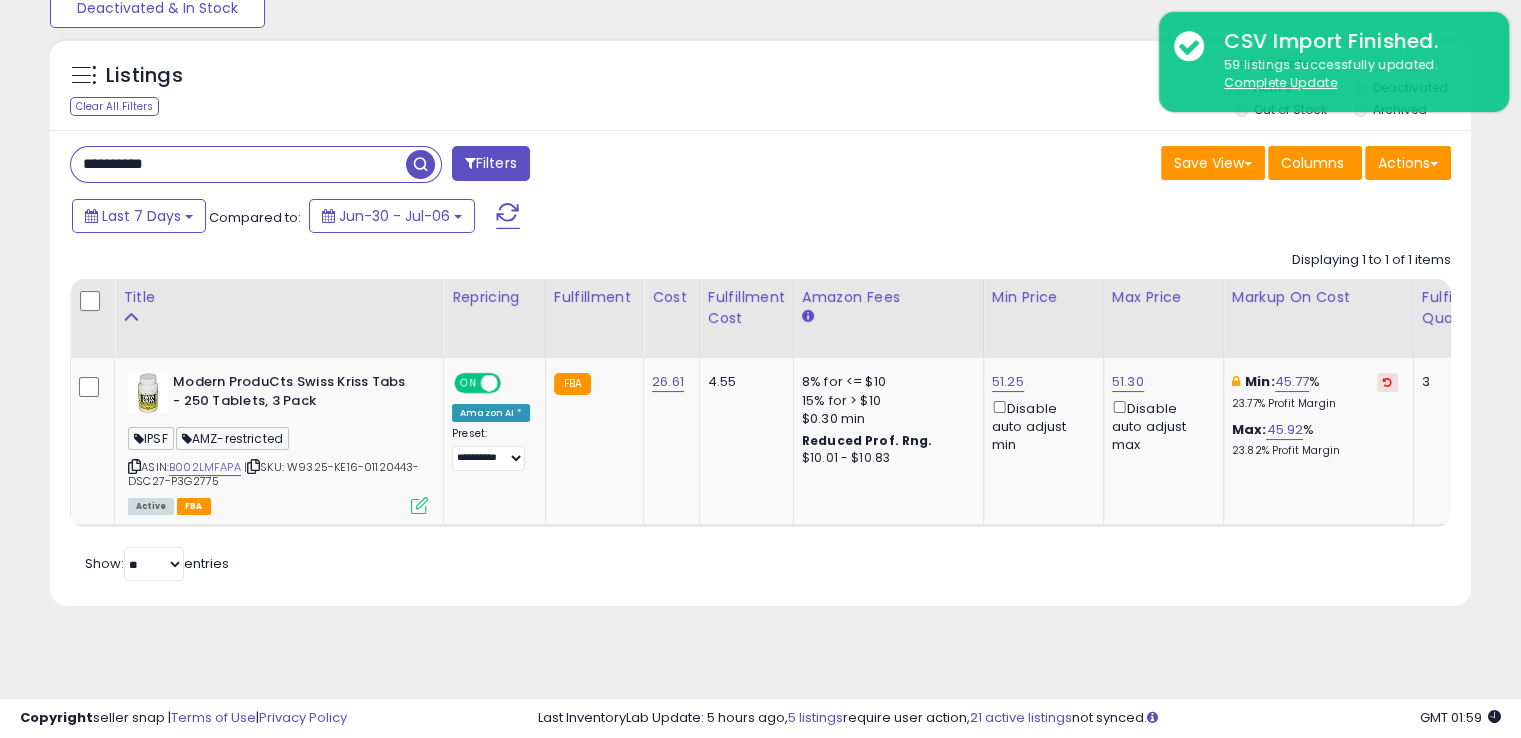 click on "**********" at bounding box center (238, 164) 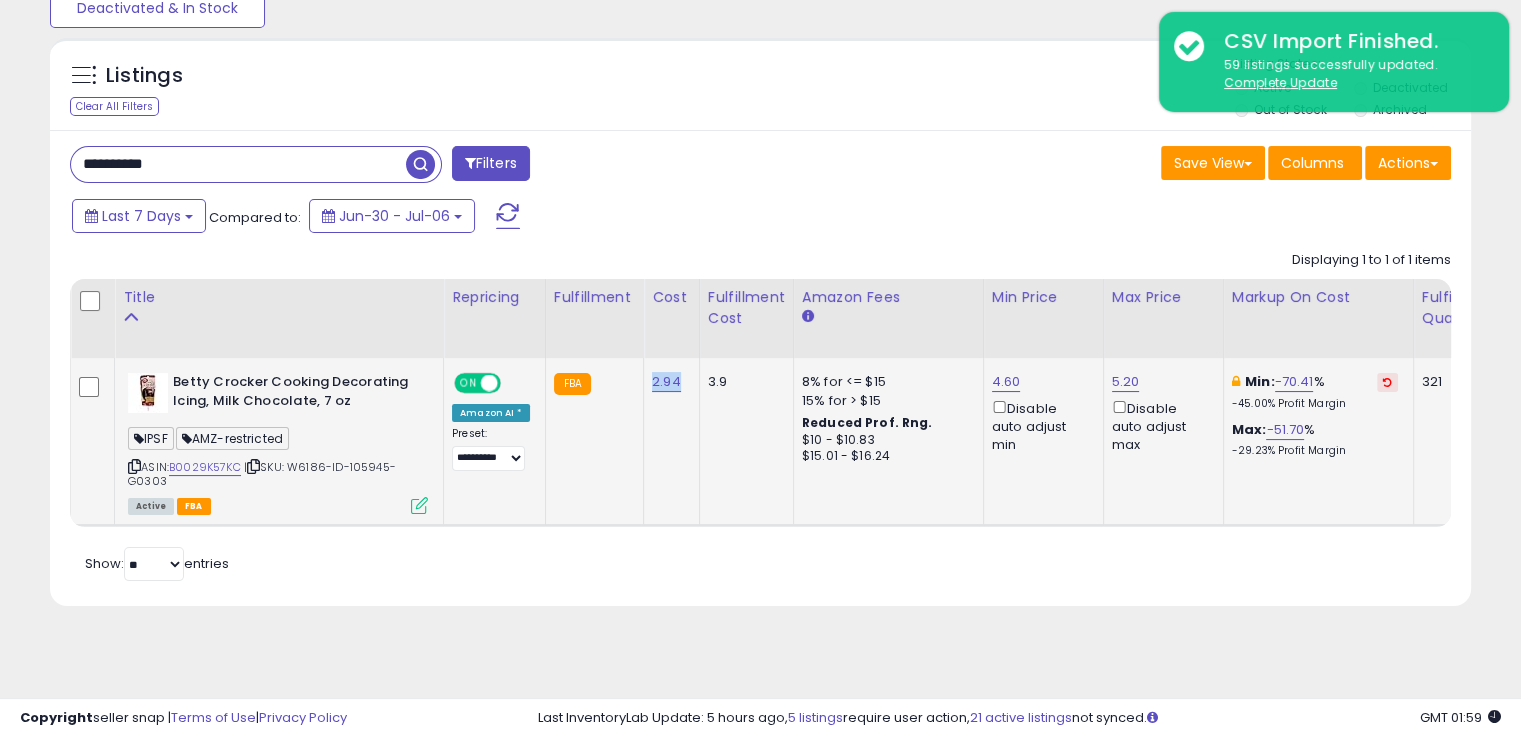 drag, startPoint x: 676, startPoint y: 383, endPoint x: 647, endPoint y: 380, distance: 29.15476 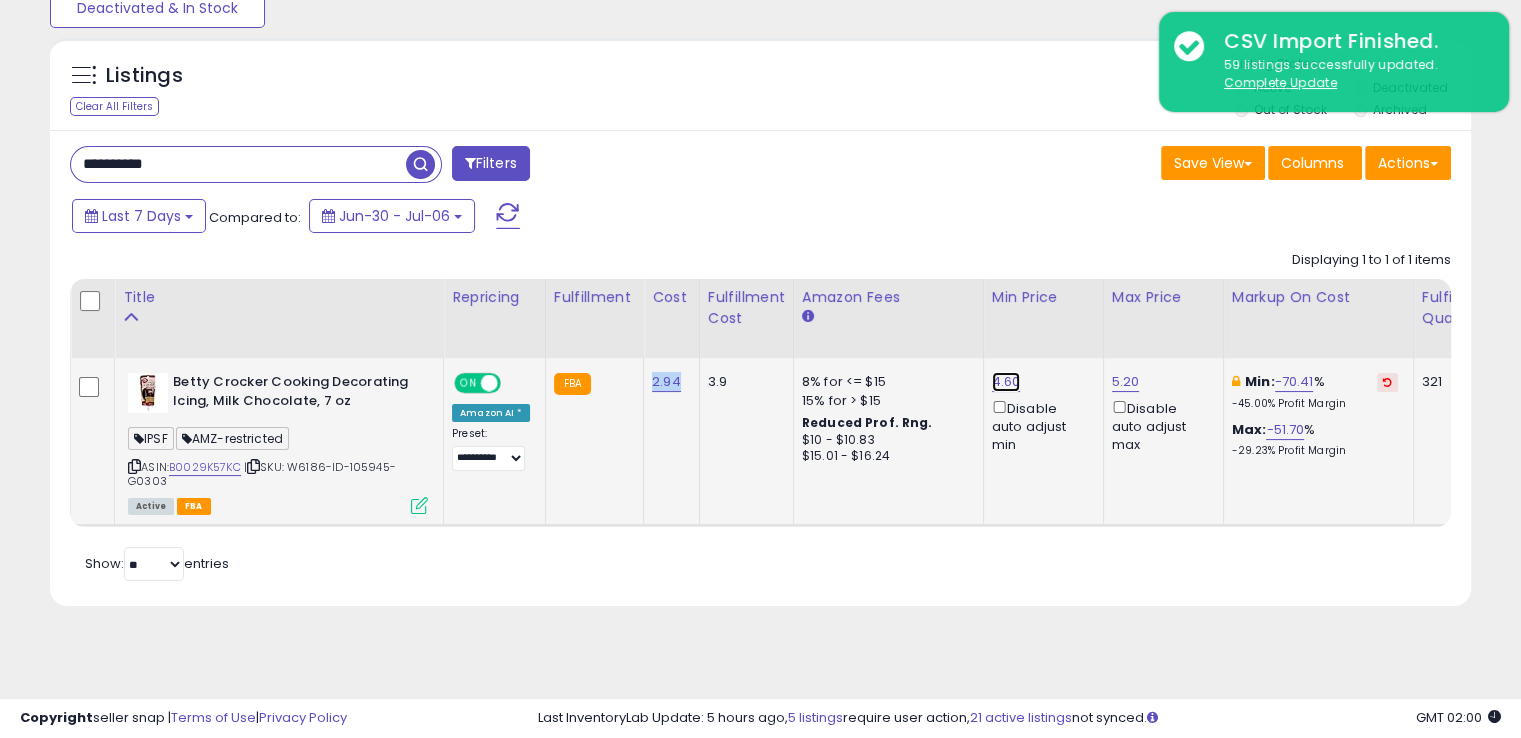 click on "4.60" at bounding box center (1006, 382) 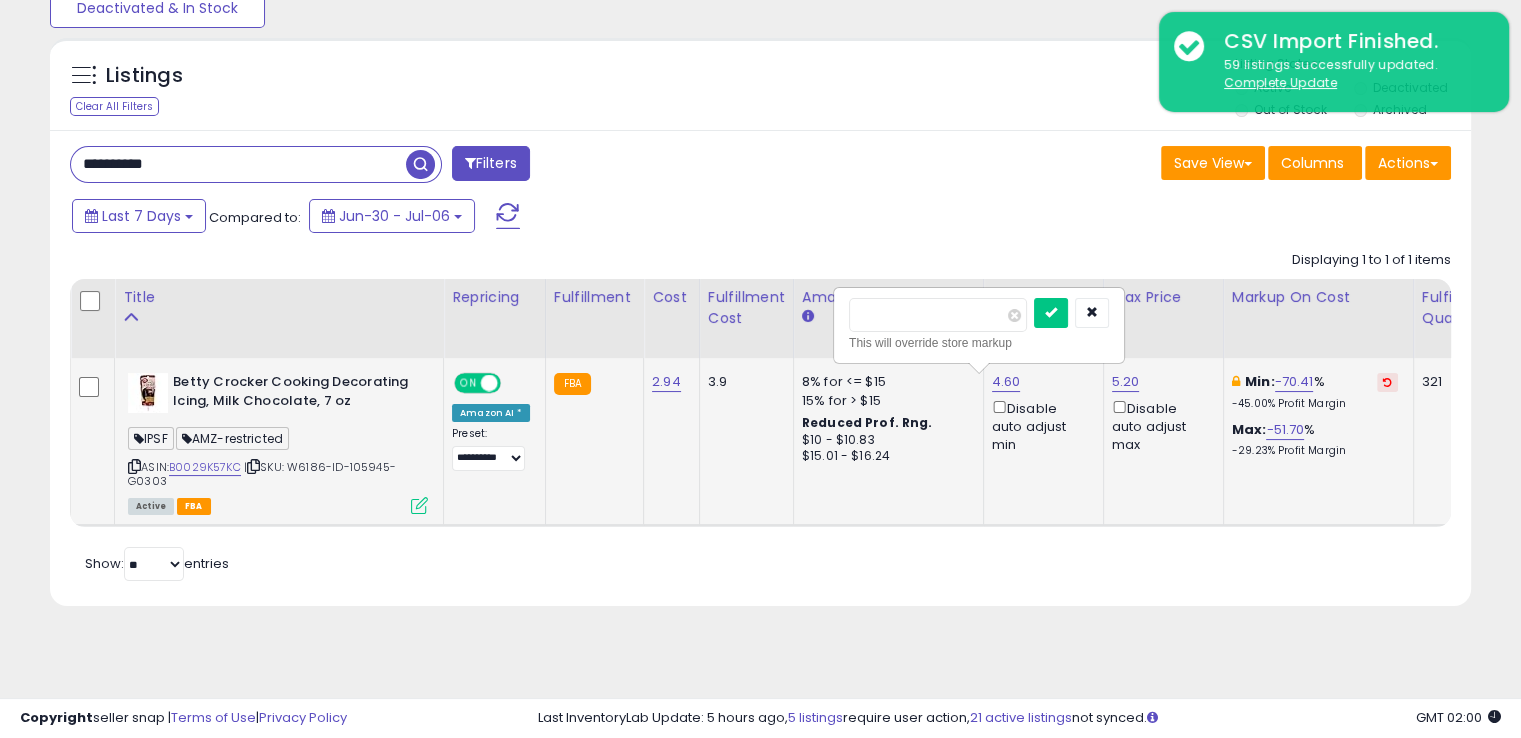 type on "***" 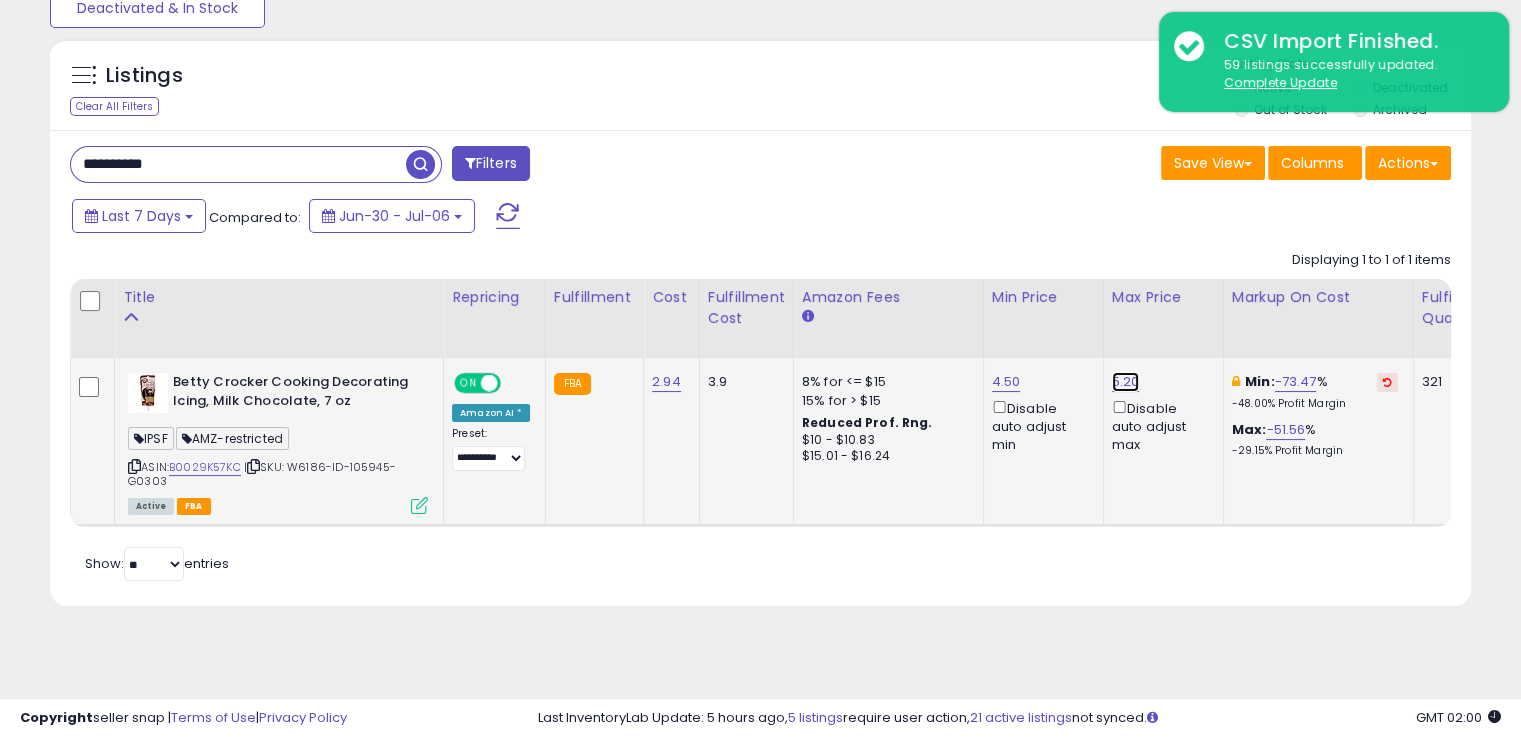 click on "5.20" at bounding box center [1126, 382] 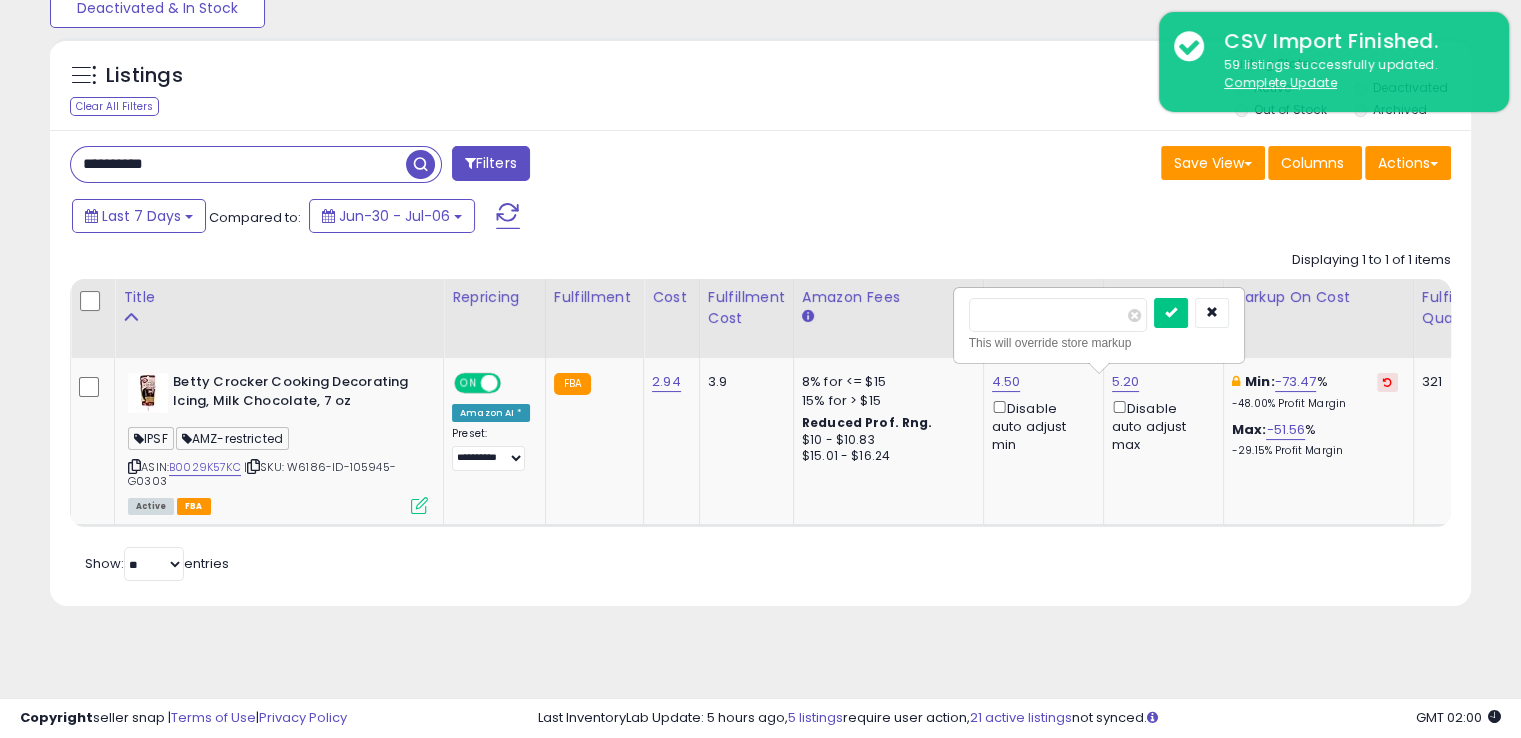 drag, startPoint x: 942, startPoint y: 327, endPoint x: 913, endPoint y: 326, distance: 29.017237 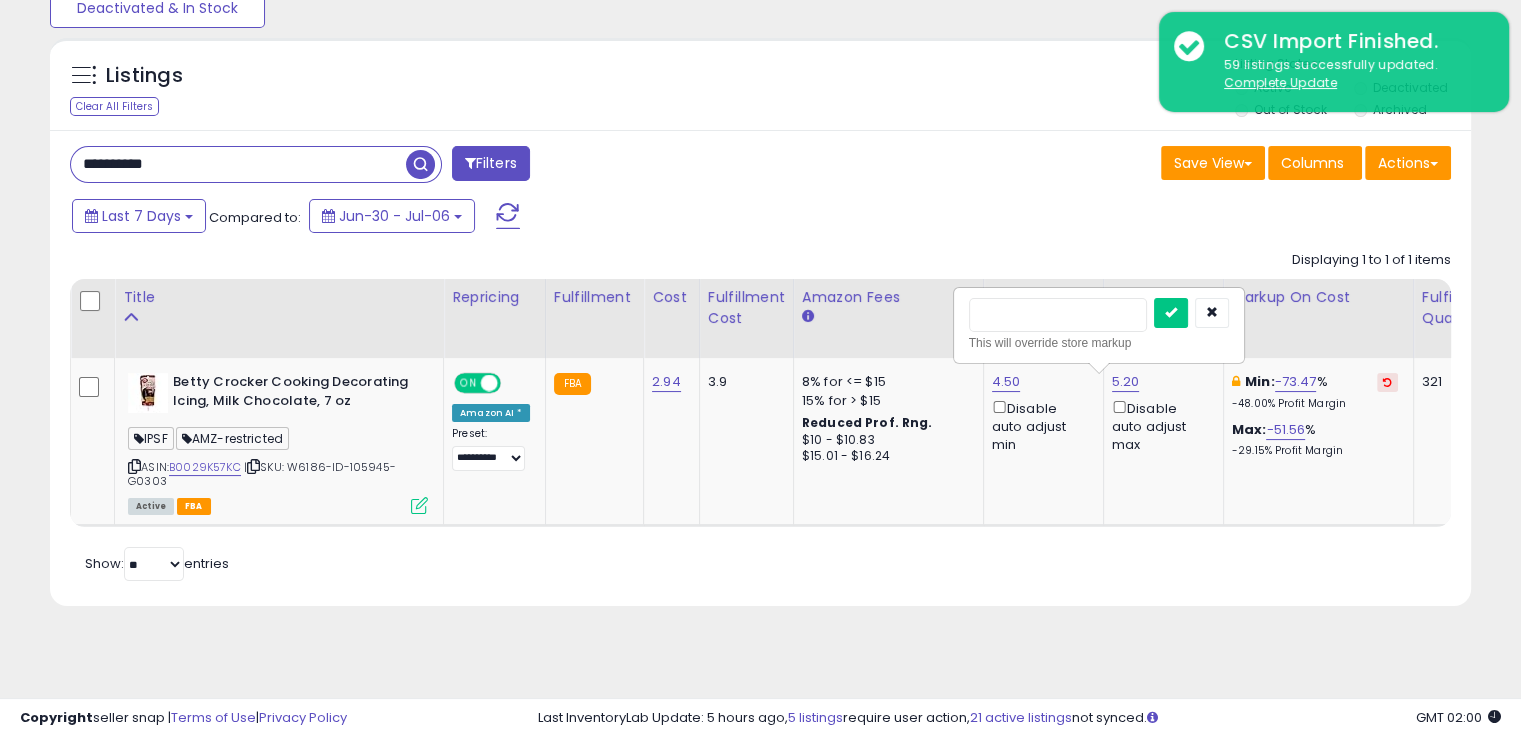 click at bounding box center (1171, 313) 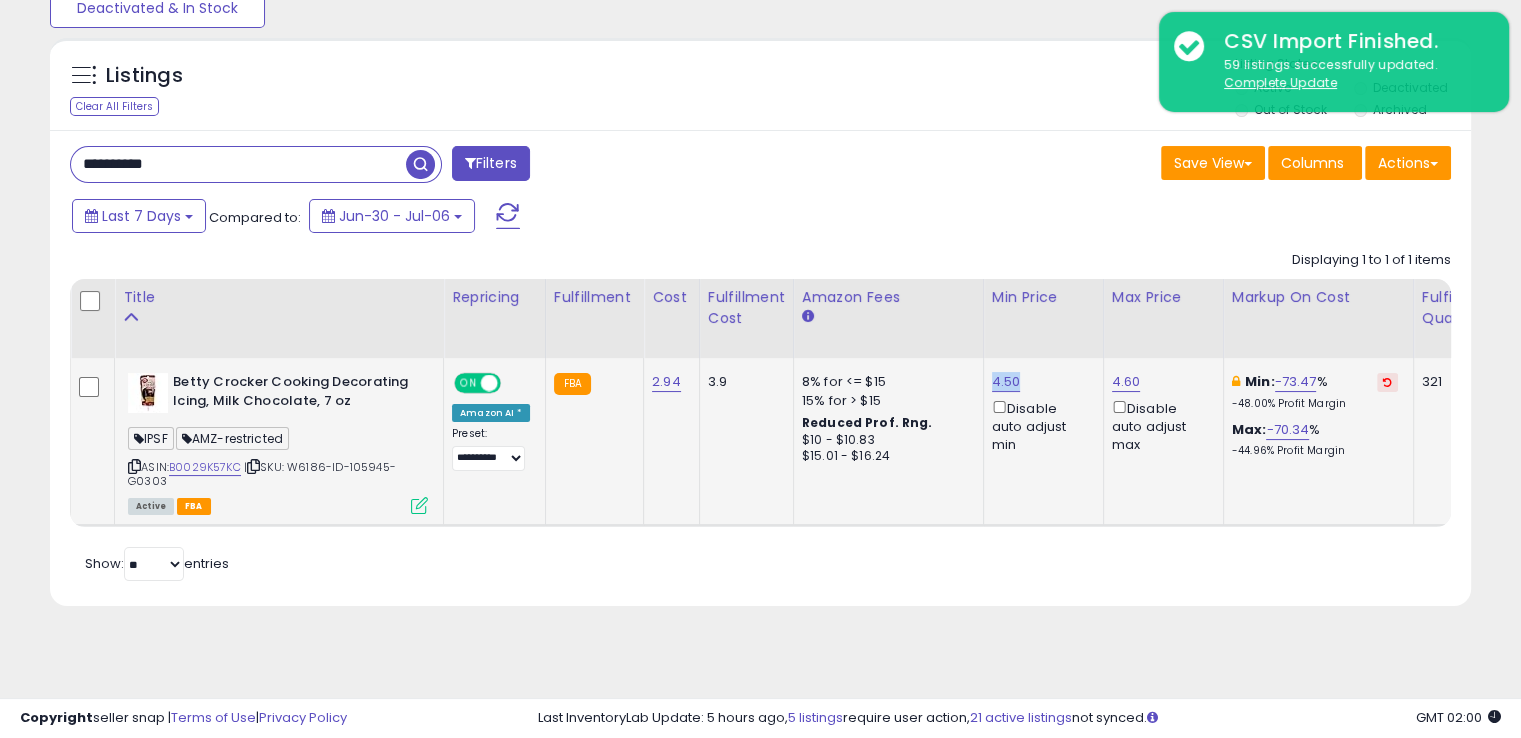 drag, startPoint x: 1016, startPoint y: 381, endPoint x: 974, endPoint y: 387, distance: 42.426407 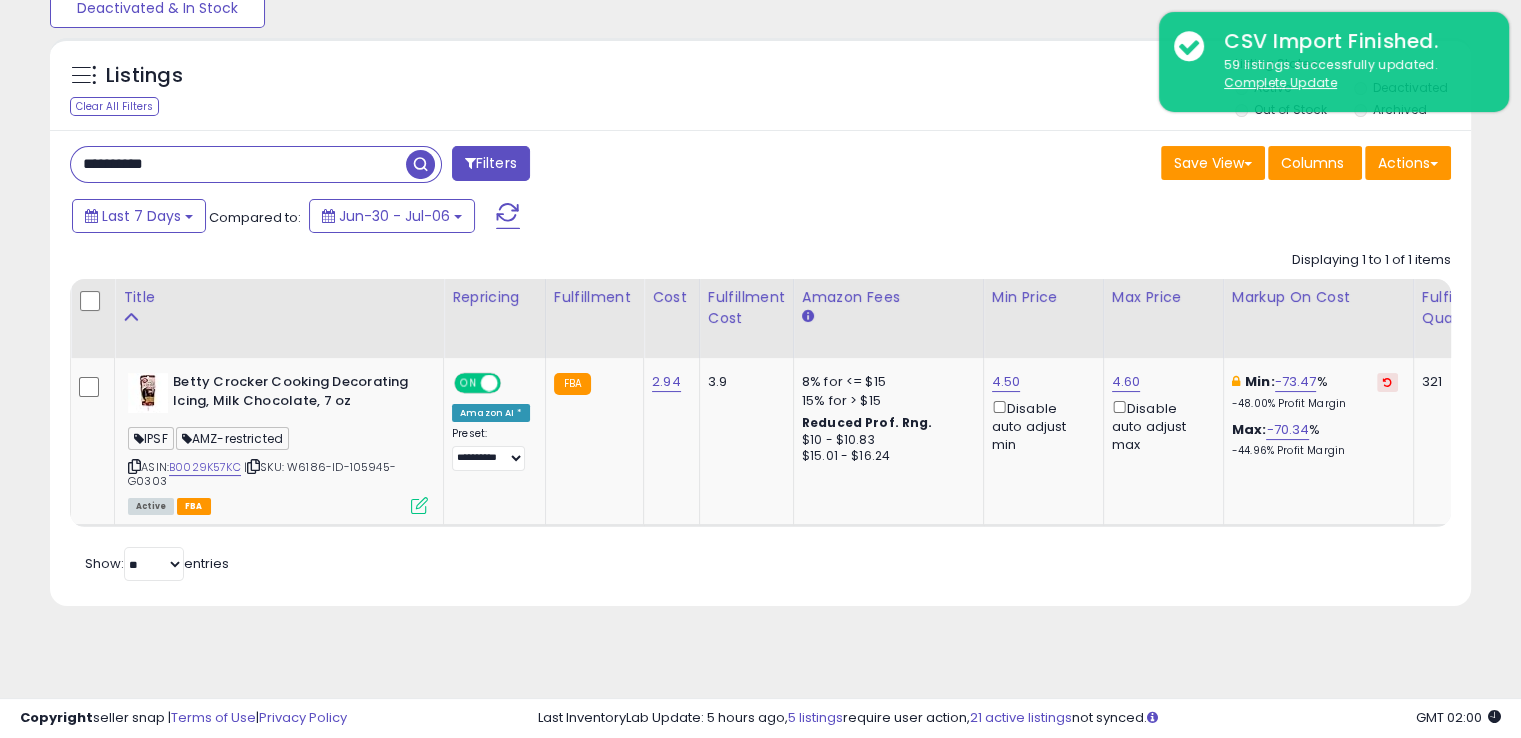 click on "Listings
Clear All Filters
Listing States:" at bounding box center [760, 89] 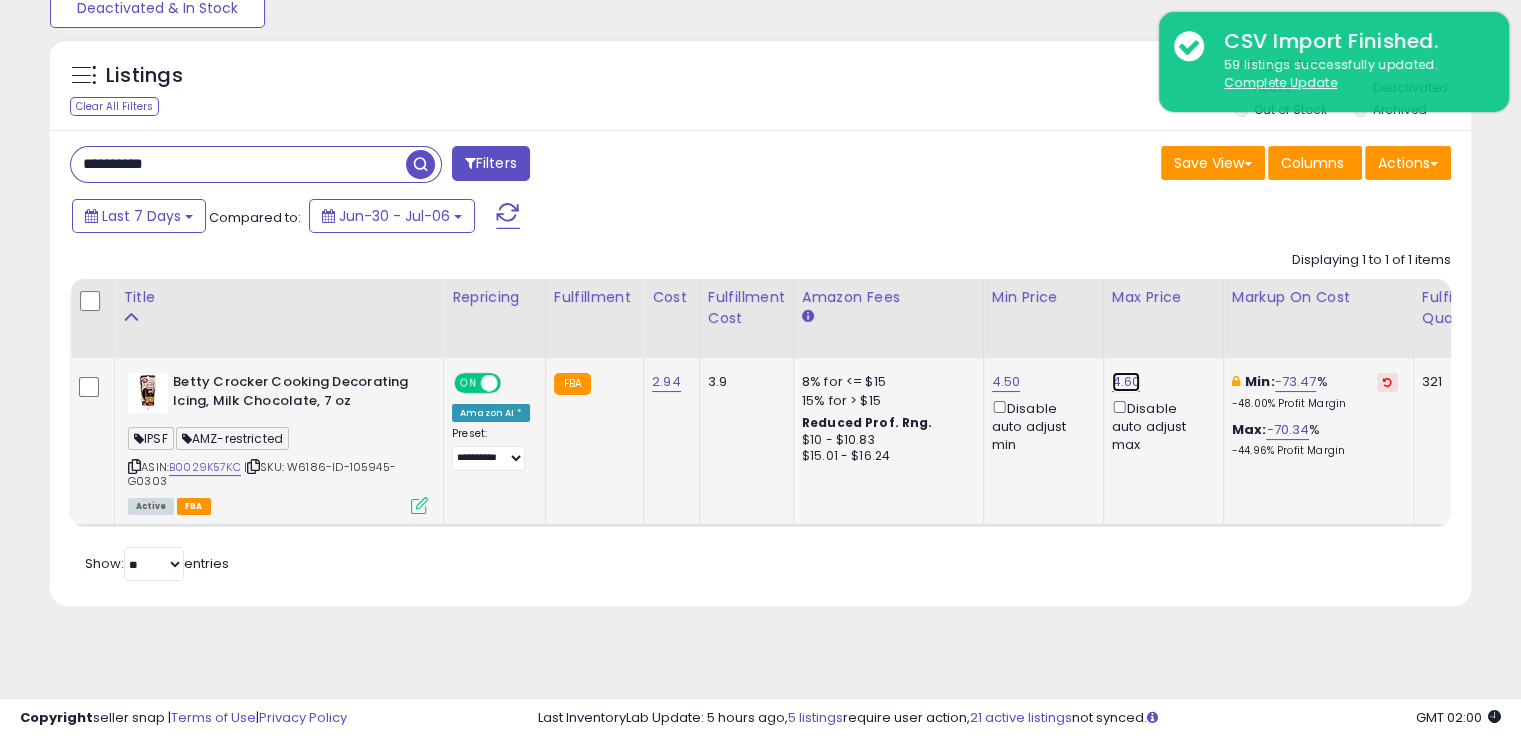 click on "4.60" at bounding box center [1126, 382] 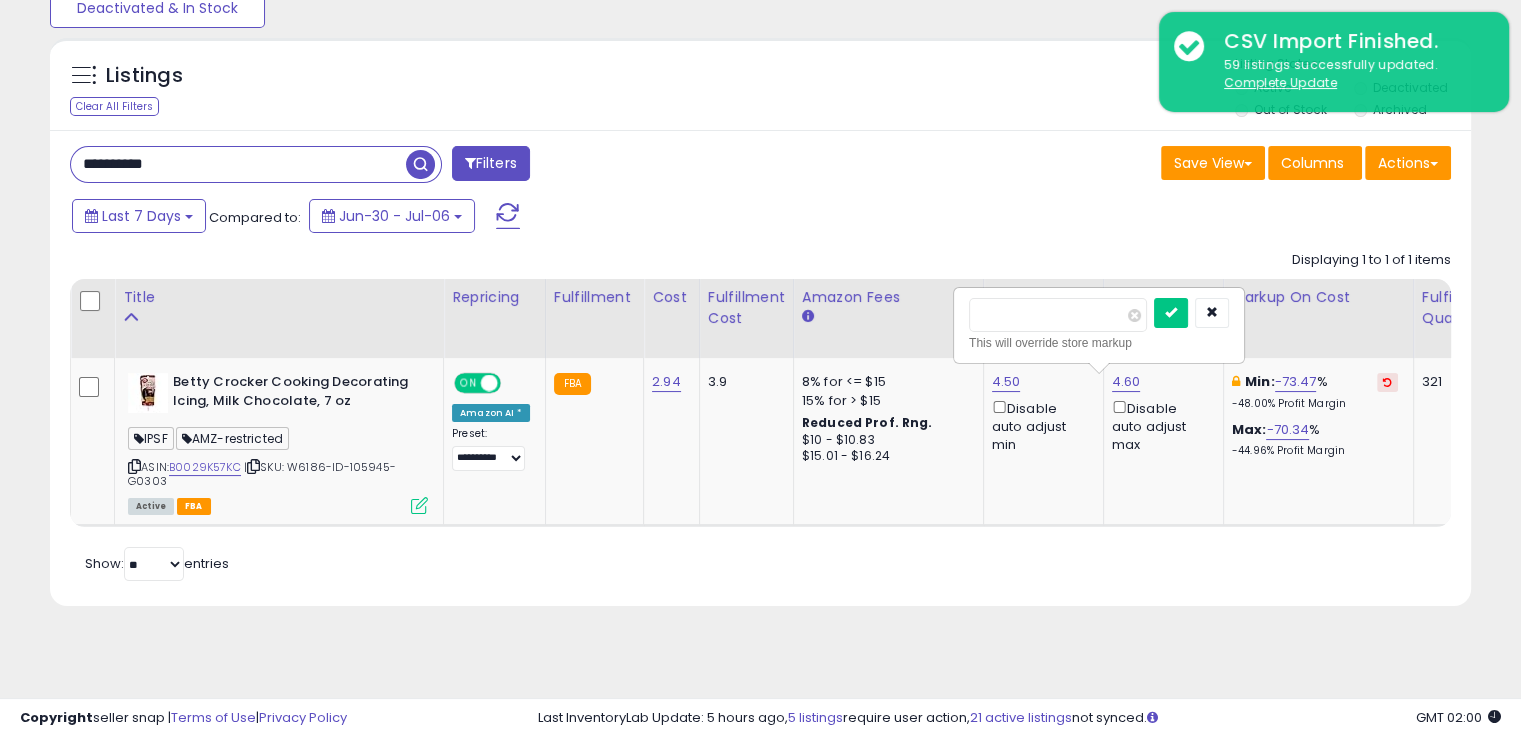 drag, startPoint x: 952, startPoint y: 332, endPoint x: 914, endPoint y: 329, distance: 38.118237 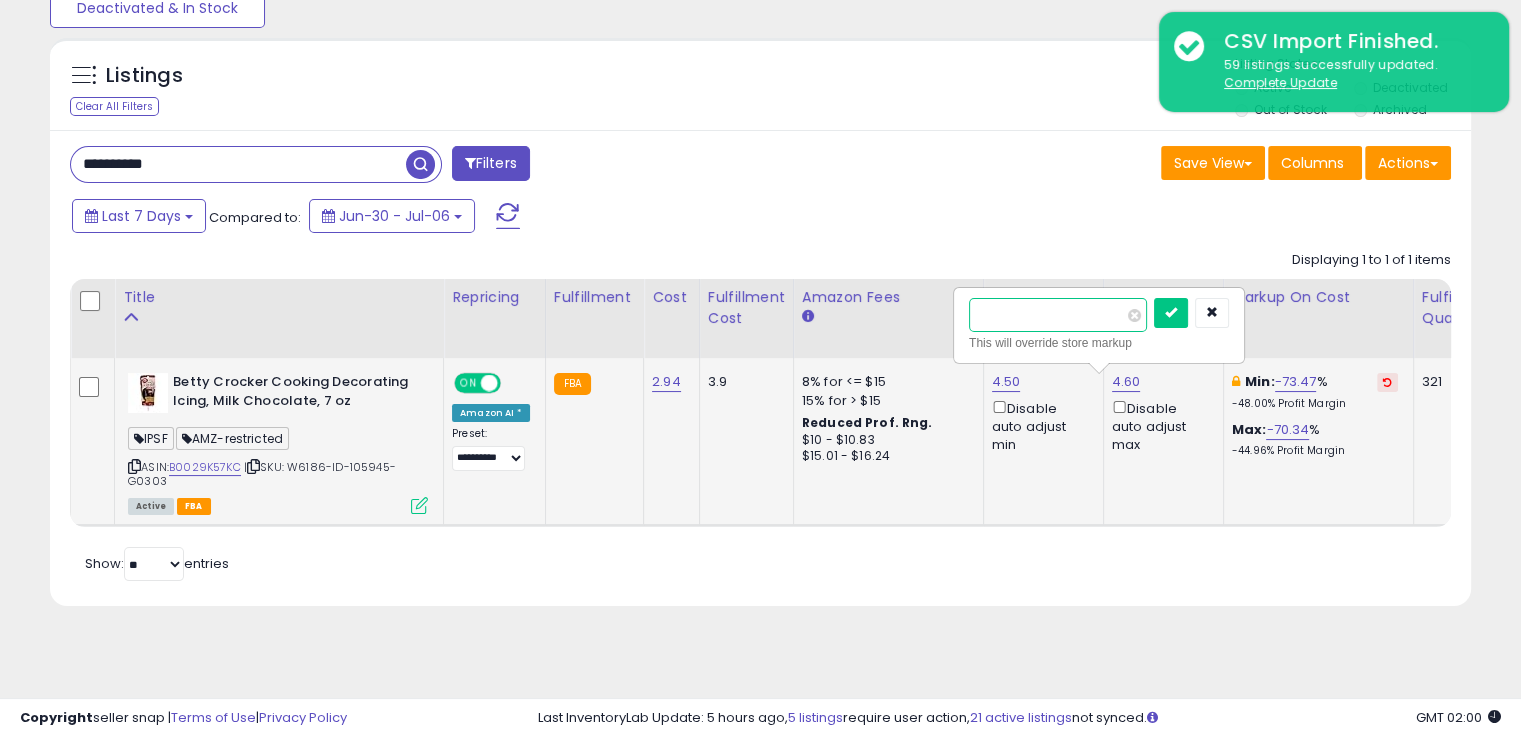 click on "****" at bounding box center (1058, 315) 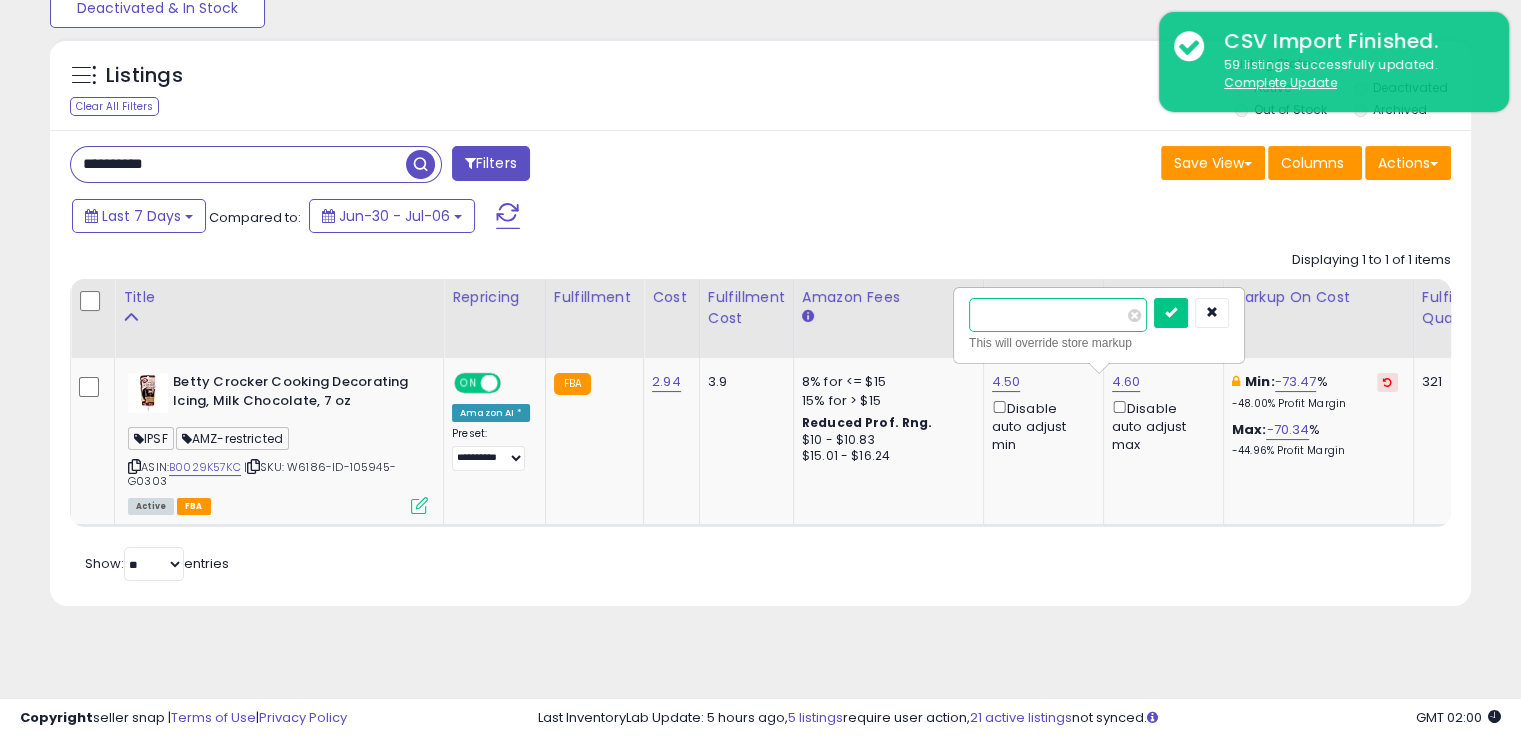 drag, startPoint x: 1079, startPoint y: 313, endPoint x: 941, endPoint y: 321, distance: 138.23169 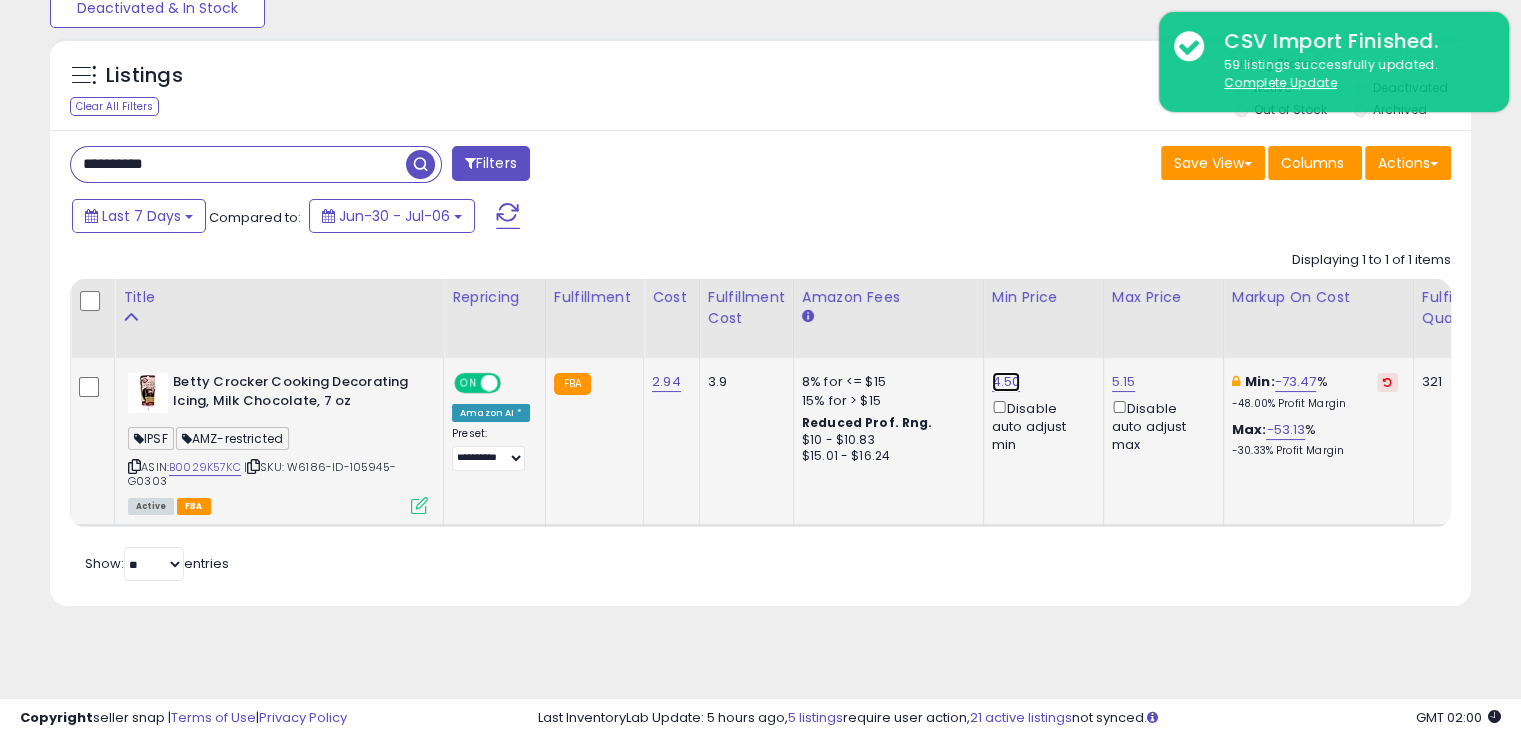 click on "4.50" at bounding box center (1006, 382) 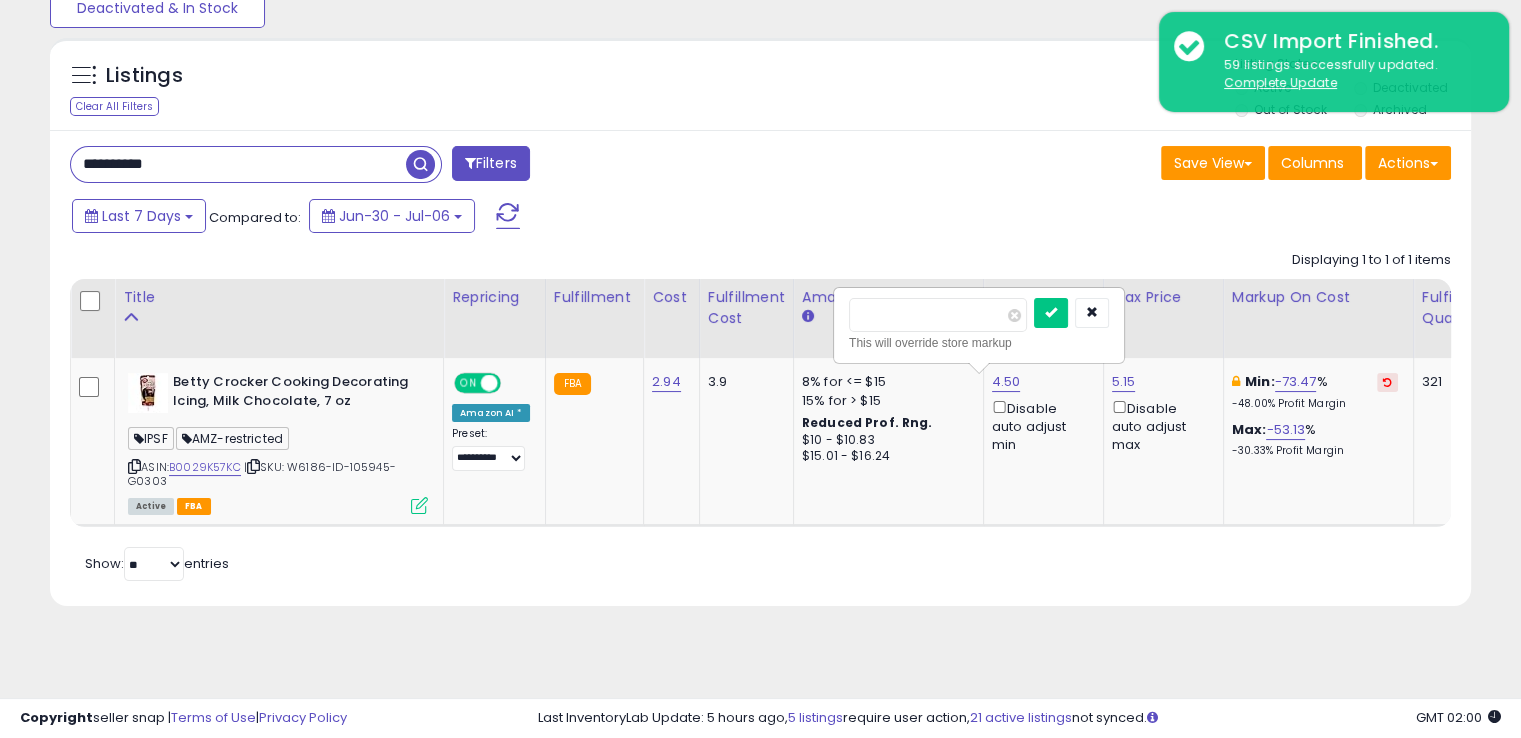 drag, startPoint x: 927, startPoint y: 312, endPoint x: 799, endPoint y: 325, distance: 128.65846 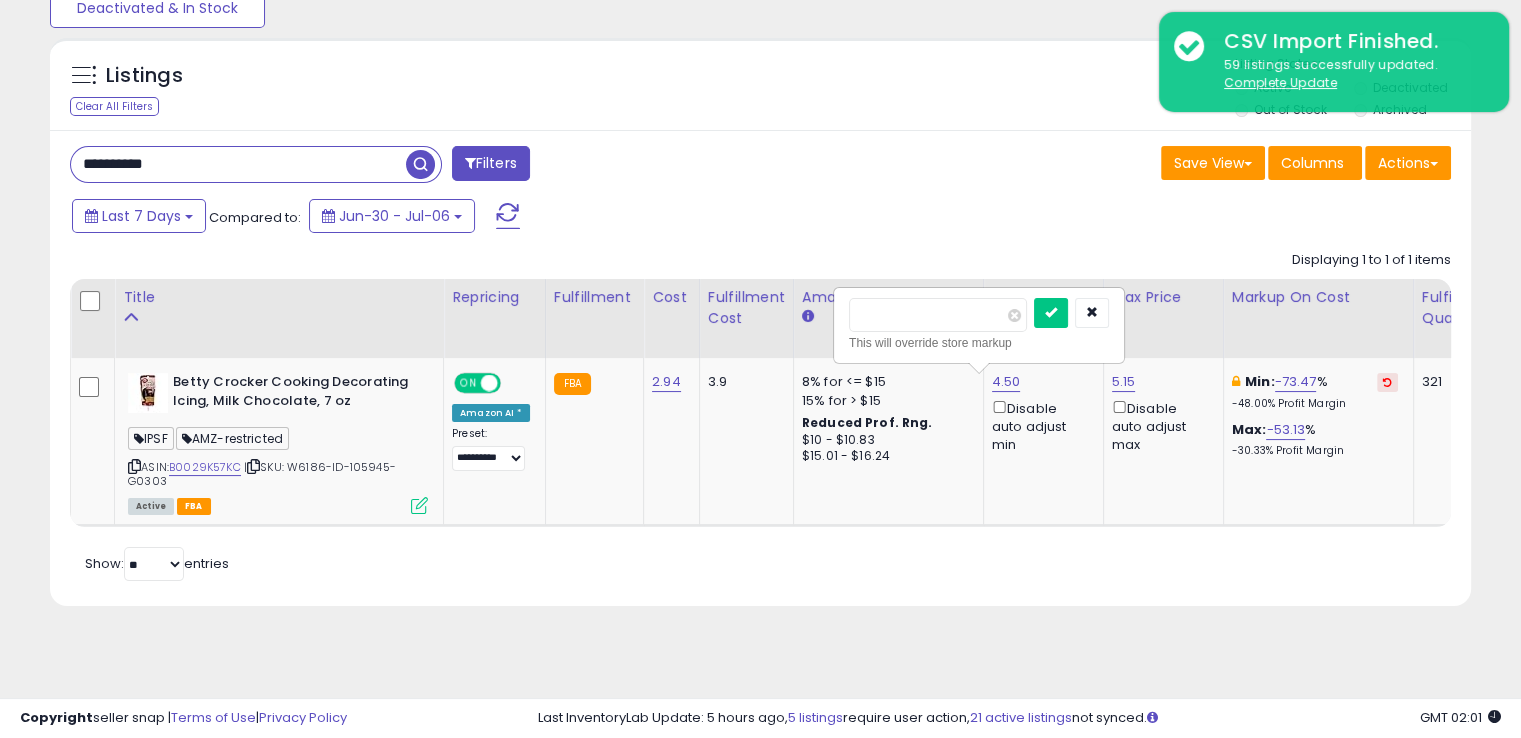 click at bounding box center [1051, 313] 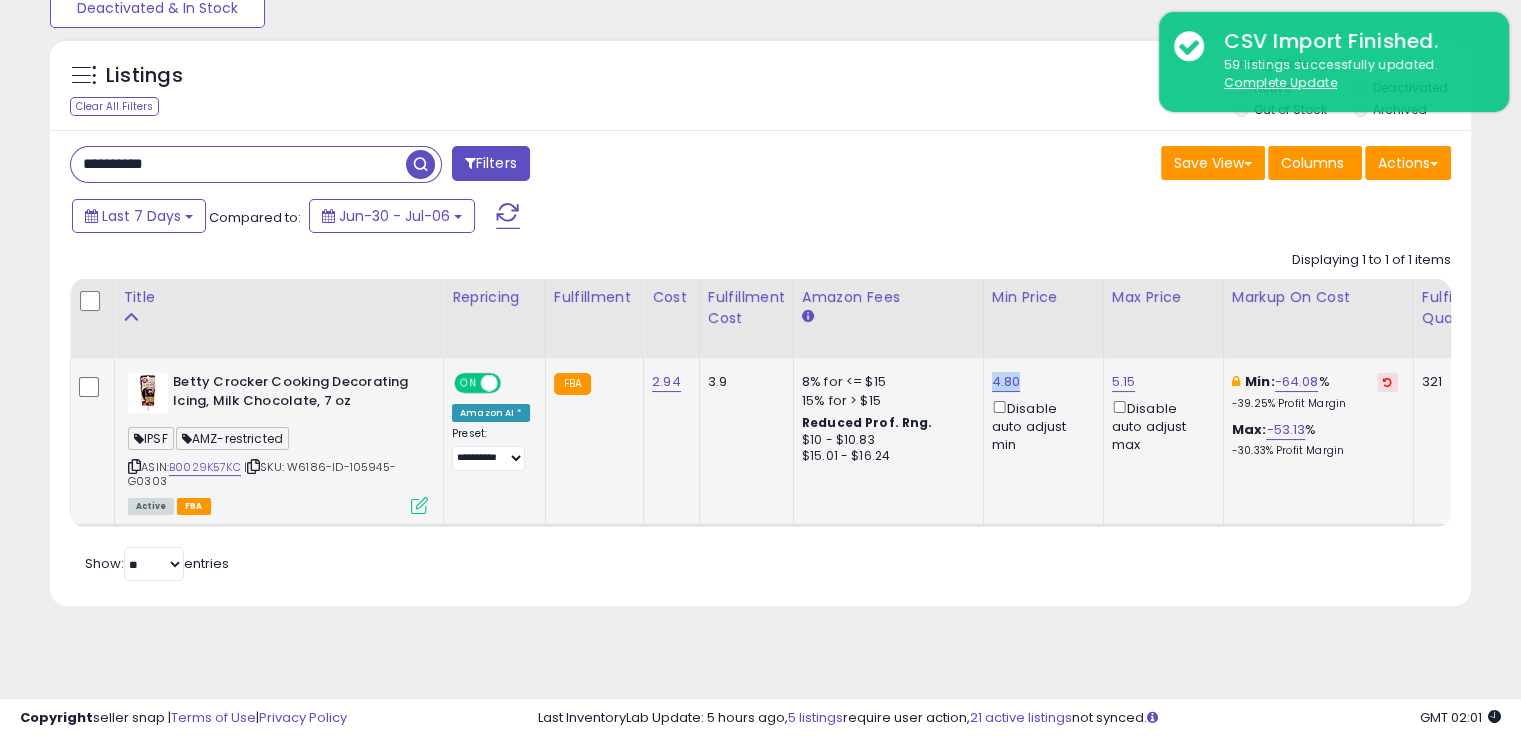 drag, startPoint x: 1013, startPoint y: 365, endPoint x: 983, endPoint y: 373, distance: 31.04835 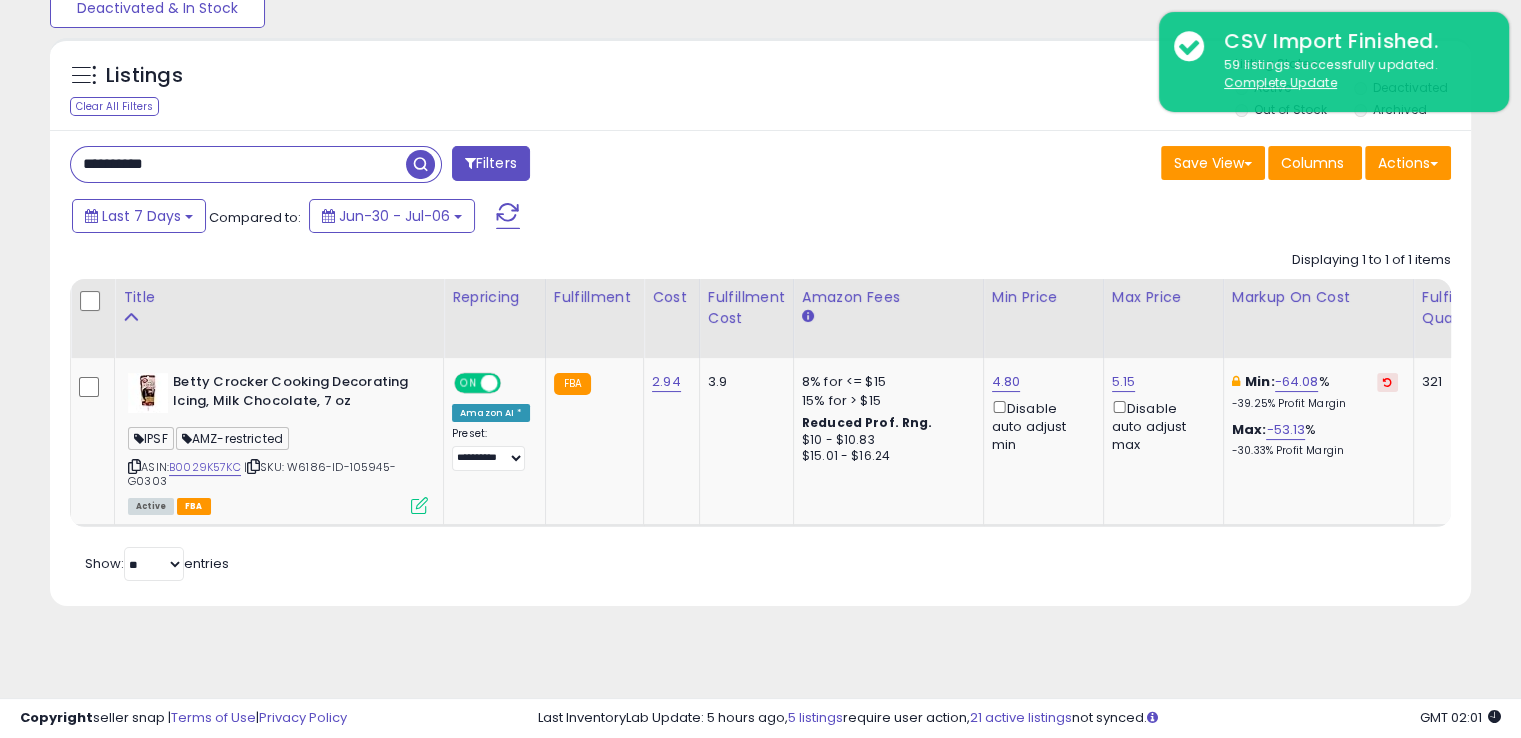 click on "**********" at bounding box center [238, 164] 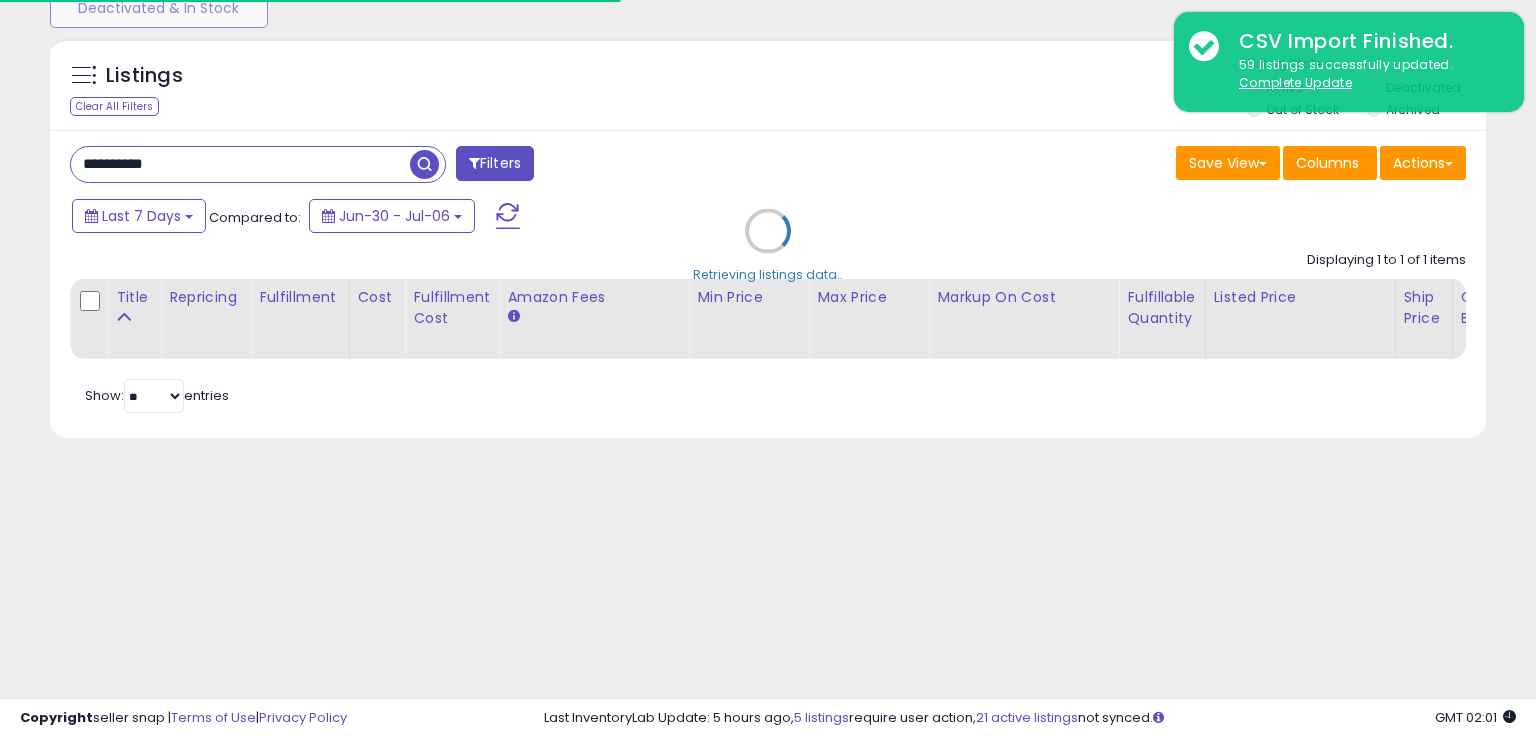 type on "**********" 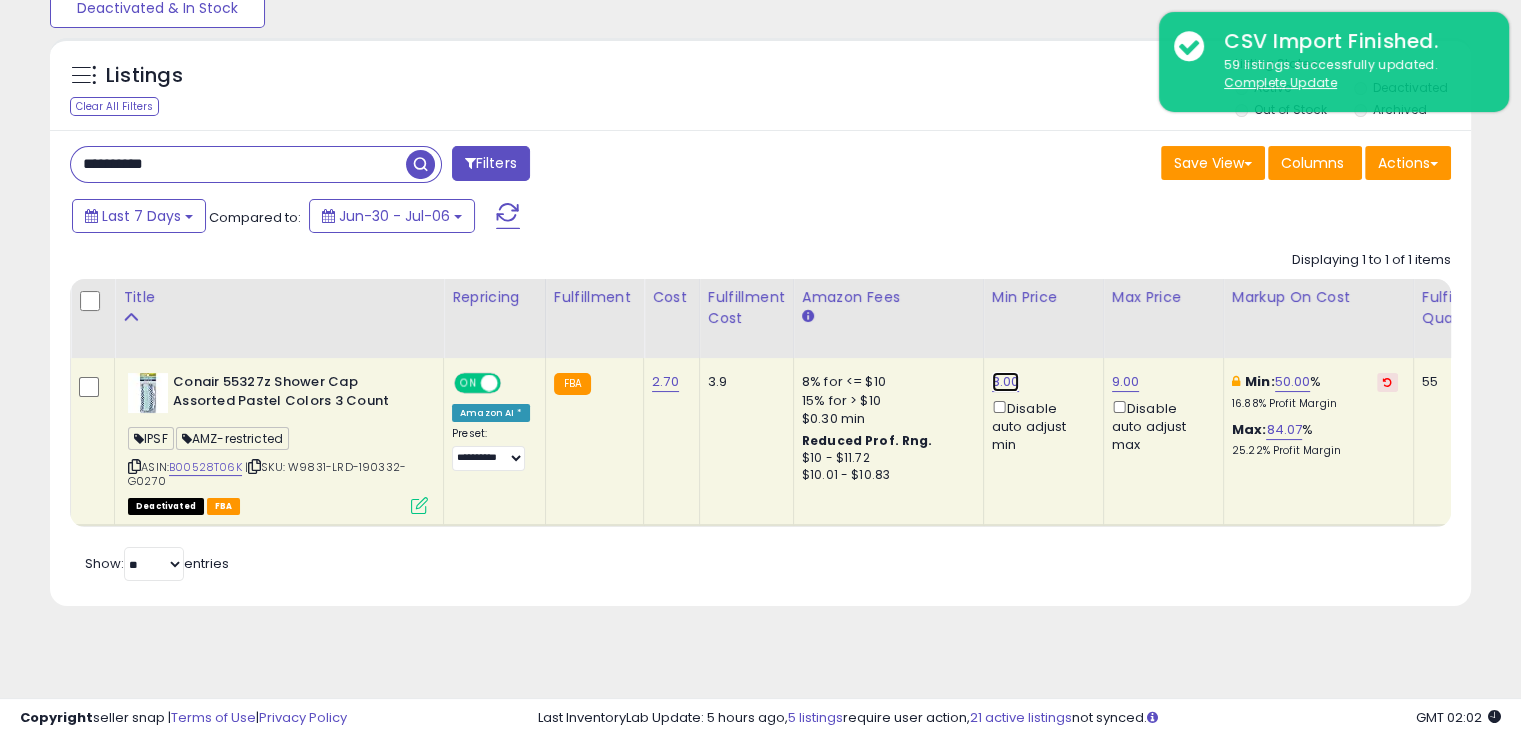 click on "8.00" at bounding box center [1006, 382] 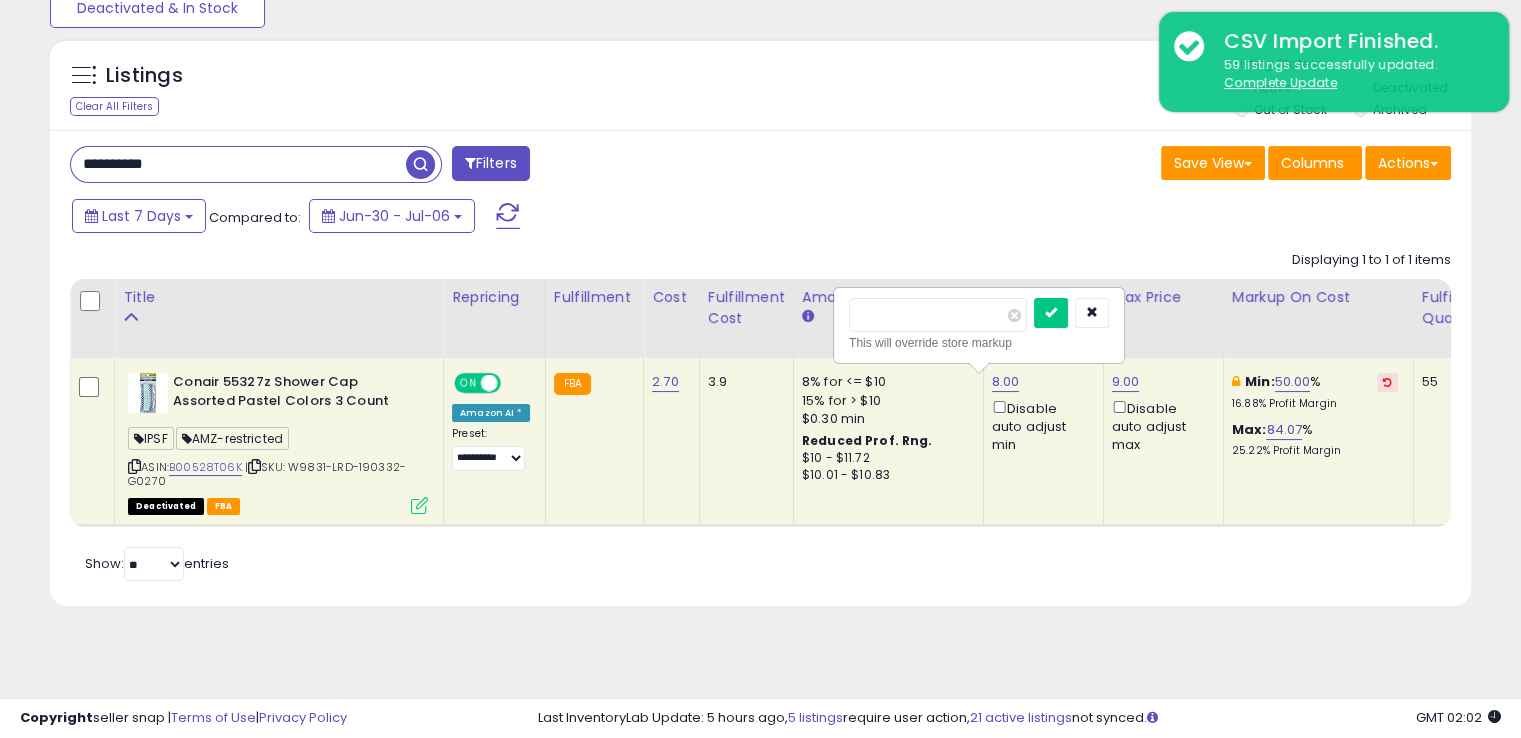 drag, startPoint x: 936, startPoint y: 321, endPoint x: 793, endPoint y: 317, distance: 143.05594 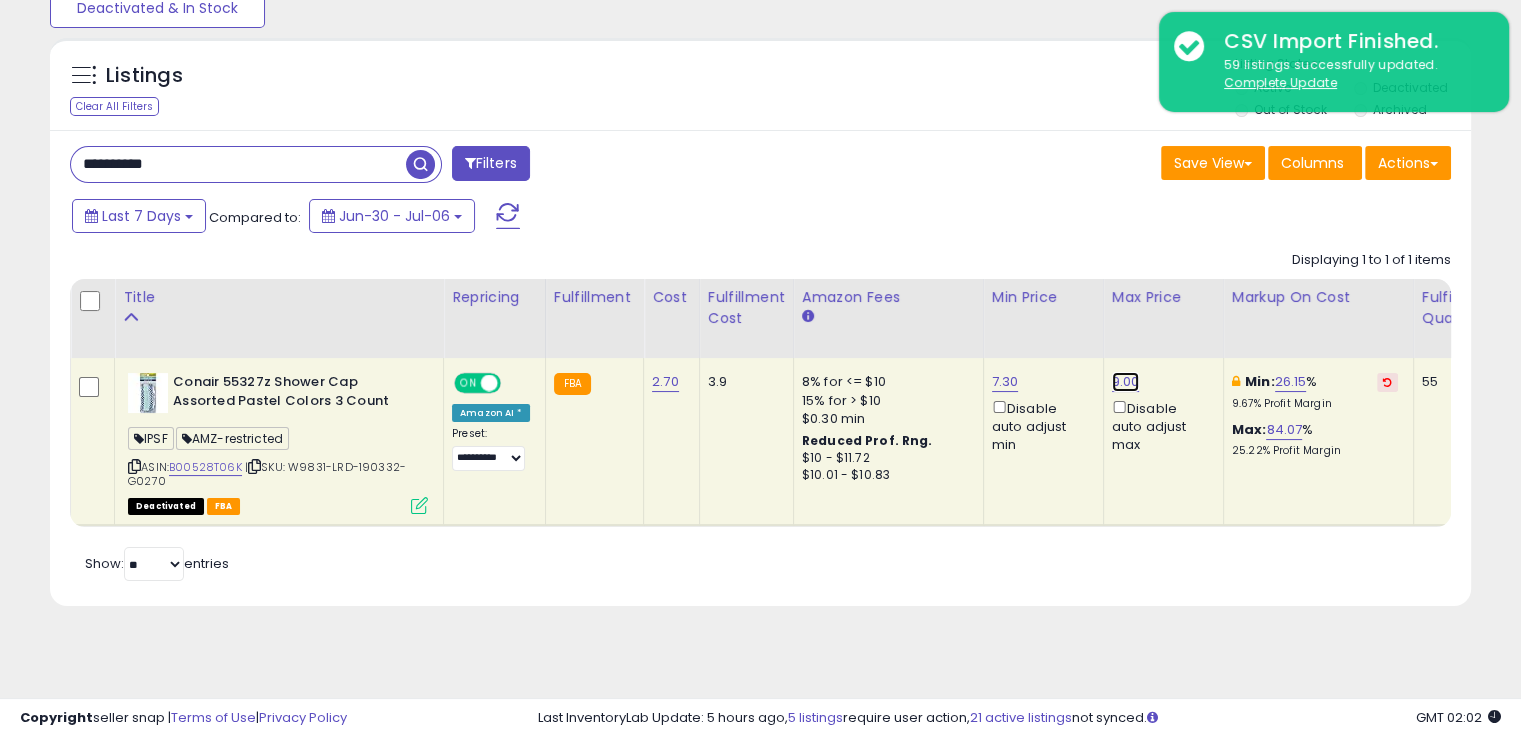 click on "9.00" at bounding box center (1126, 382) 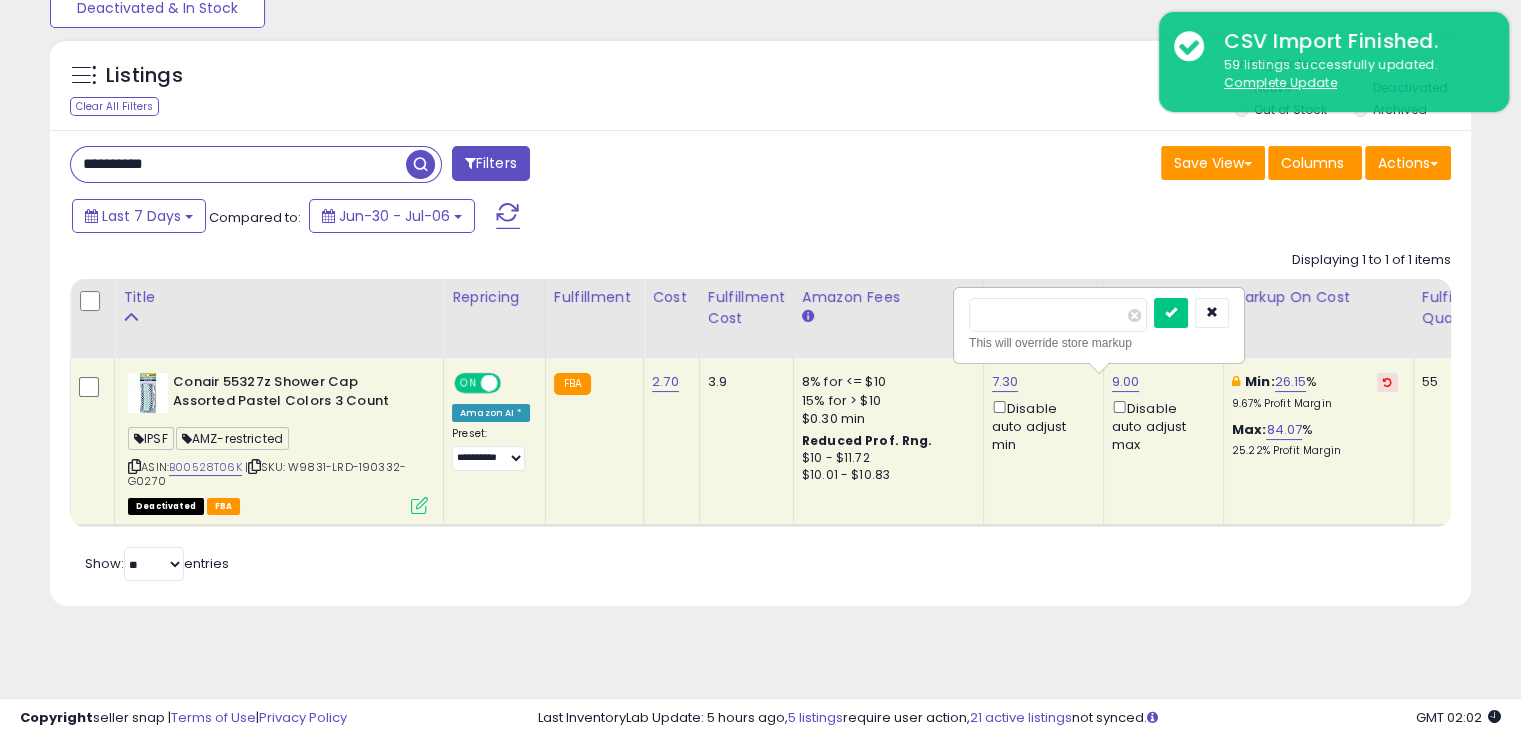drag, startPoint x: 1023, startPoint y: 309, endPoint x: 920, endPoint y: 293, distance: 104.23531 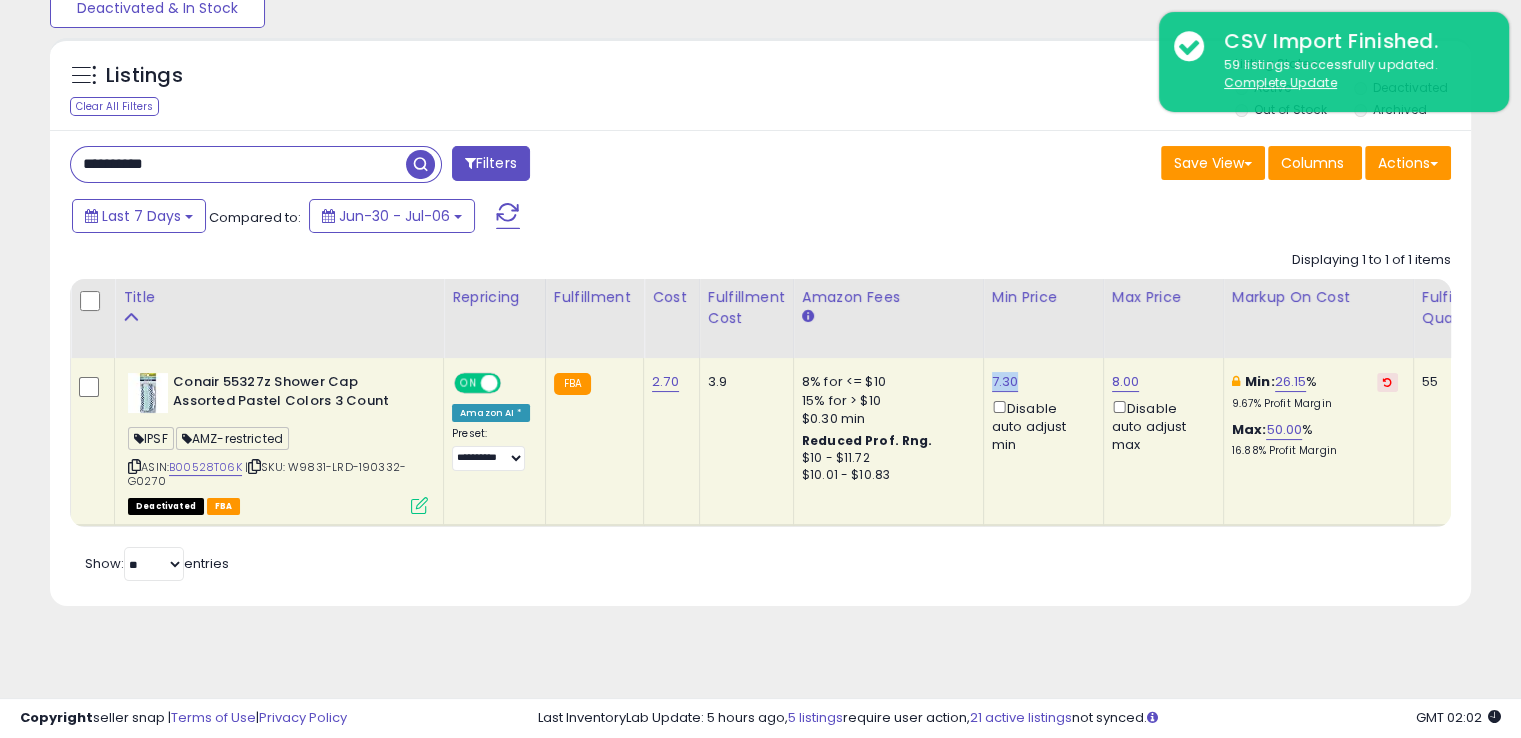 drag, startPoint x: 1018, startPoint y: 377, endPoint x: 973, endPoint y: 381, distance: 45.17743 